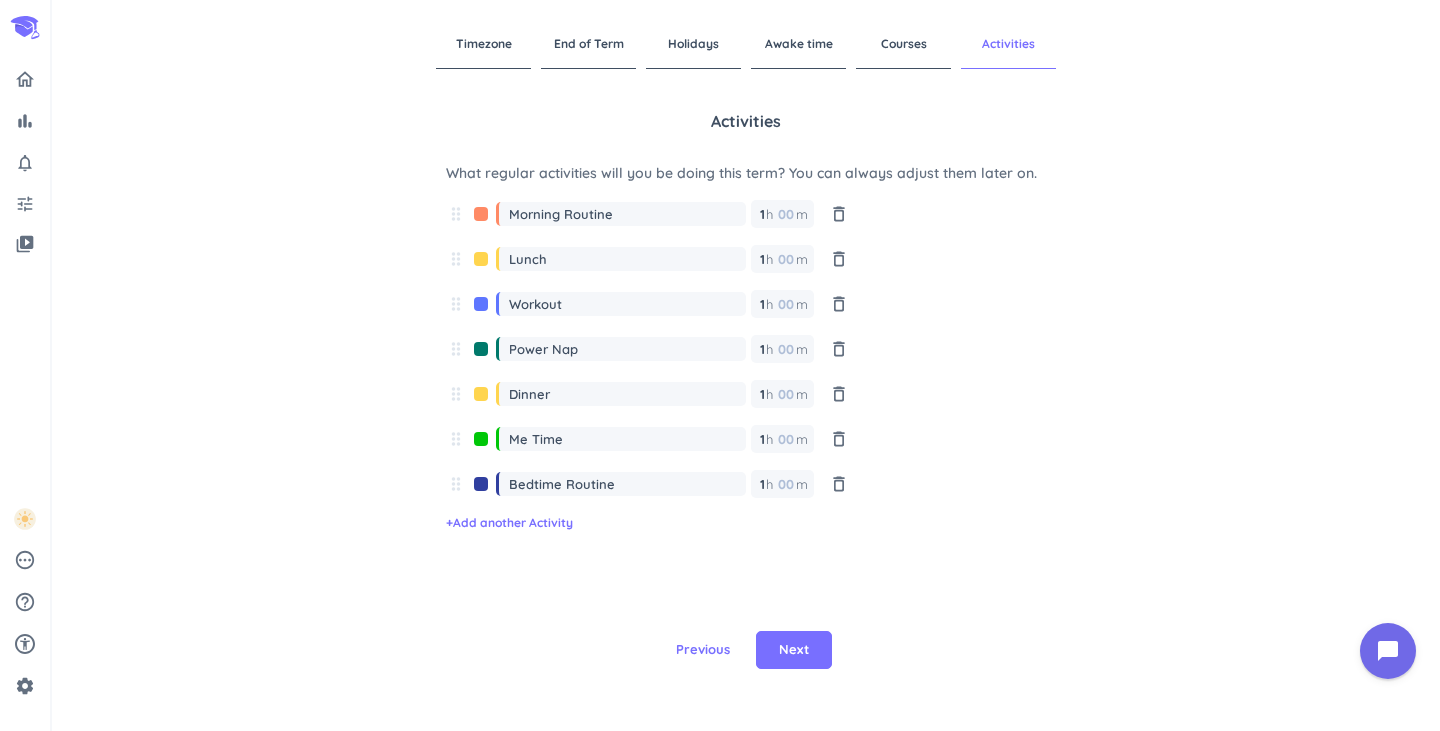 scroll, scrollTop: 0, scrollLeft: 0, axis: both 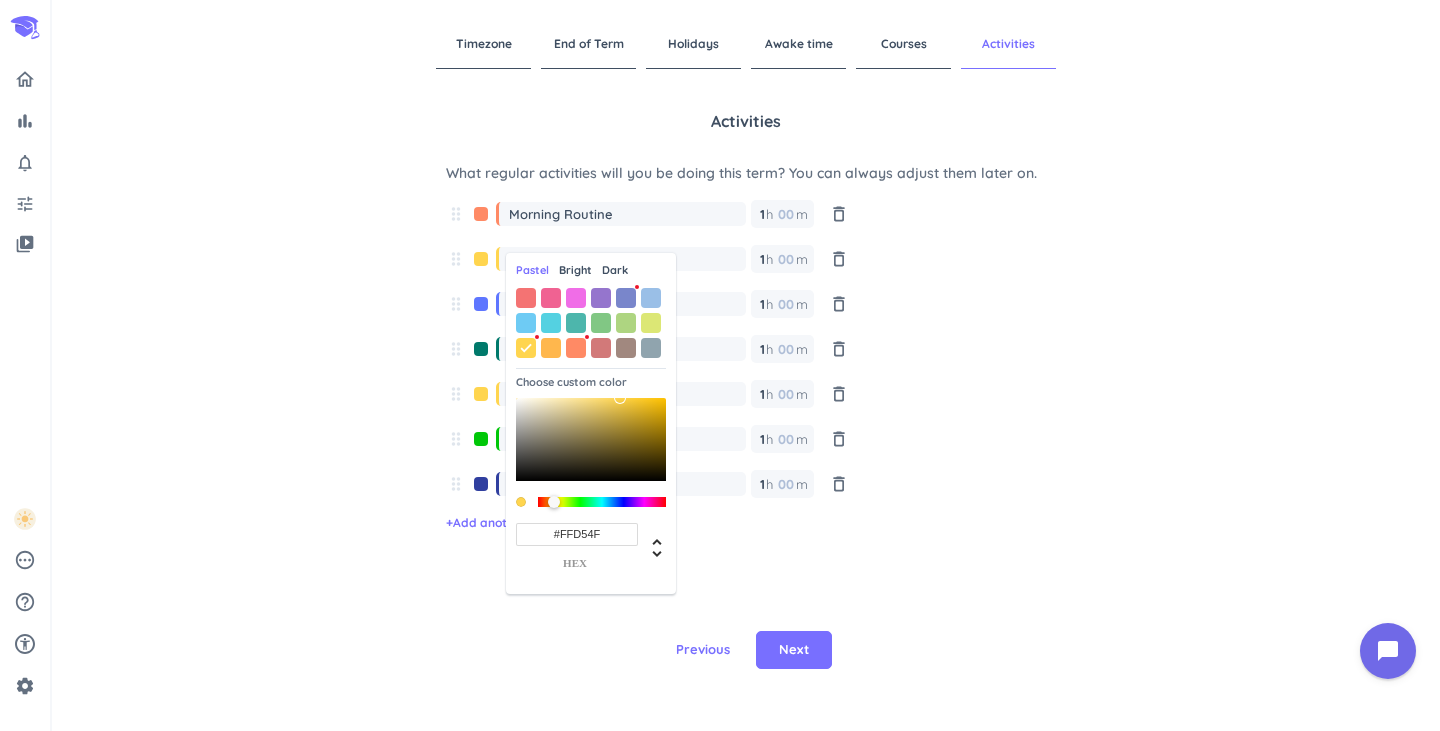 click on "Timezone End of Term Holidays Awake time Courses Activities Activities What regular activities will you be doing this term? You can always adjust them later on. drag_indicator Morning Routine 1 1 00 h 00 m delete_outline drag_indicator Lunch 1 1 00 h 00 m delete_outline drag_indicator Workout 1 1 00 h 00 m delete_outline drag_indicator Power Nap 1 1 00 h 00 m delete_outline drag_indicator Dinner 1 1 00 h 00 m delete_outline drag_indicator Me Time 1 1 00 h 00 m delete_outline drag_indicator Bedtime Routine 1 1 00 h 00 m delete_outline +  Add another Activity Previous Next" at bounding box center (746, 365) 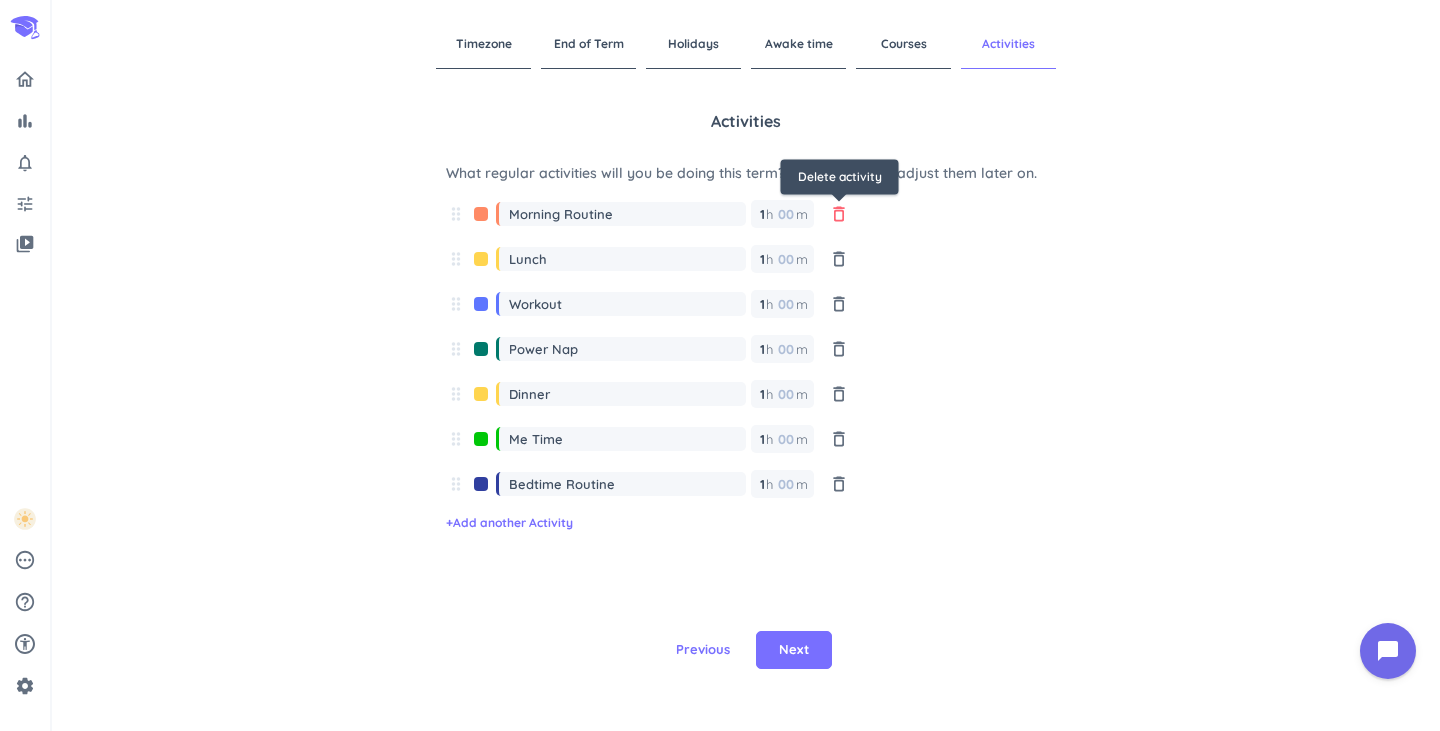 click on "delete_outline" at bounding box center [839, 214] 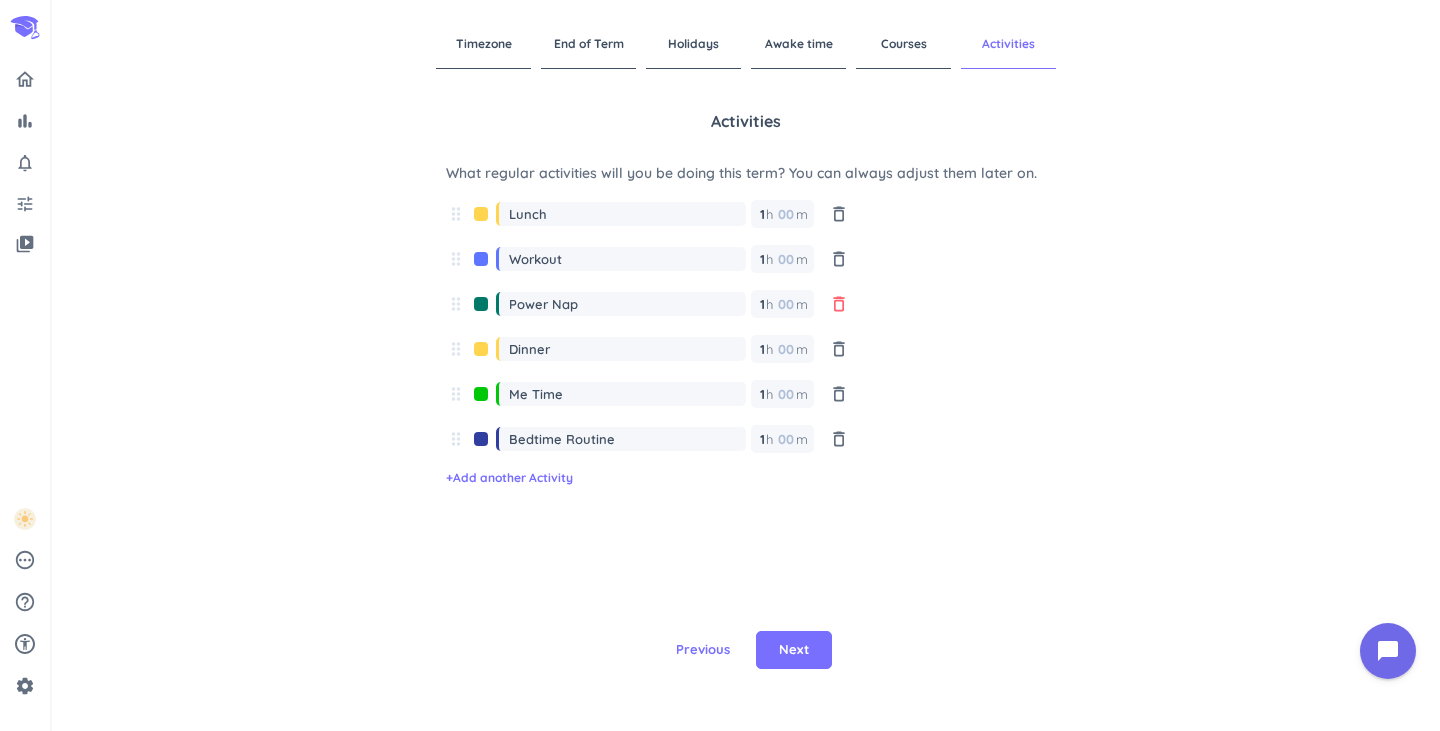 click on "delete_outline" at bounding box center (839, 304) 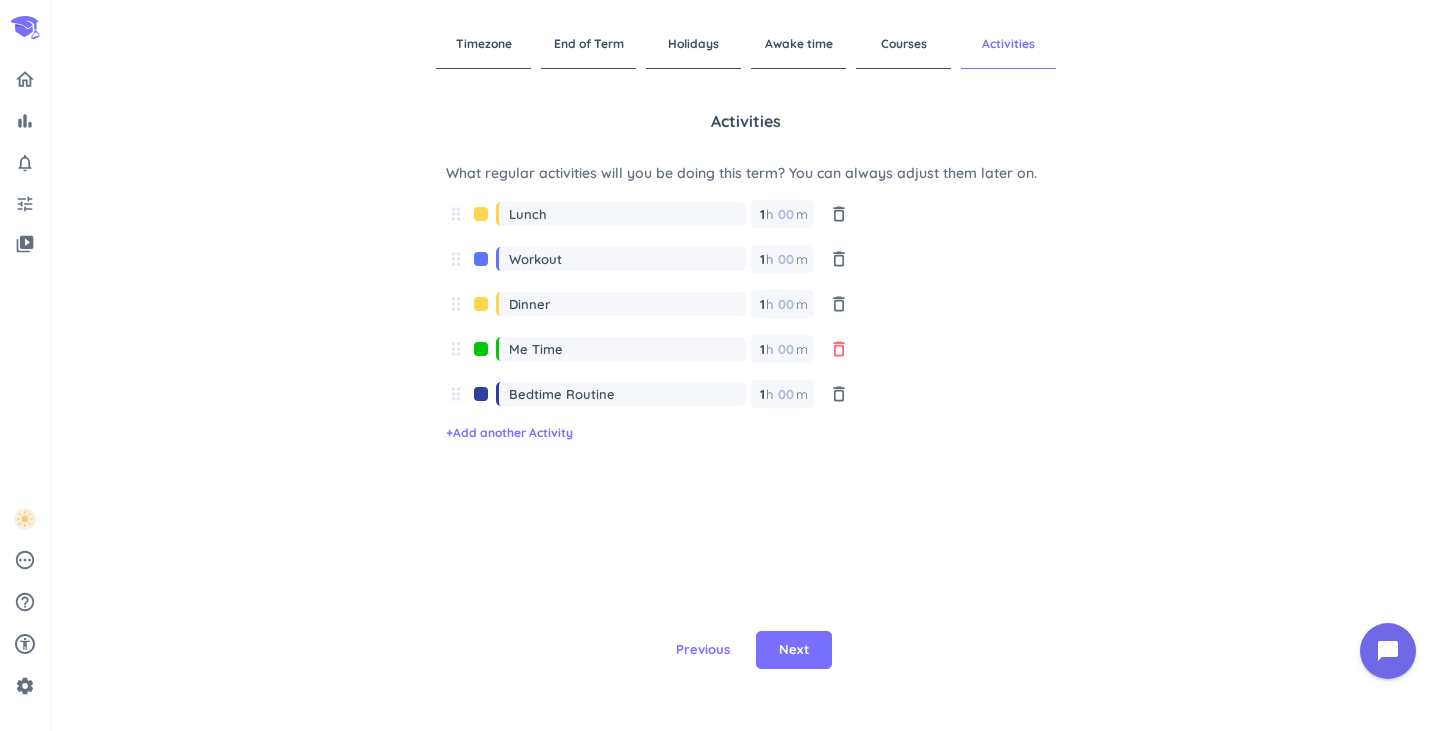 click on "delete_outline" at bounding box center [839, 349] 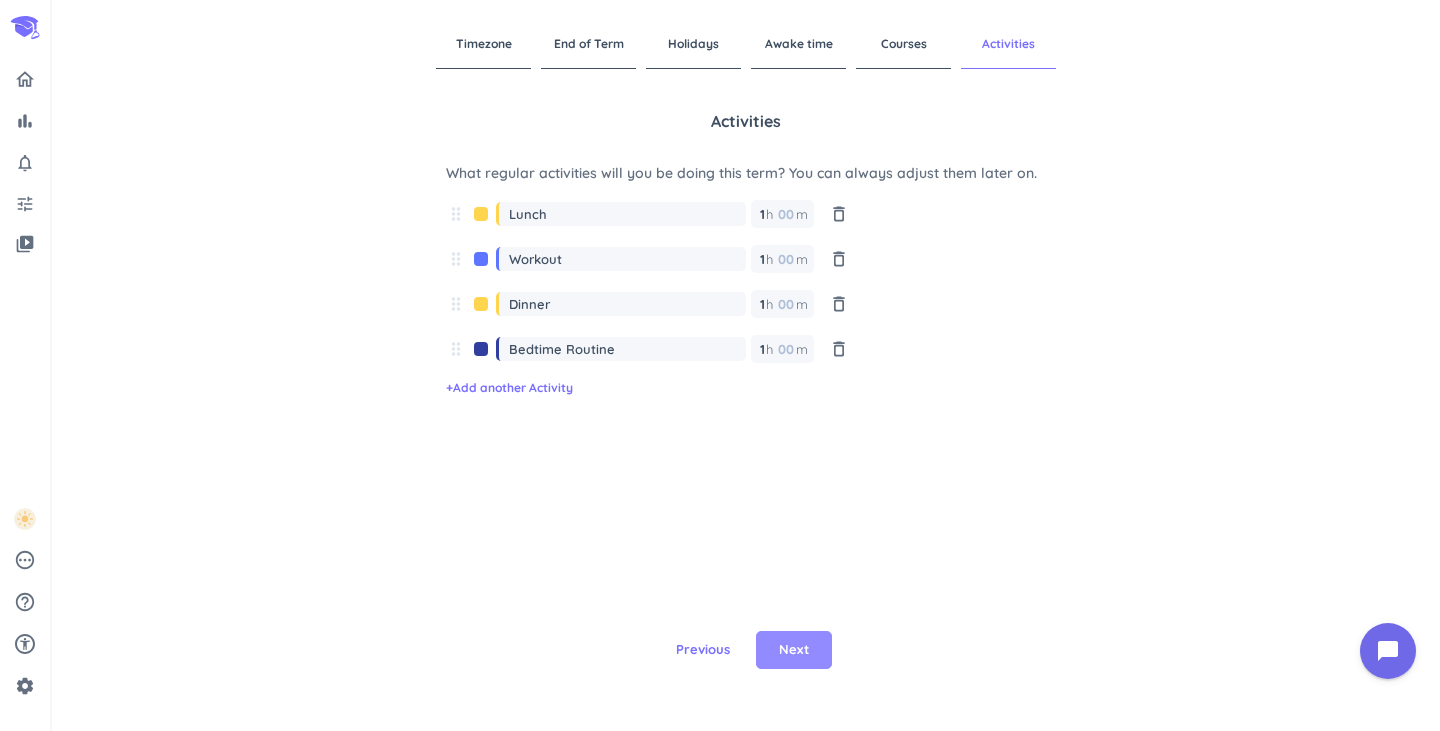 click on "Next" at bounding box center [794, 650] 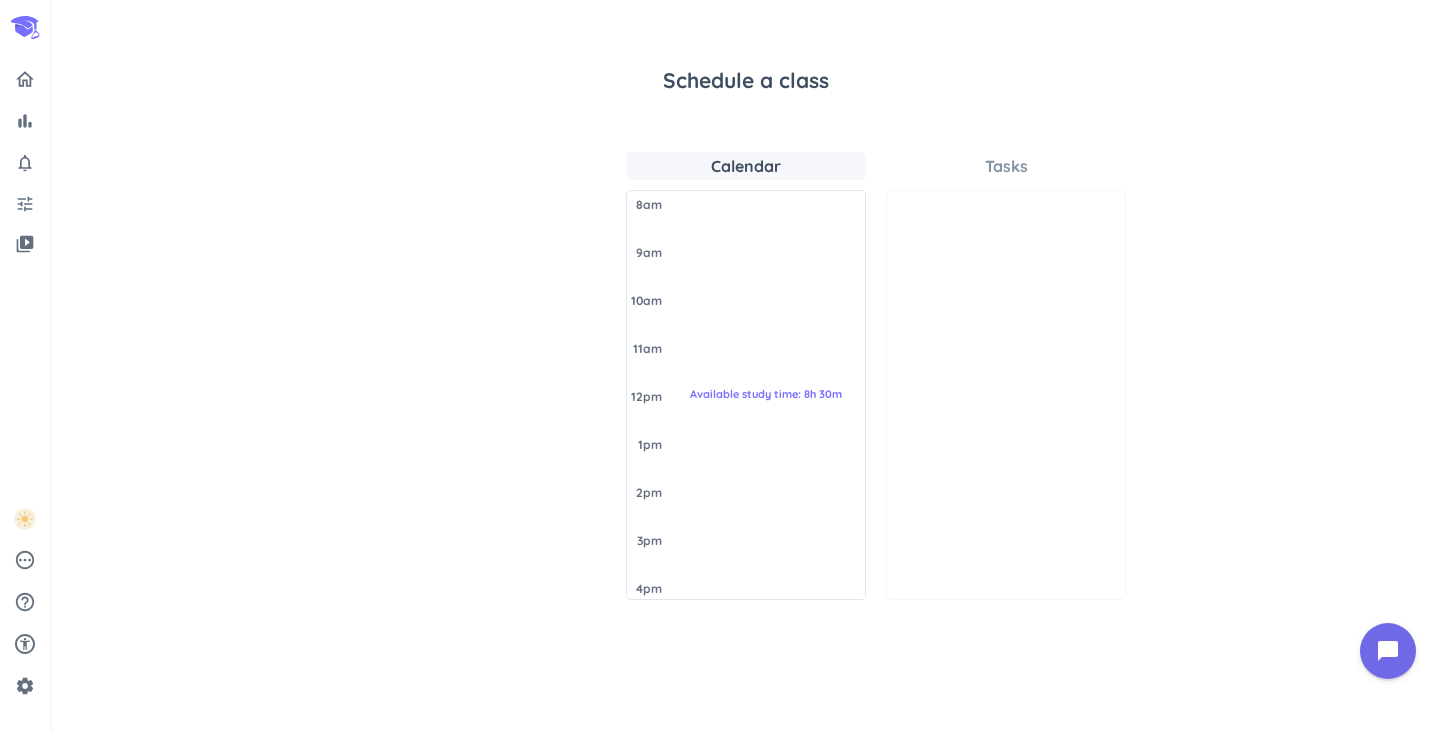 click on "Calendar [DATE] 8am 9am 10am 11am 12pm 1pm 2pm 3pm 4pm Available study time: 8h 30m Tasks" at bounding box center [746, 376] 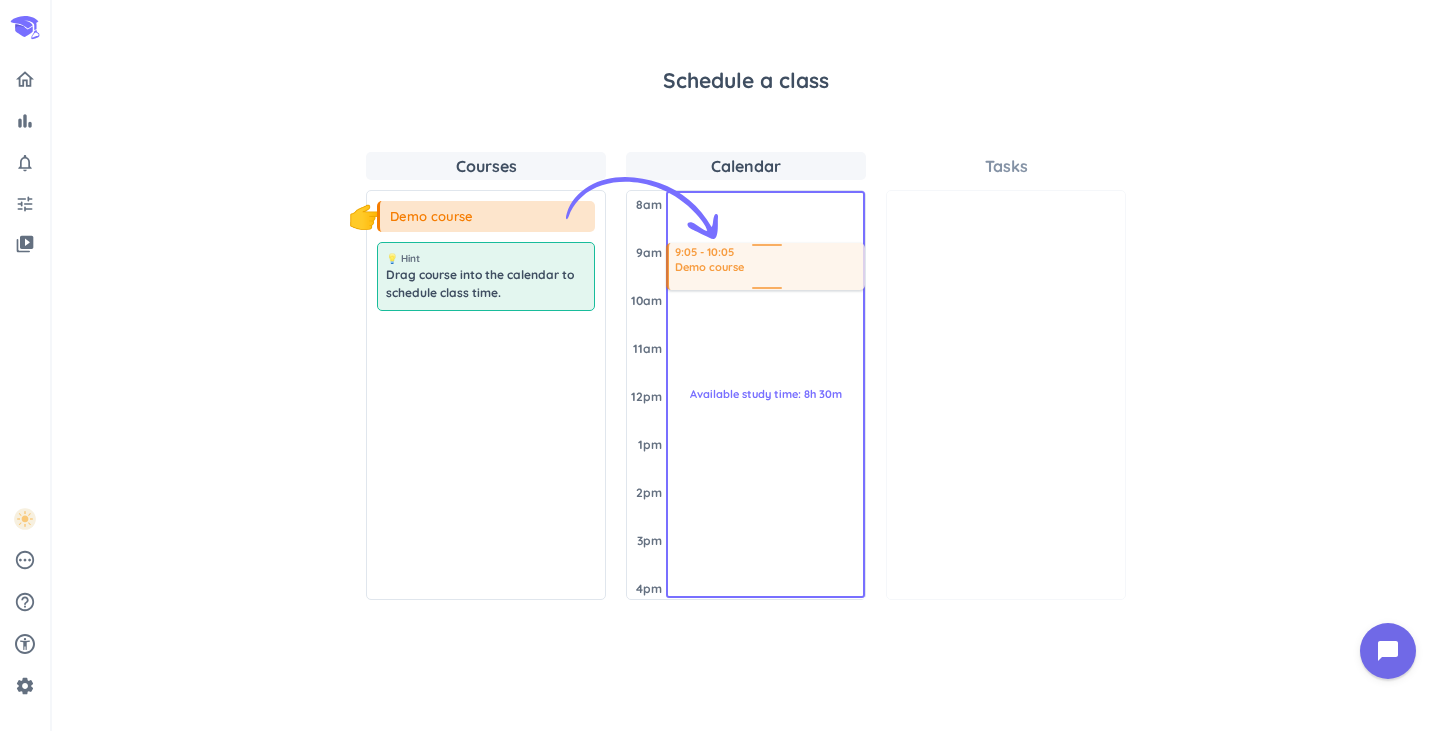 click on "Courses 👇 Demo course 💡 Hint Drag course into the calendar to schedule class time. Calendar [DATE] 8am 9am 10am 11am 12pm 1pm 2pm 3pm 4pm Available study time: 8h 30m 9:05 - 10:05 Demo course Tasks" at bounding box center [746, 376] 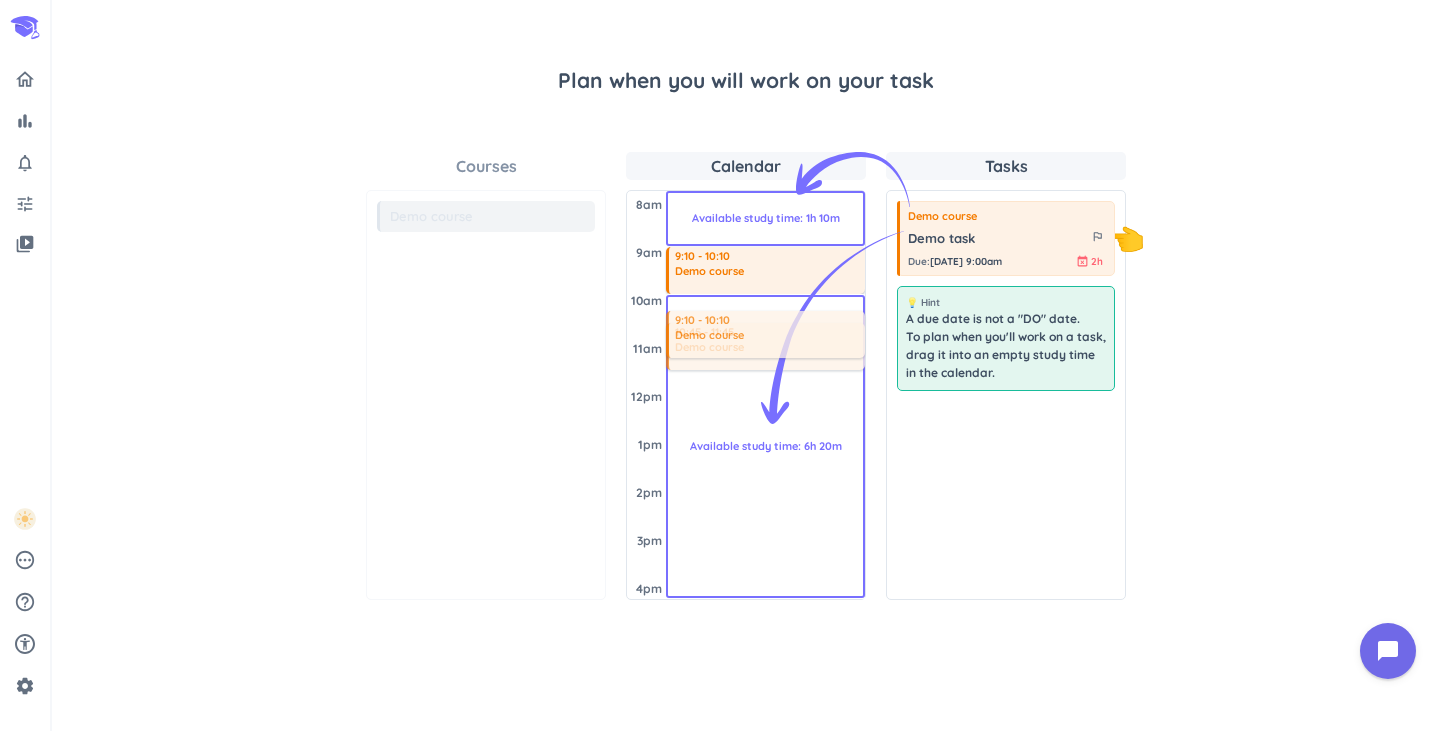 drag, startPoint x: 773, startPoint y: 263, endPoint x: 777, endPoint y: 296, distance: 33.24154 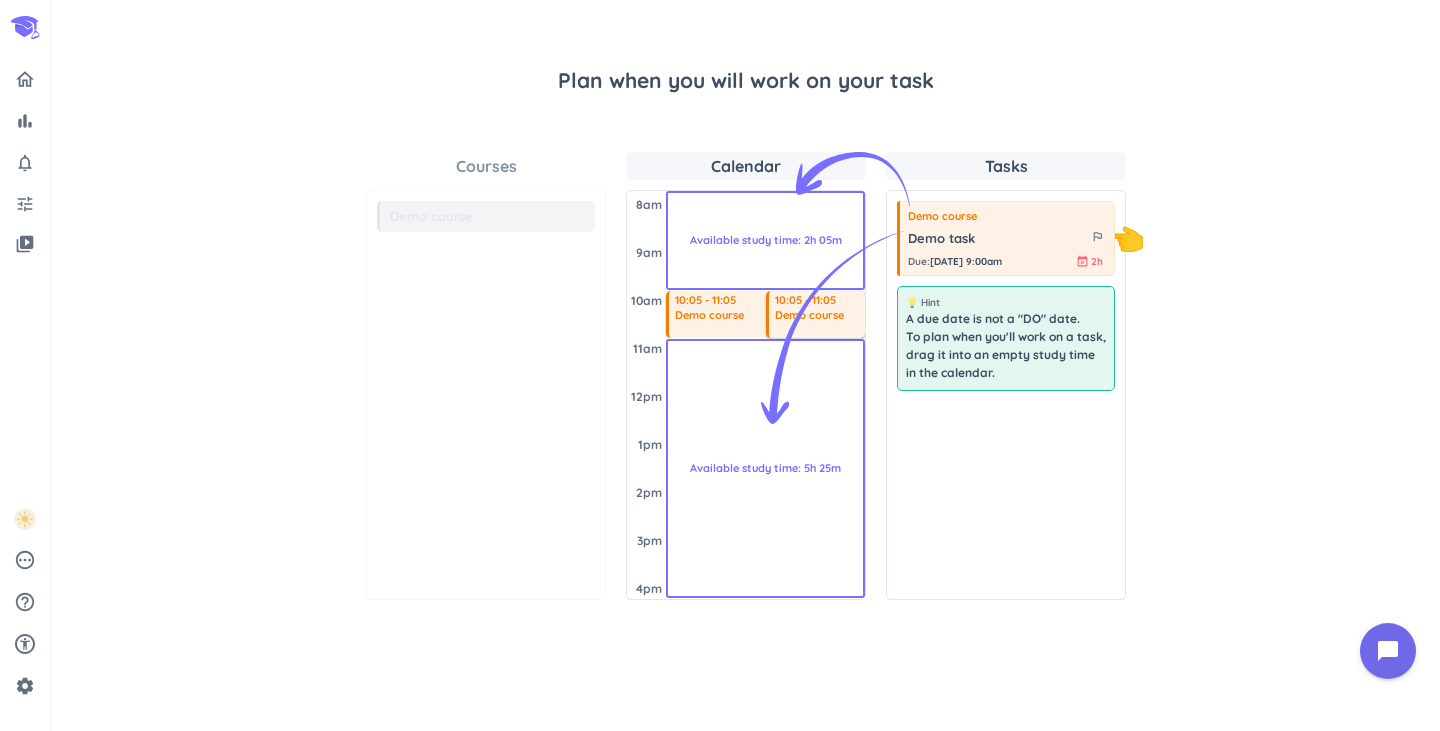 drag, startPoint x: 779, startPoint y: 312, endPoint x: 778, endPoint y: 259, distance: 53.009434 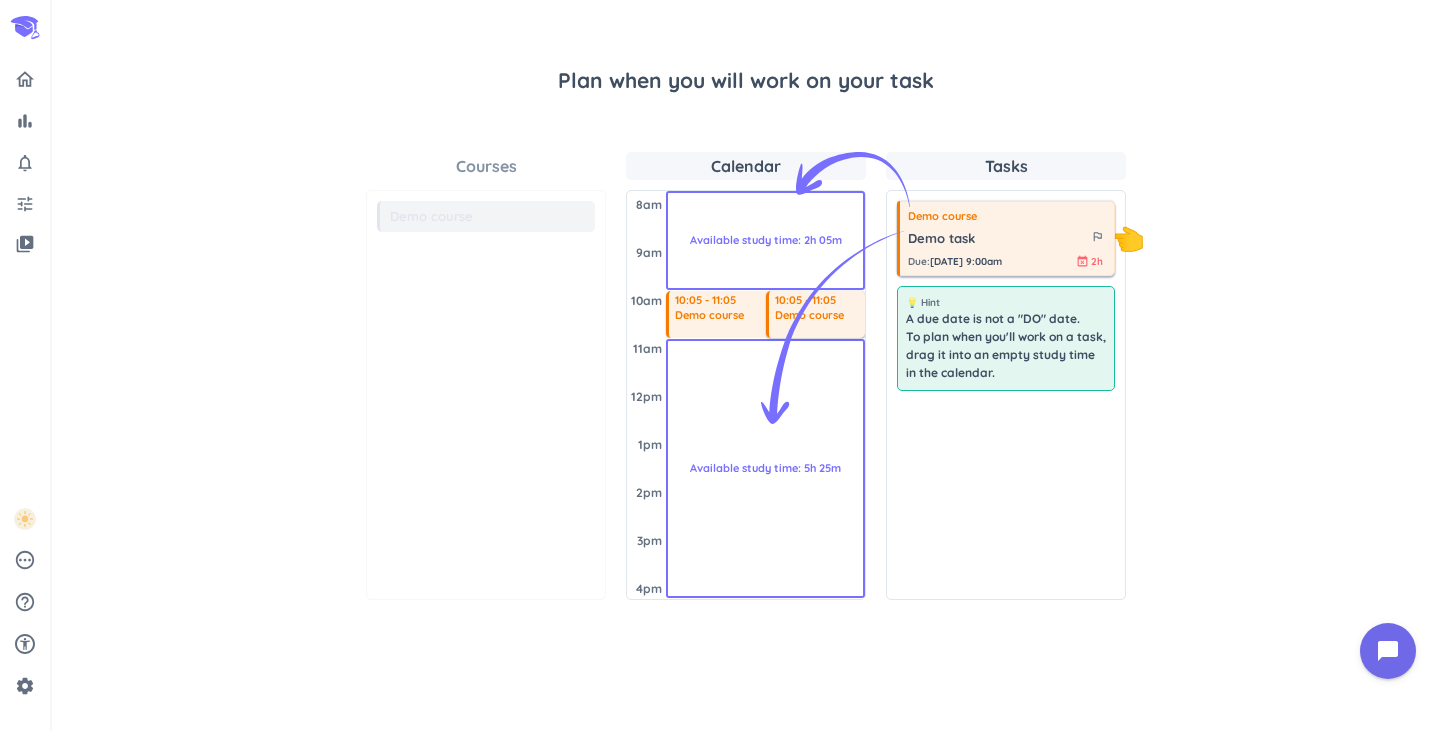 click on "Demo task" at bounding box center [998, 239] 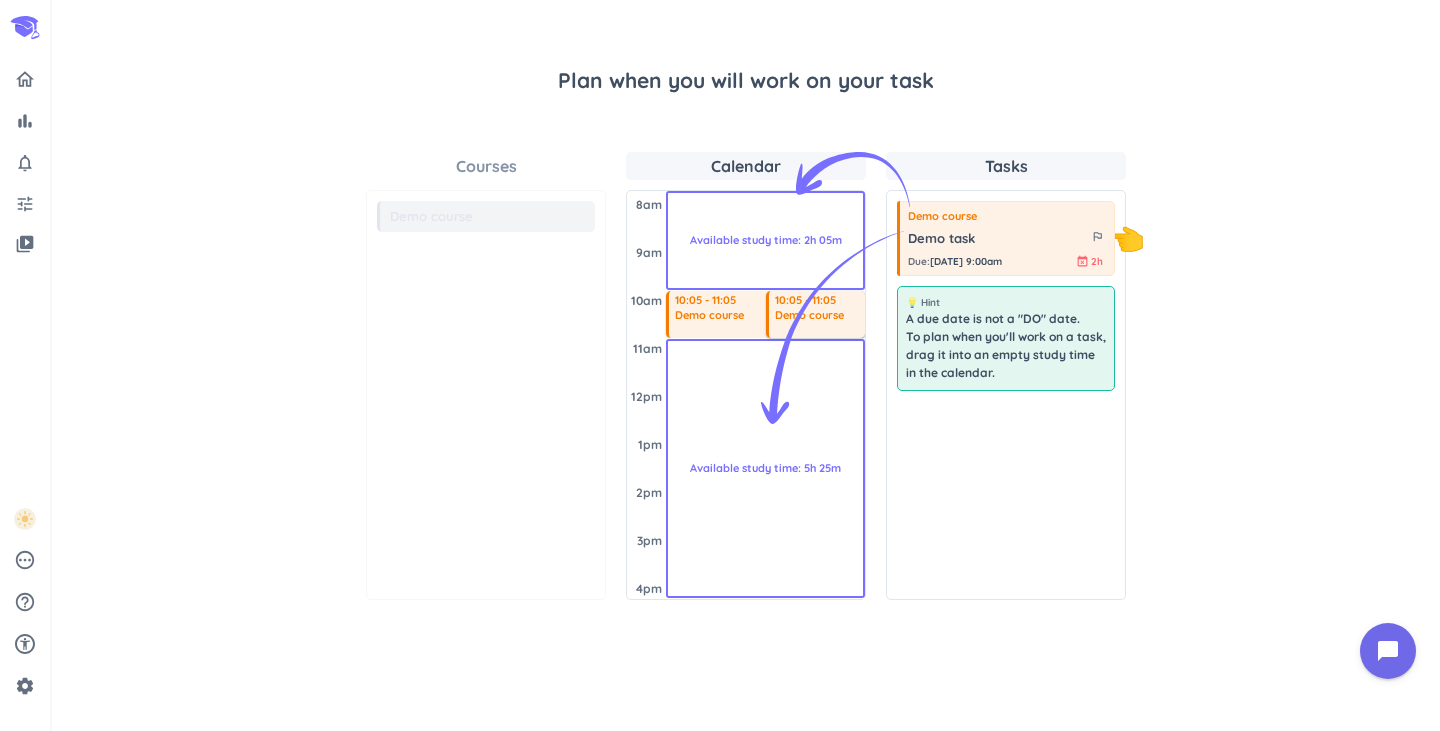 click on "A due date is not a "DO" date.
To plan when you'll work on a task, drag it into an empty study time in the calendar." at bounding box center (1006, 346) 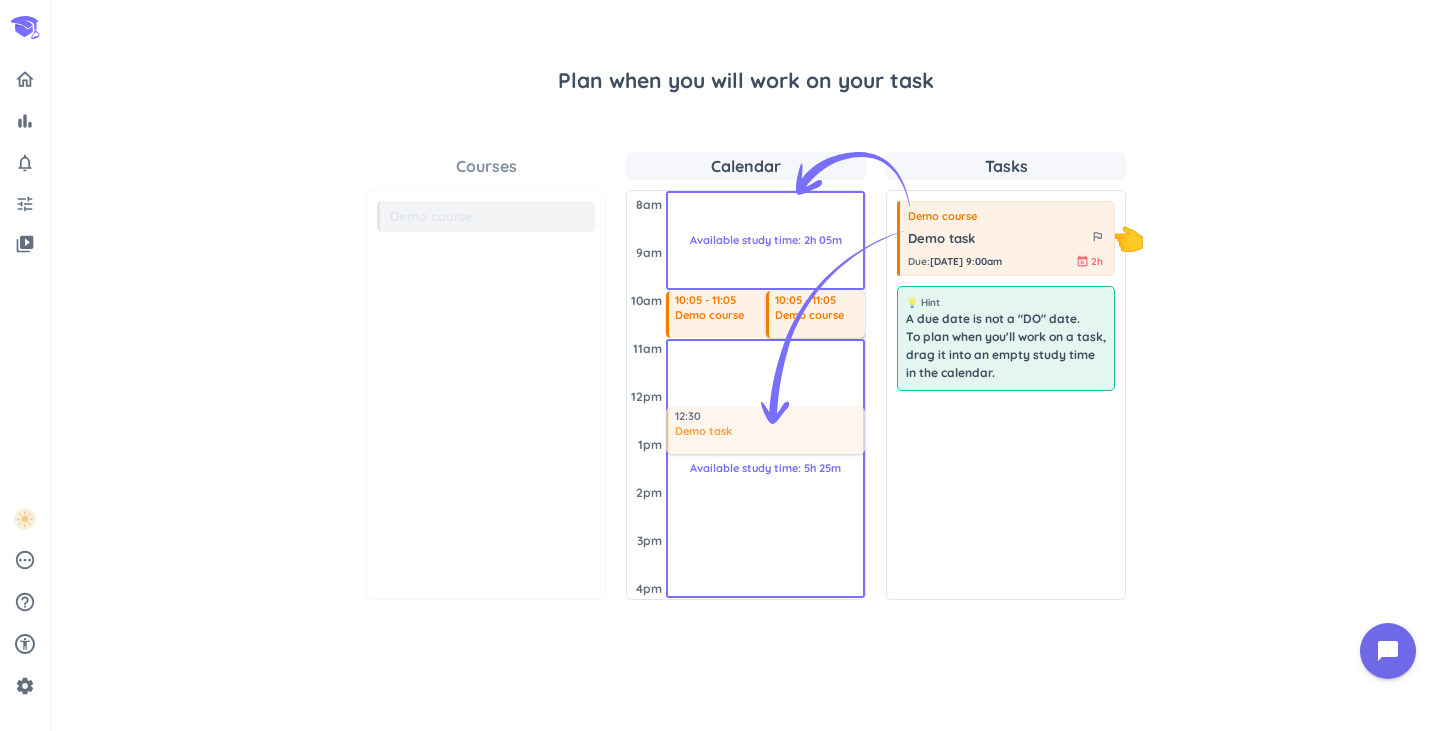 drag, startPoint x: 1035, startPoint y: 249, endPoint x: 800, endPoint y: 406, distance: 282.61987 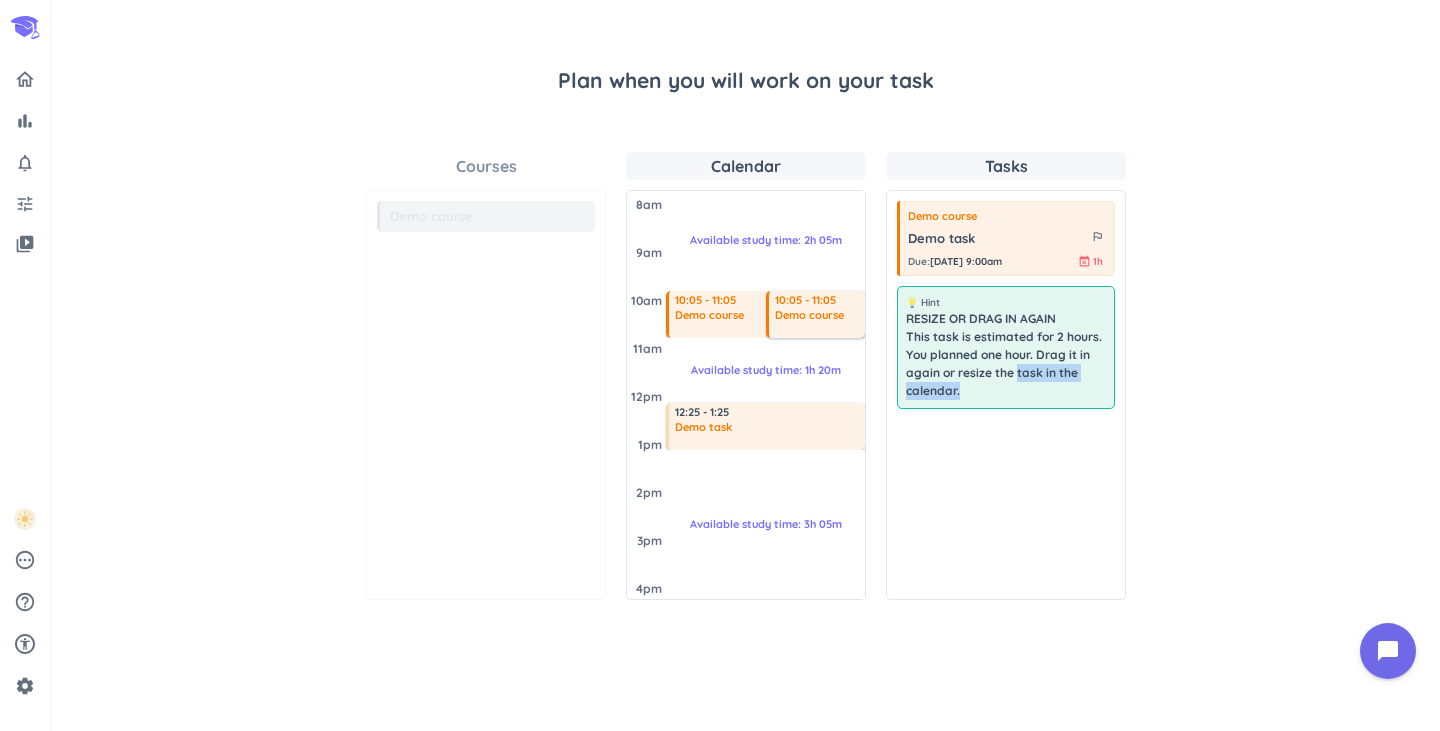 drag, startPoint x: 1012, startPoint y: 372, endPoint x: 1006, endPoint y: 399, distance: 27.658634 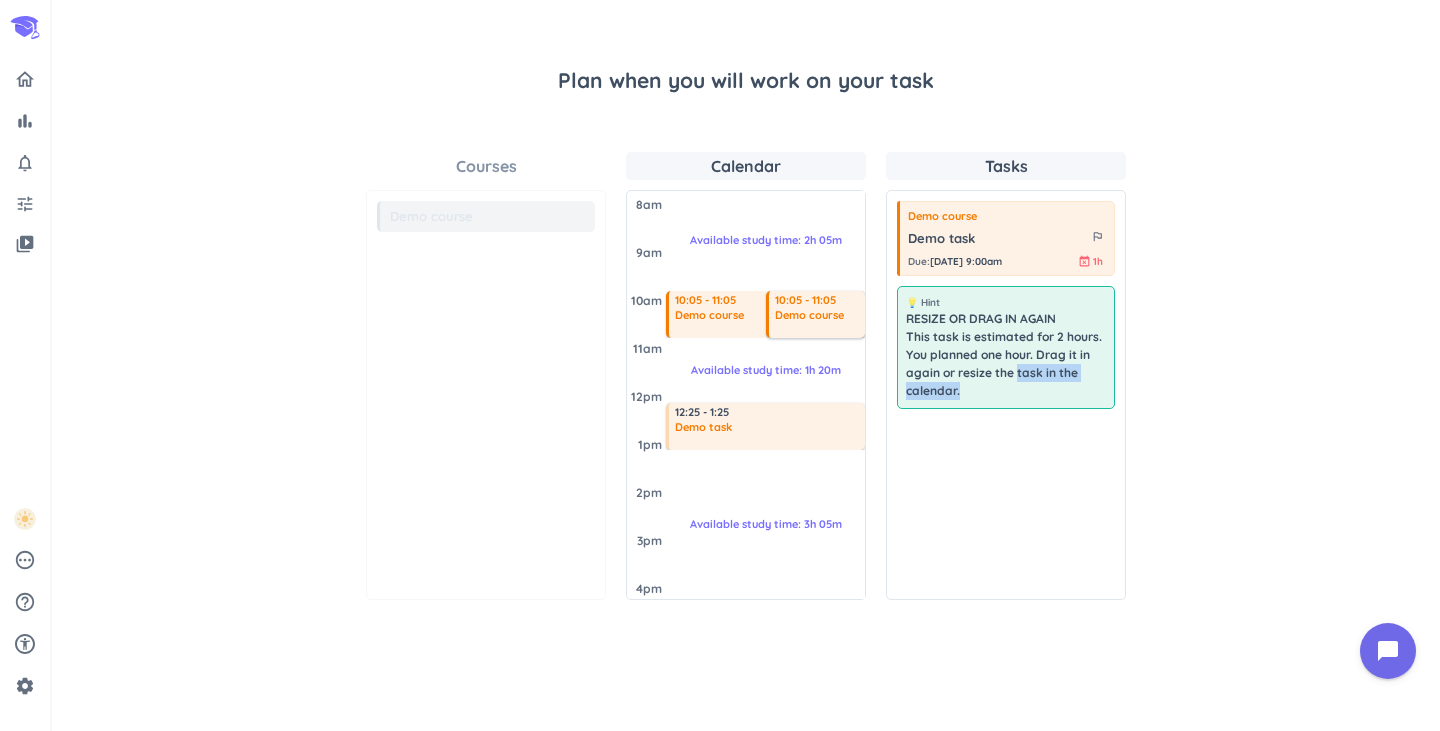 click on "💡 Hint RESIZE OR DRAG IN AGAIN
This task is estimated for 2 hours. You planned one hour. Drag it in again or resize the task in the calendar." at bounding box center (1006, 347) 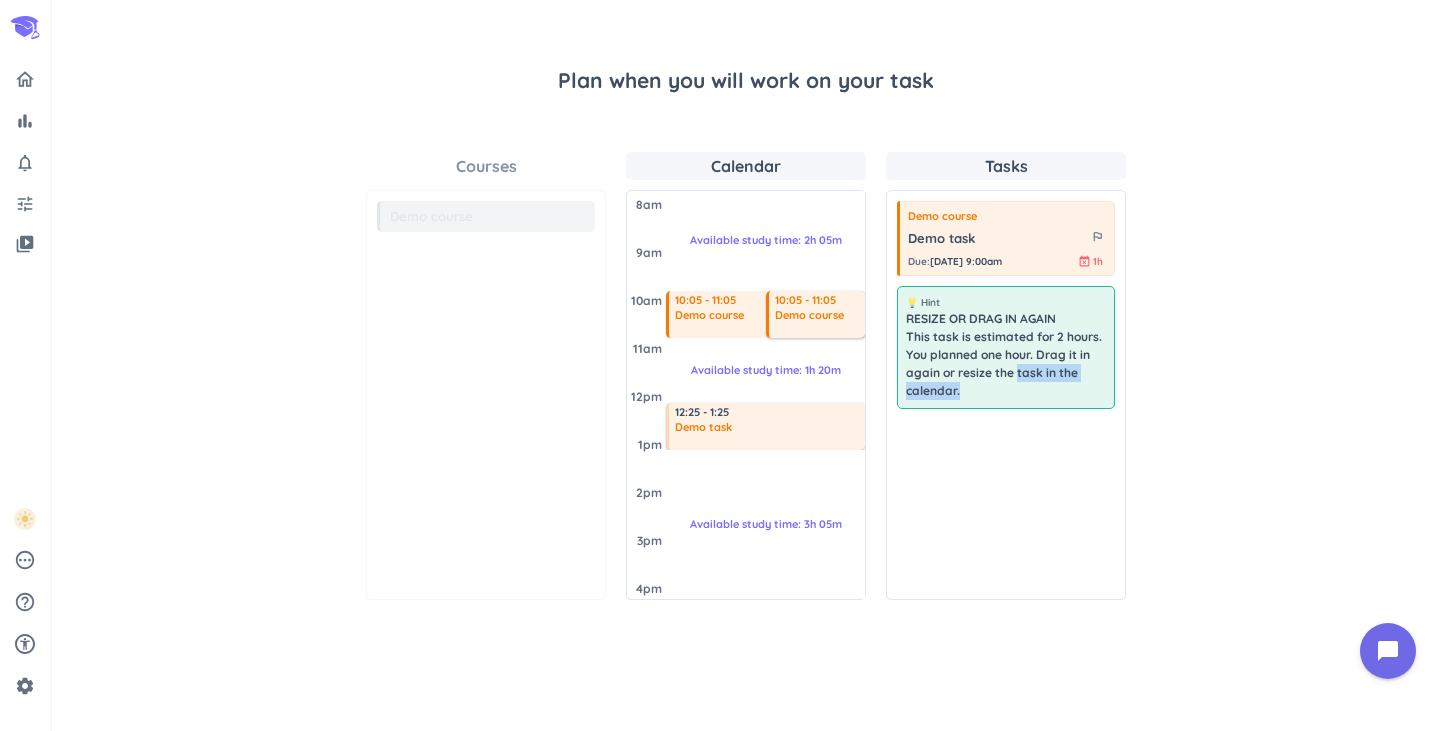 click on "Demo course Demo task outlined_flag Due :  [DATE] 9:00am event_busy 1h   💡 Hint RESIZE OR DRAG IN AGAIN
This task is estimated for 2 hours. You planned one hour. Drag it in again or resize the task in the calendar." at bounding box center [1006, 395] 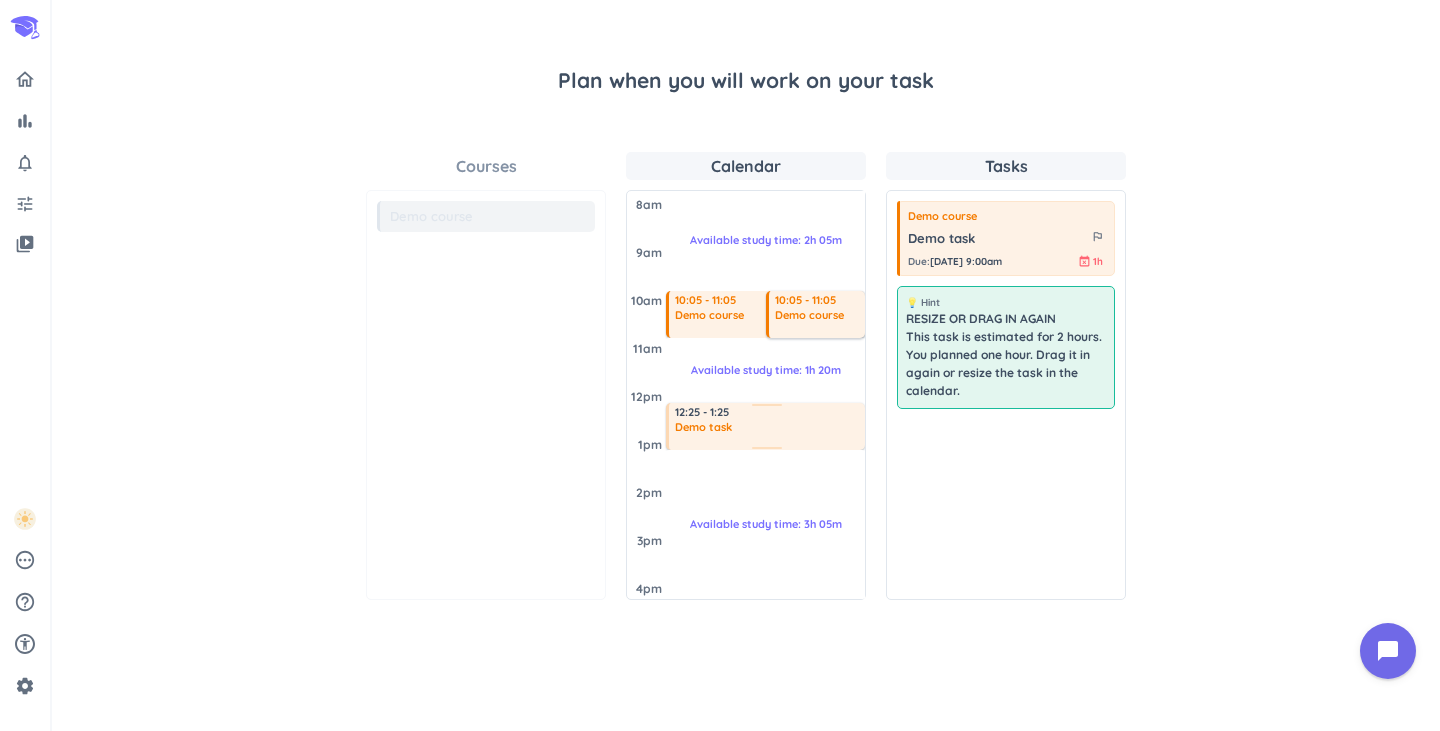 click on "Demo task" at bounding box center [768, 433] 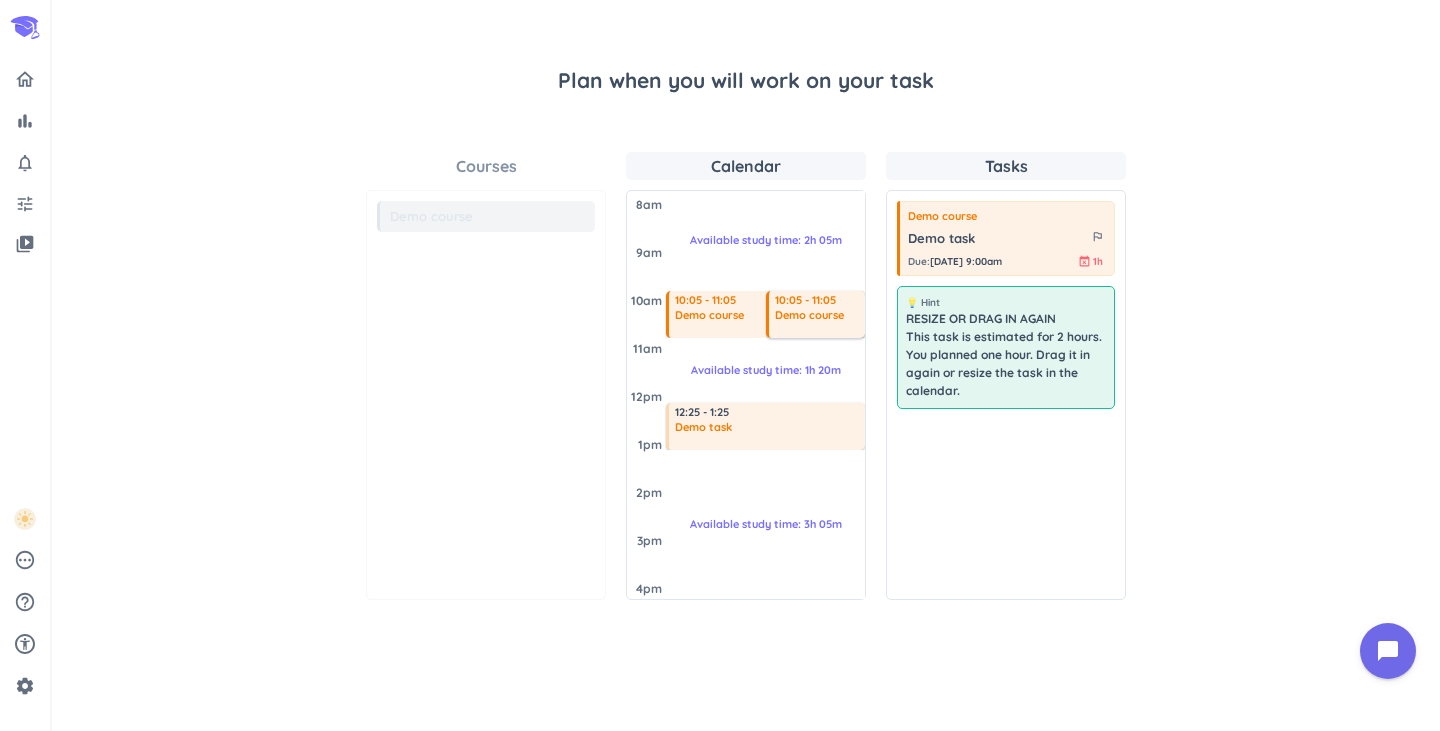 drag, startPoint x: 760, startPoint y: 450, endPoint x: 762, endPoint y: 462, distance: 12.165525 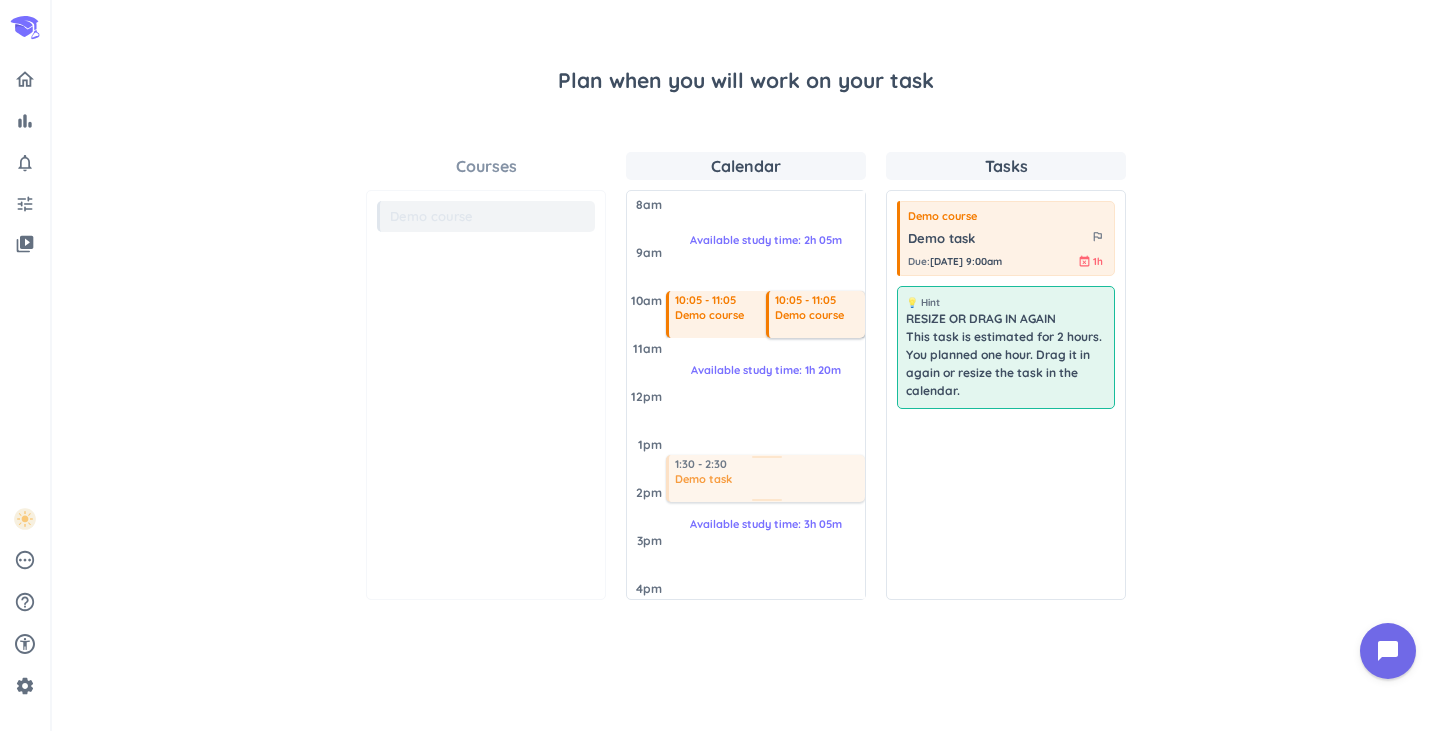 drag, startPoint x: 767, startPoint y: 443, endPoint x: 773, endPoint y: 504, distance: 61.294373 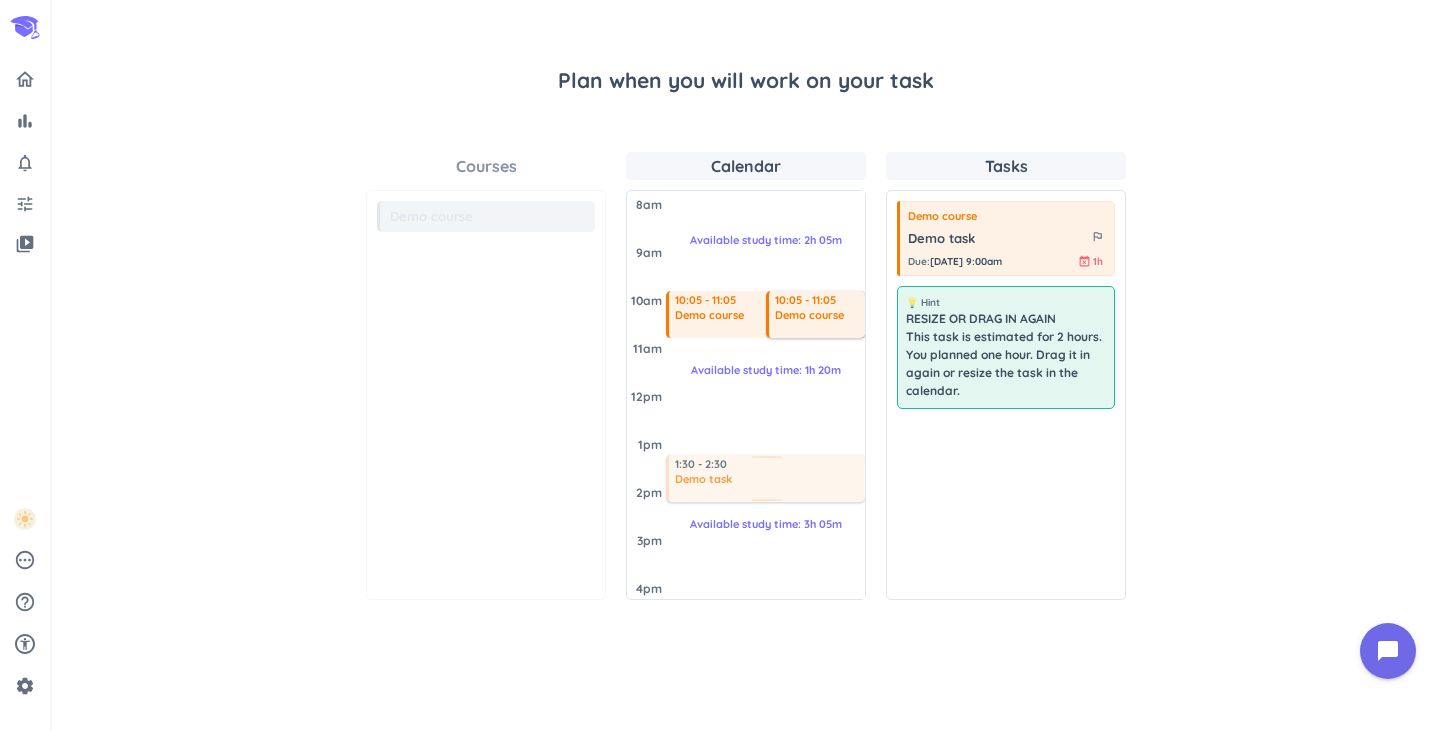 click on "10:05 - 11:05 Demo course 10:05 - 11:05 Demo course Available study time: 2h 05m Available study time: 1h 20m 12:25 - 1:25 Demo task Available study time: 3h 05m 1:30 - 2:30 Demo task" at bounding box center (765, 395) 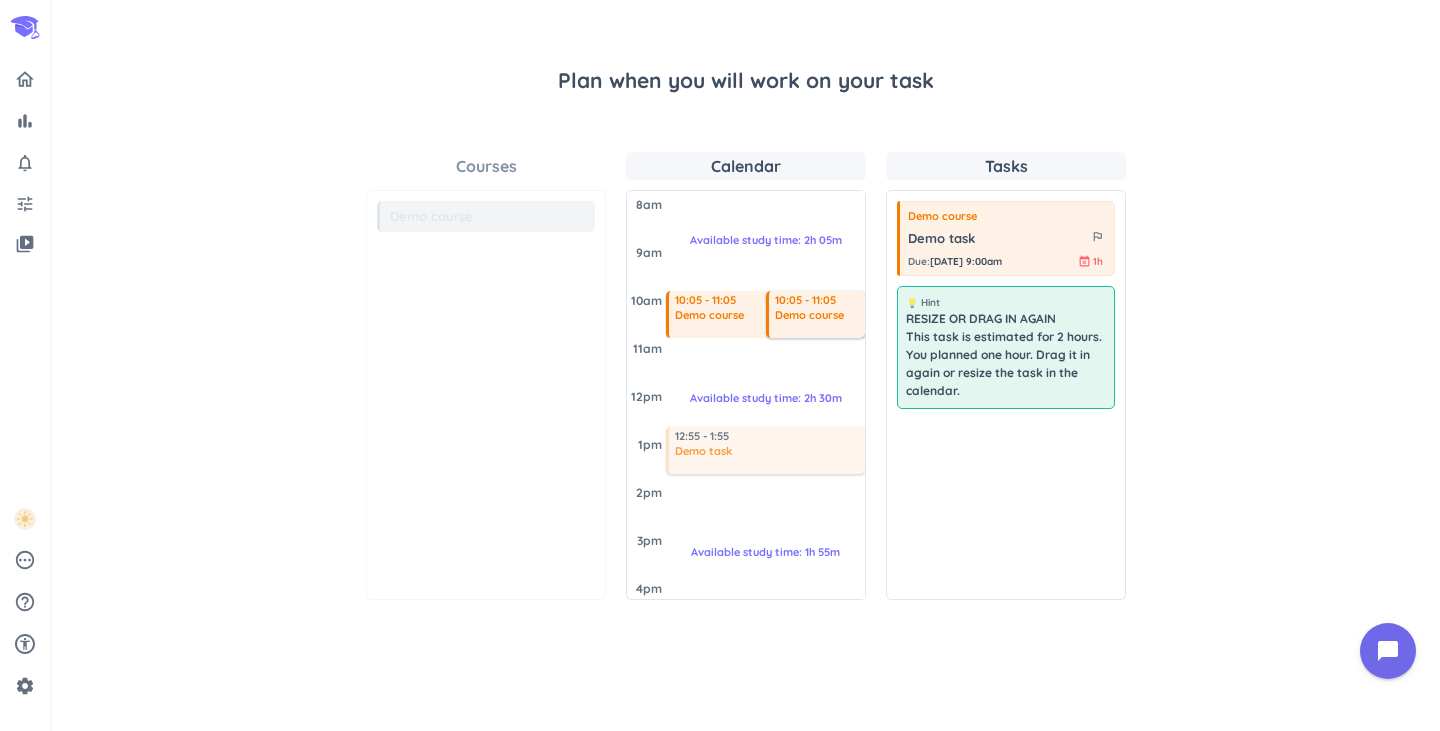 drag, startPoint x: 762, startPoint y: 459, endPoint x: 763, endPoint y: 416, distance: 43.011627 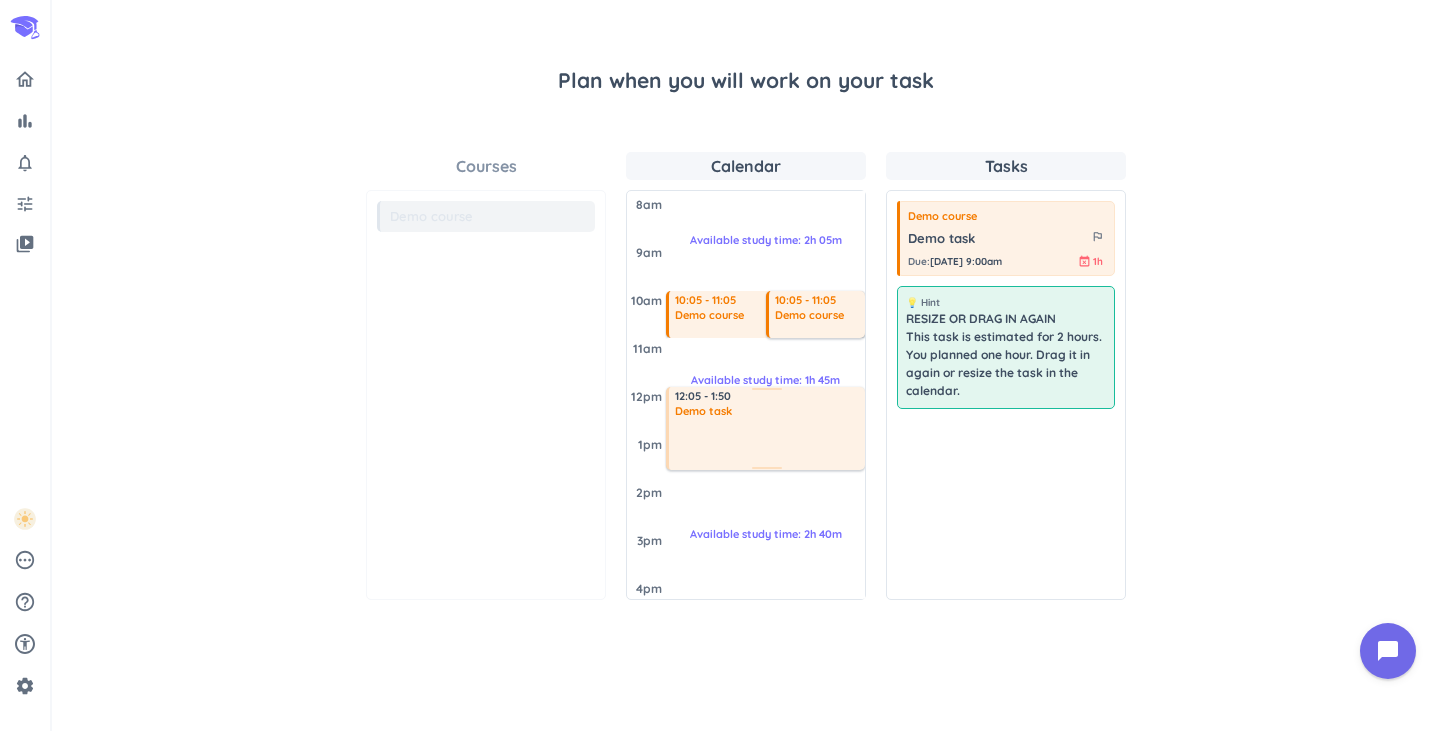 drag, startPoint x: 763, startPoint y: 426, endPoint x: 764, endPoint y: 385, distance: 41.01219 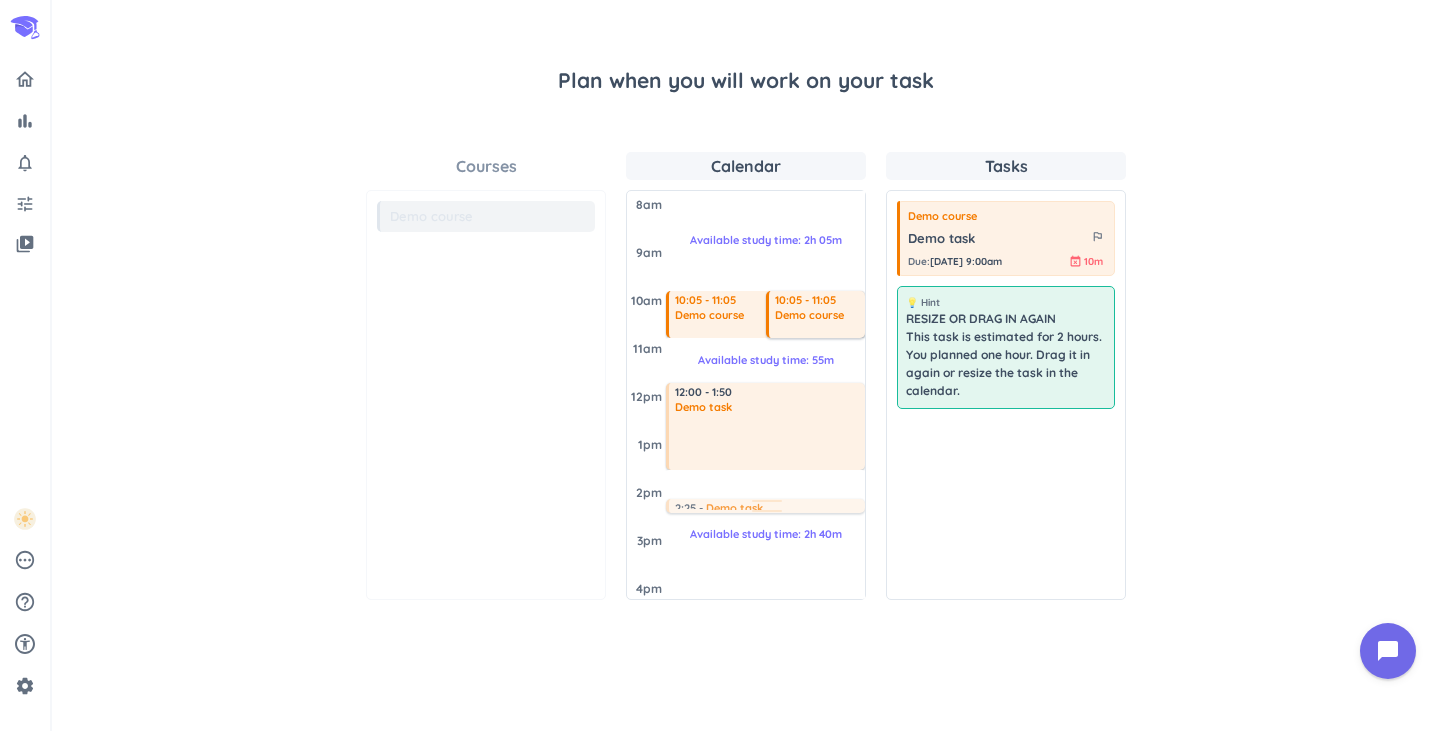 click on "Courses Demo course 💡 Hint RESIZE OR DRAG IN AGAIN
This task is estimated for 2 hours. You planned one hour. Drag it in again or resize the task in the calendar. Calendar [DATE] 8am 9am 10am 11am 12pm 1pm 2pm 3pm 4pm 10:05 - 11:05 Demo course 10:05 - 11:05 Demo course Available study time: 2h 05m Available study time: 55m 12:00 - 1:50 Demo task Available study time: 2h 40m 2:25  Demo task Tasks Demo course Demo task outlined_flag Due :  [DATE] 9:00am event_busy 10m   💡 Hint RESIZE OR DRAG IN AGAIN
This task is estimated for 2 hours. You planned one hour. Drag it in again or resize the task in the calendar." at bounding box center [746, 376] 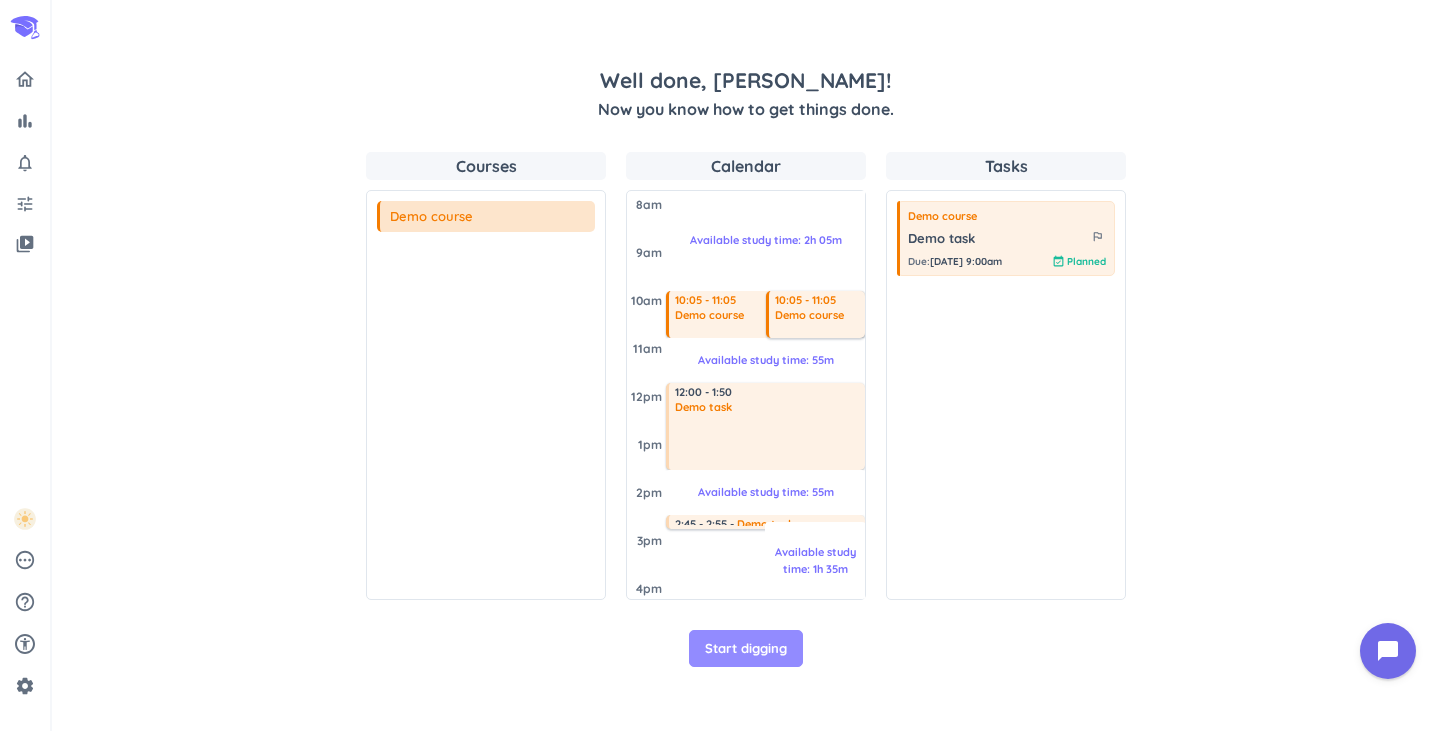 click on "Start digging" at bounding box center (746, 649) 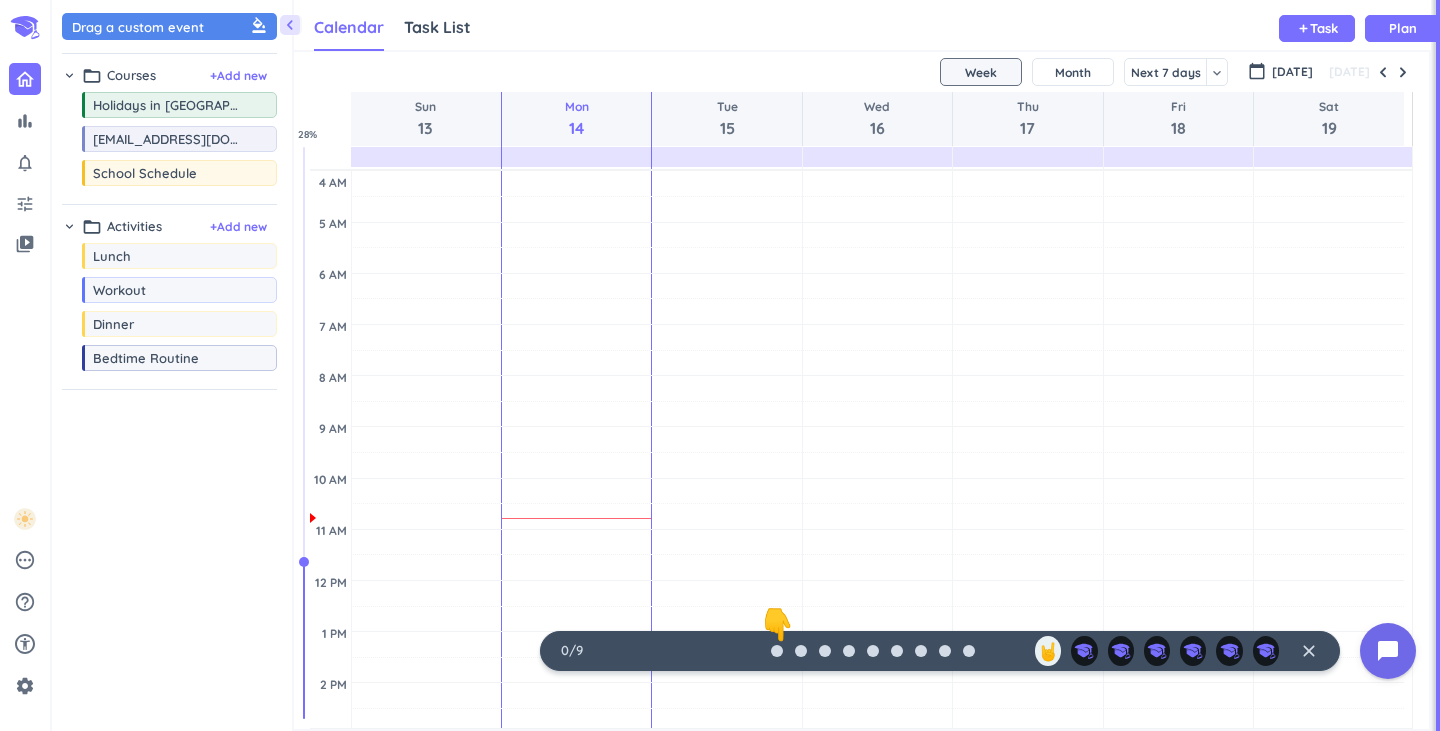 scroll, scrollTop: 42, scrollLeft: 1129, axis: both 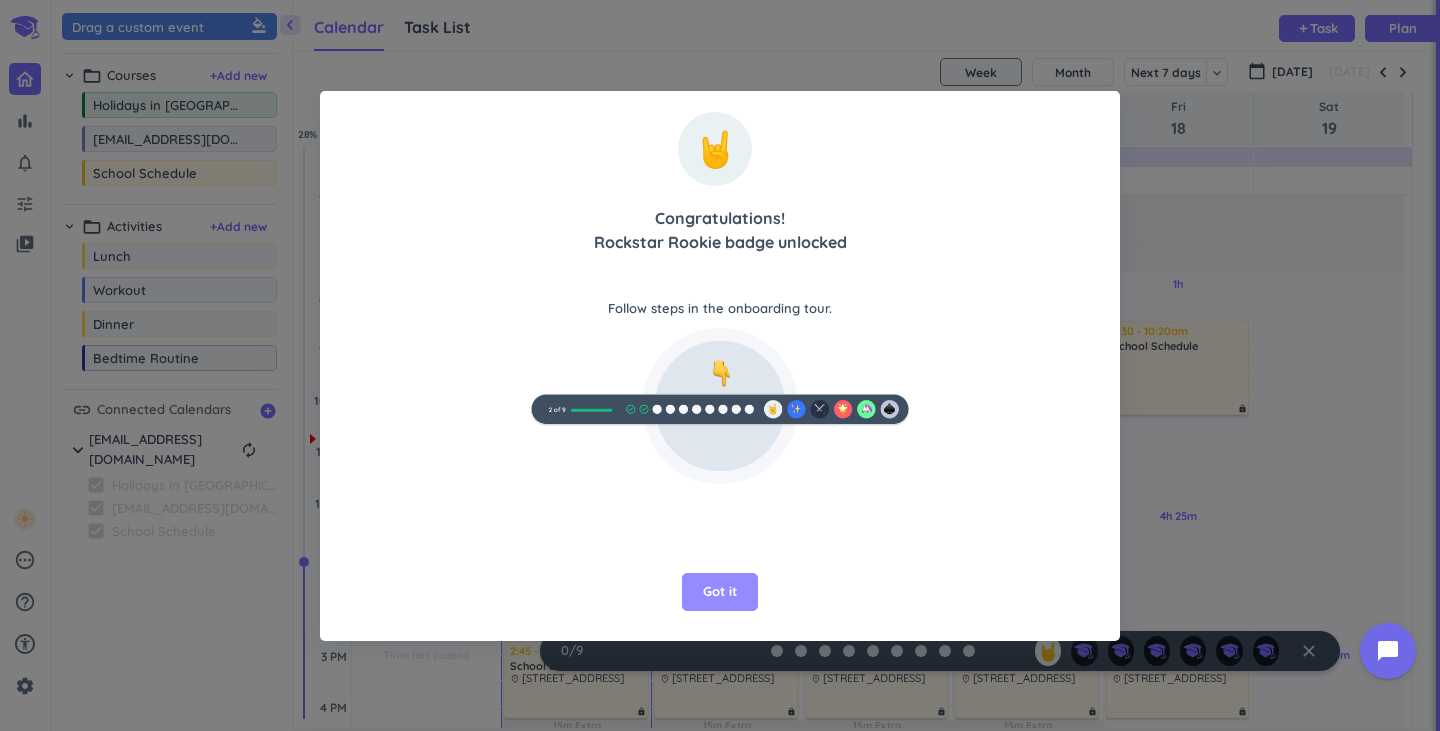 click on "Got it" at bounding box center [720, 592] 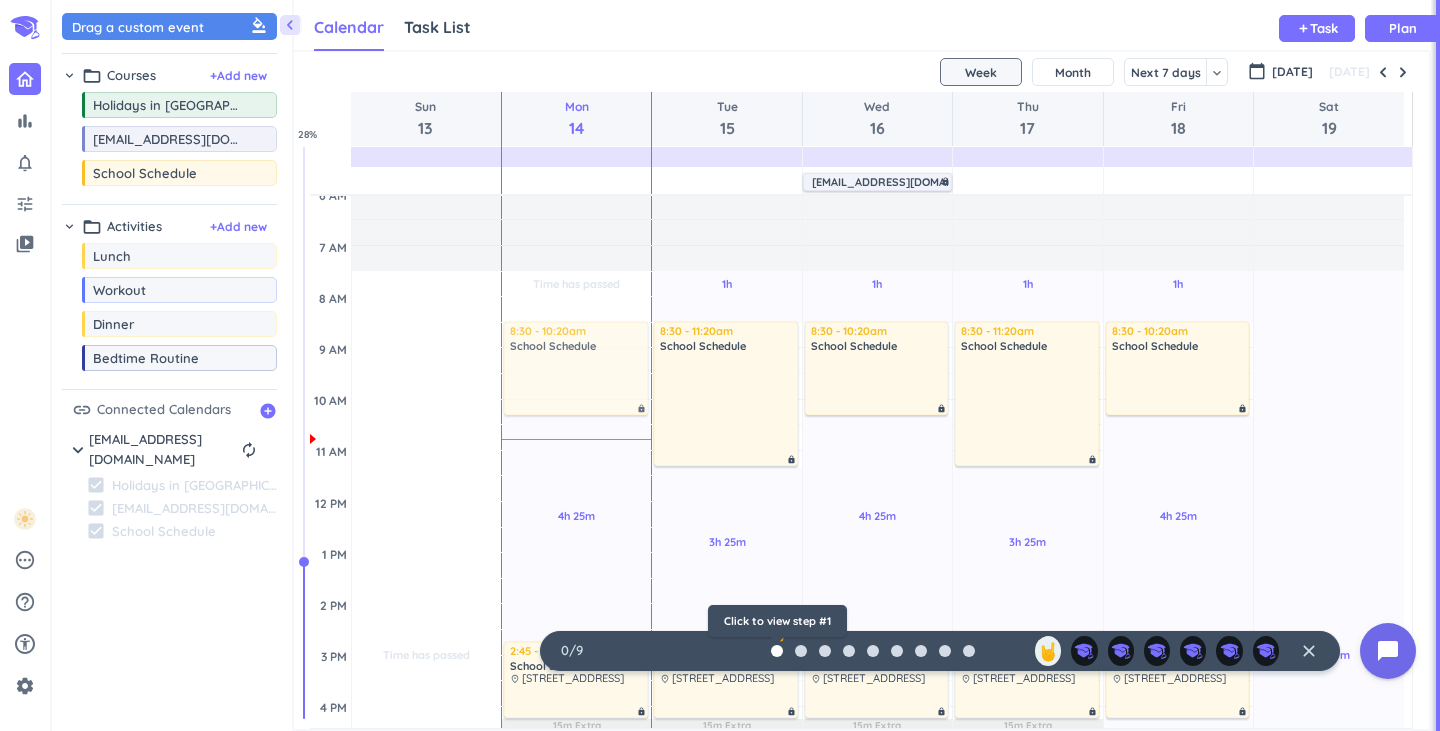 click at bounding box center [777, 651] 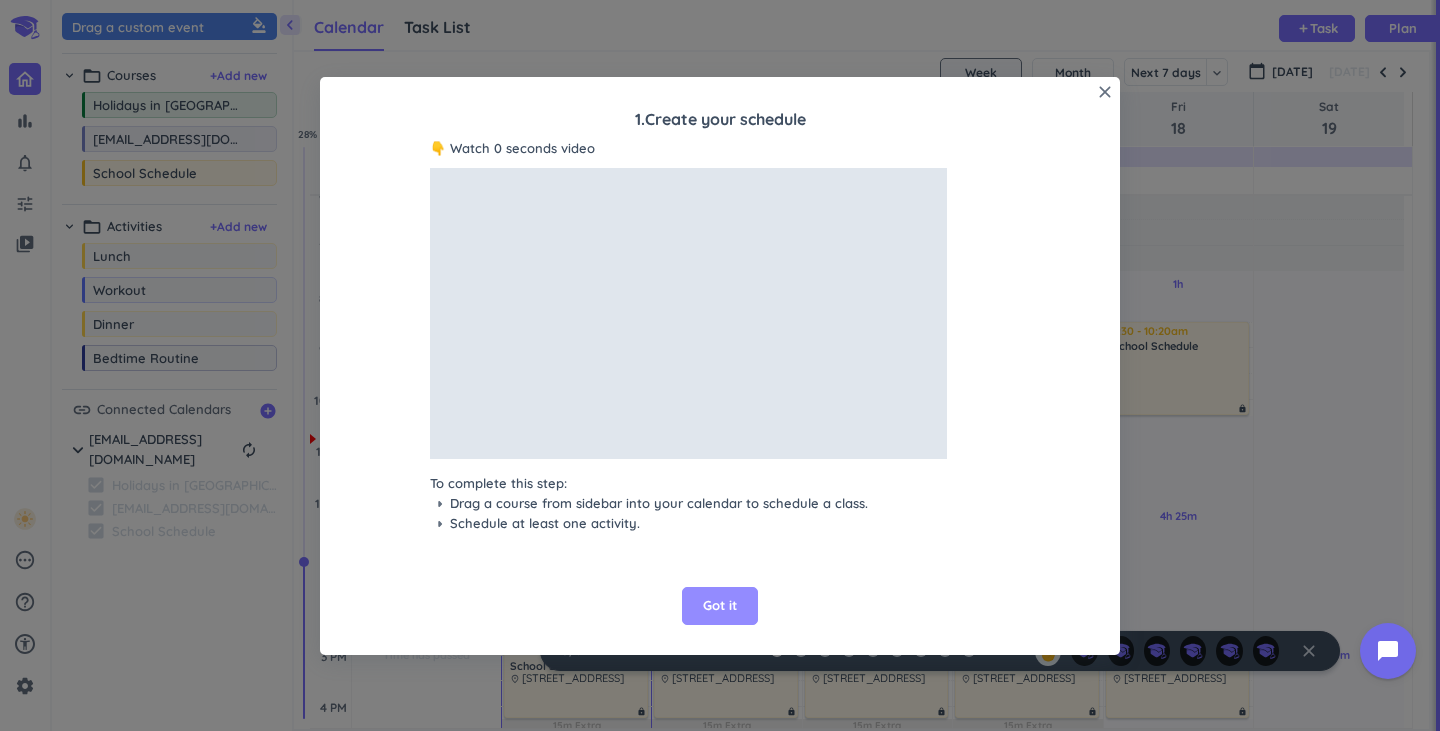 click on "Got it" at bounding box center [720, 606] 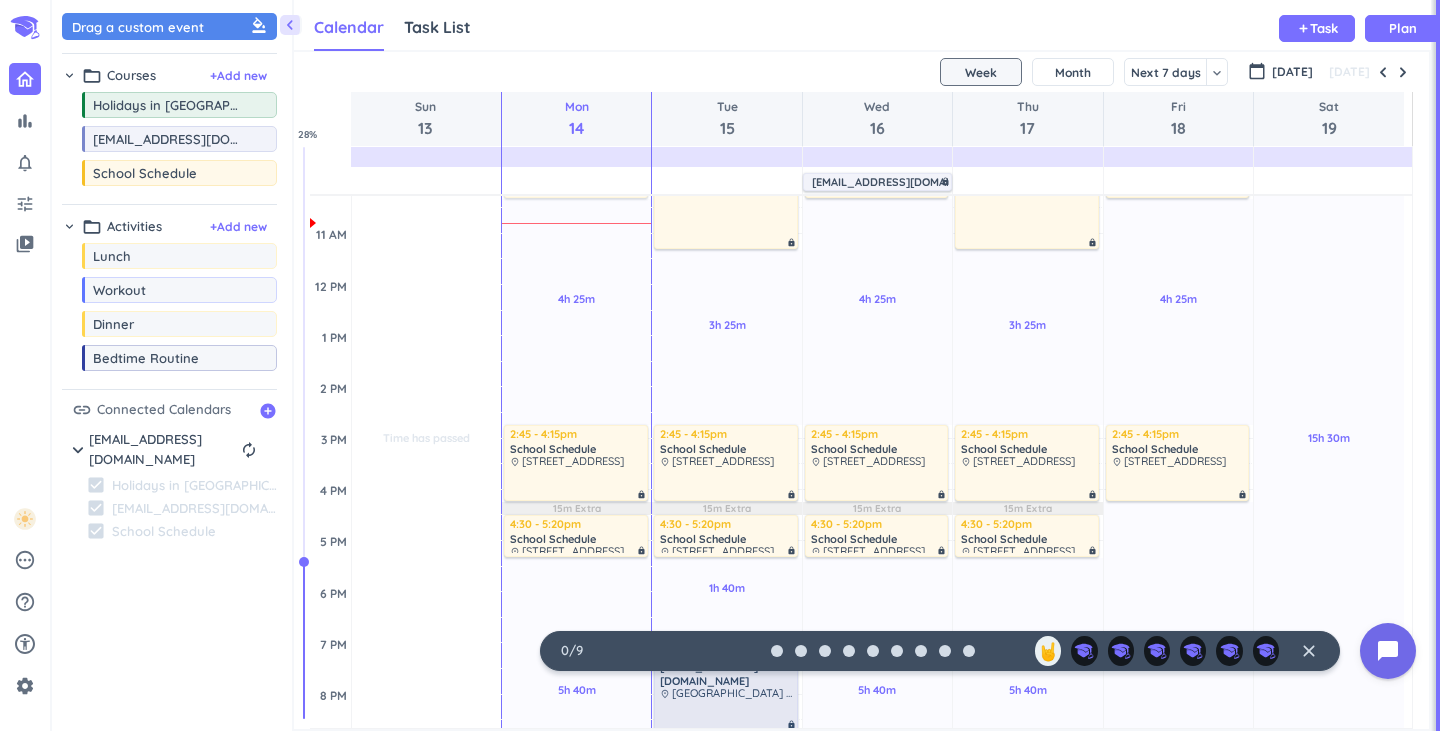 scroll, scrollTop: 320, scrollLeft: 0, axis: vertical 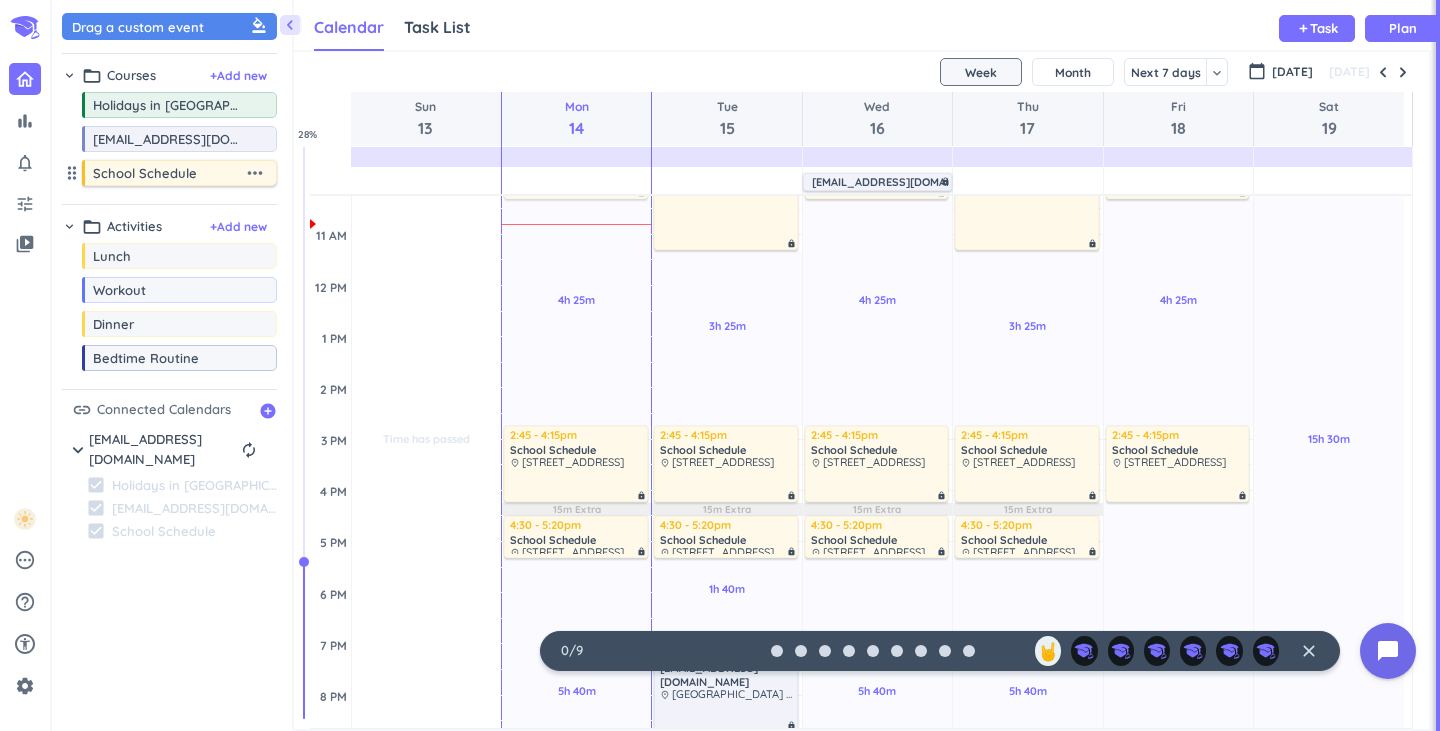 click on "more_horiz" at bounding box center [255, 173] 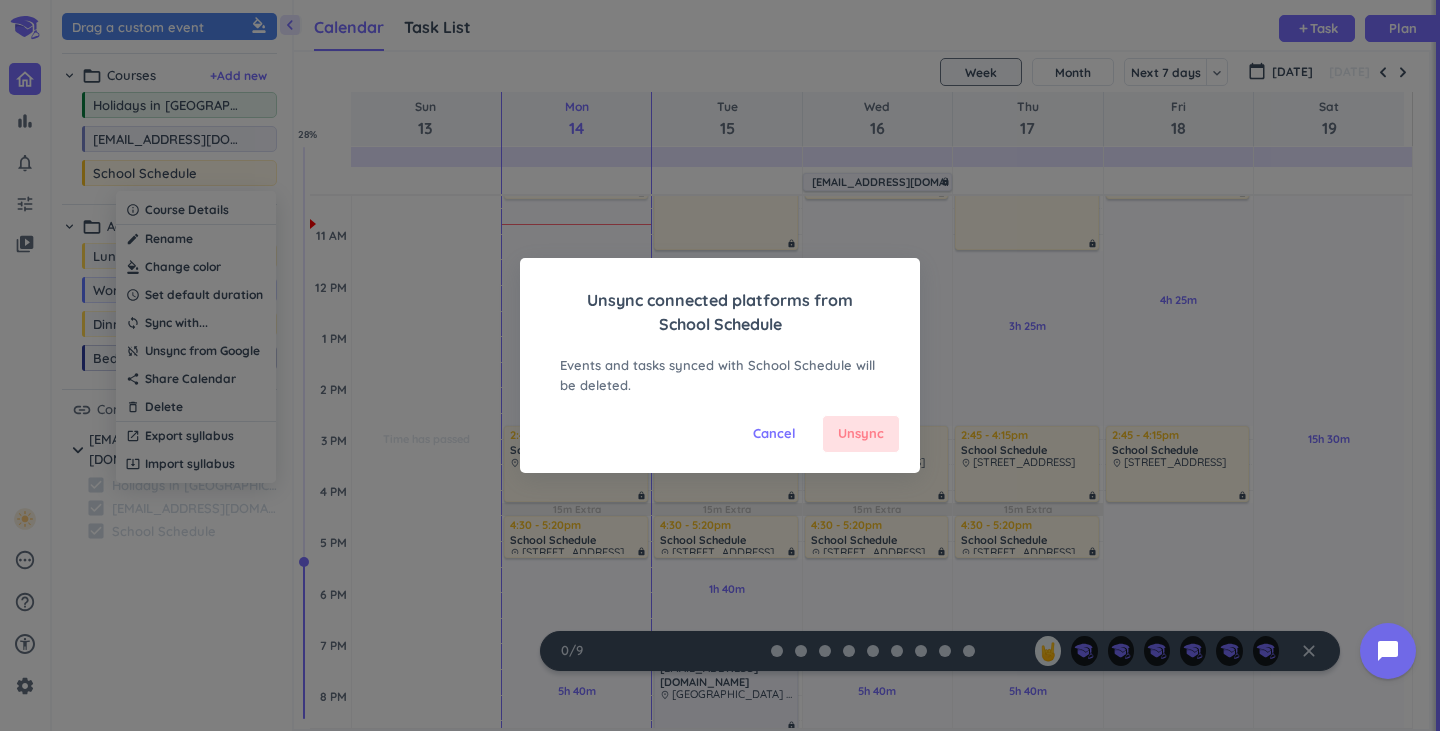 click on "Unsync" at bounding box center (861, 434) 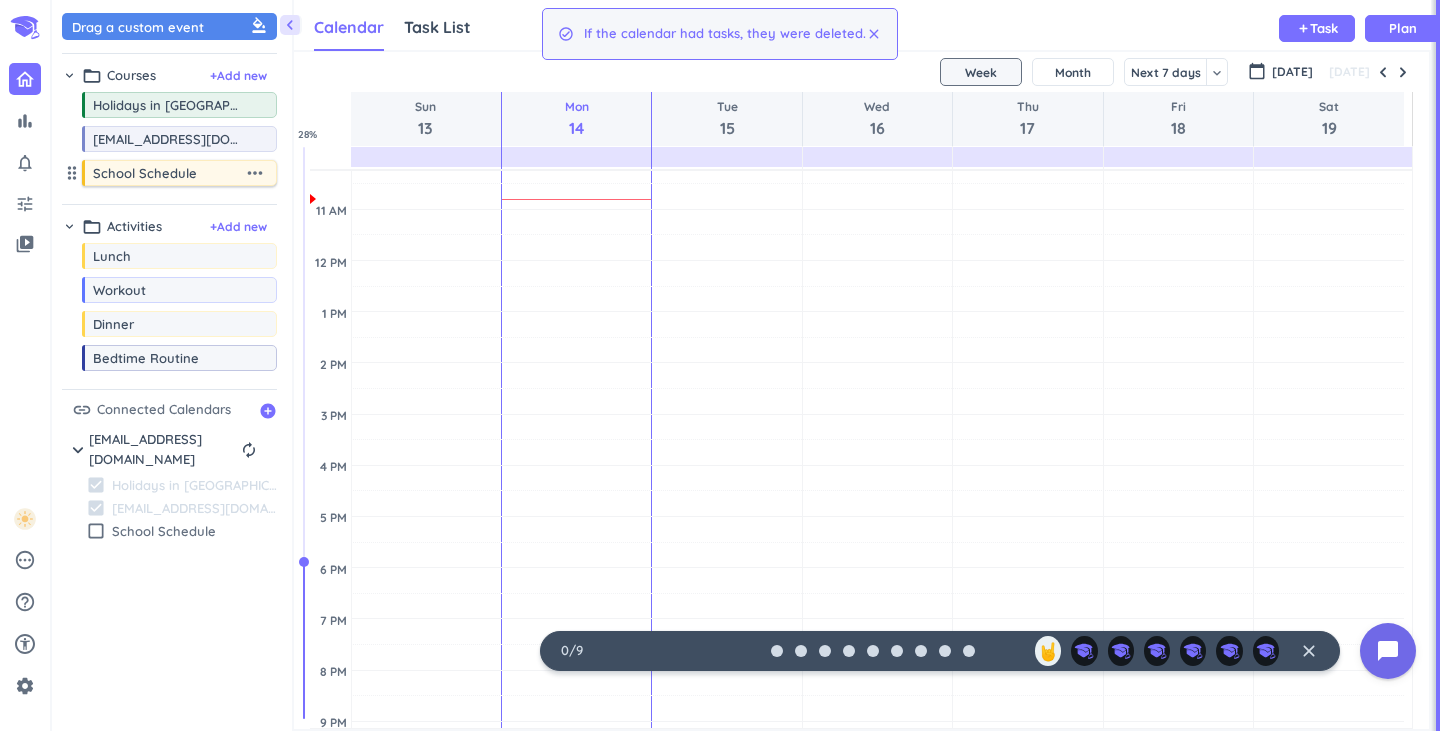 click on "more_horiz" at bounding box center [255, 173] 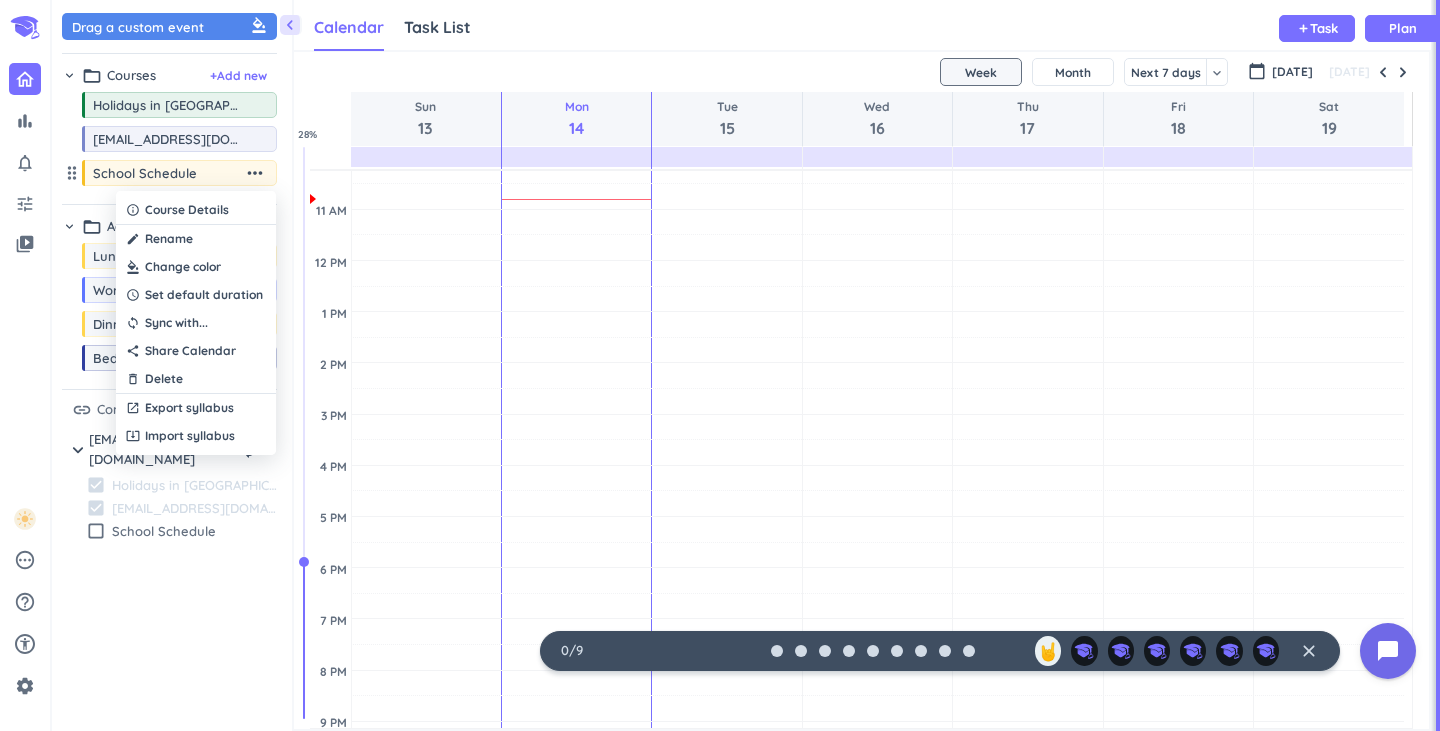 click at bounding box center (720, 365) 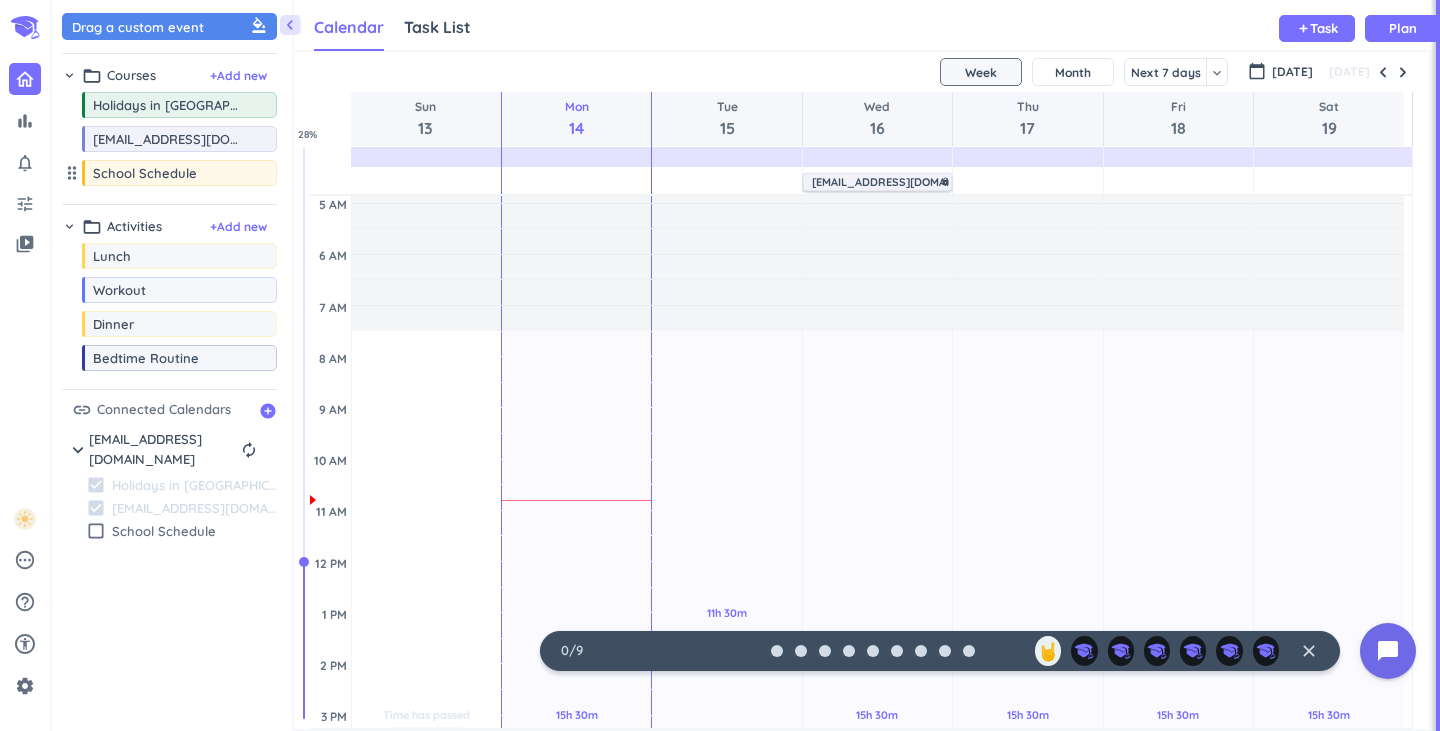 scroll, scrollTop: 43, scrollLeft: 0, axis: vertical 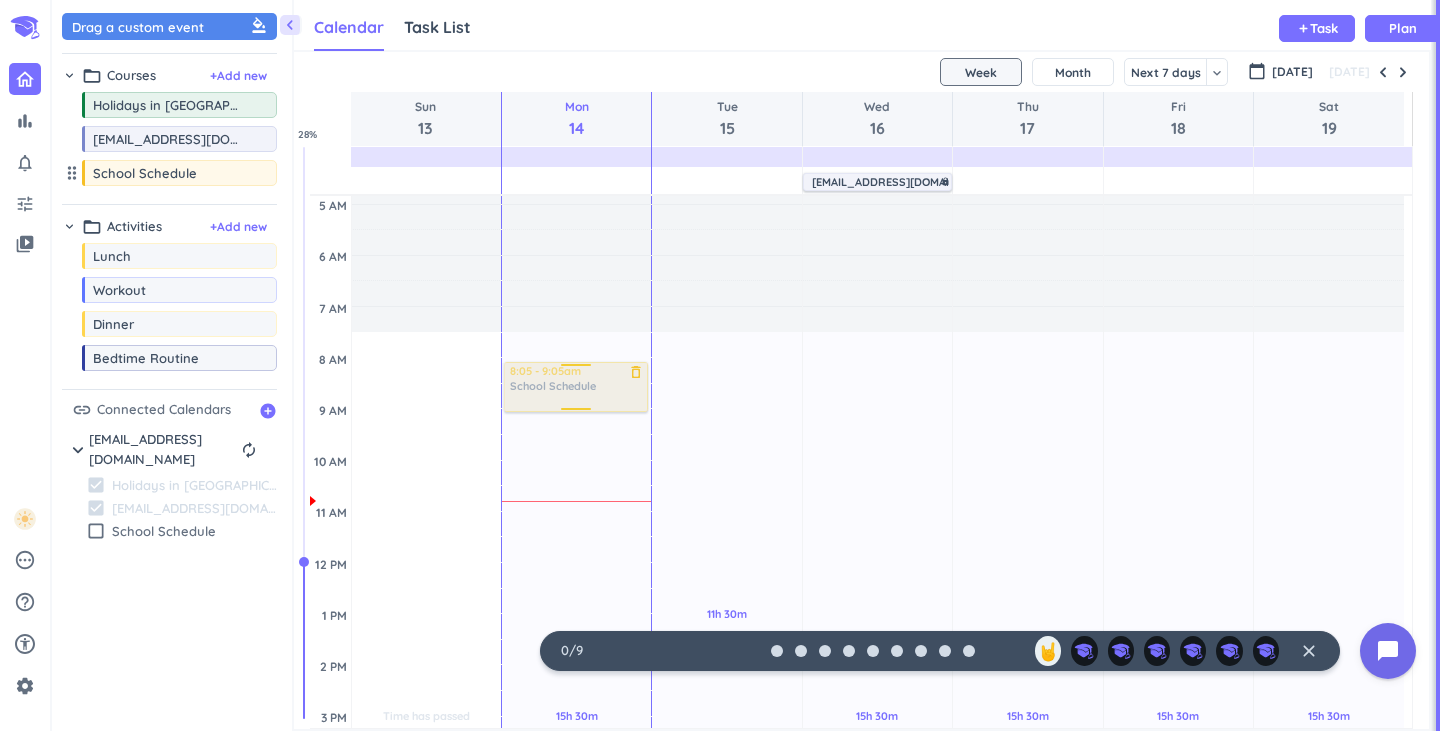 drag, startPoint x: 184, startPoint y: 185, endPoint x: 575, endPoint y: 364, distance: 430.02557 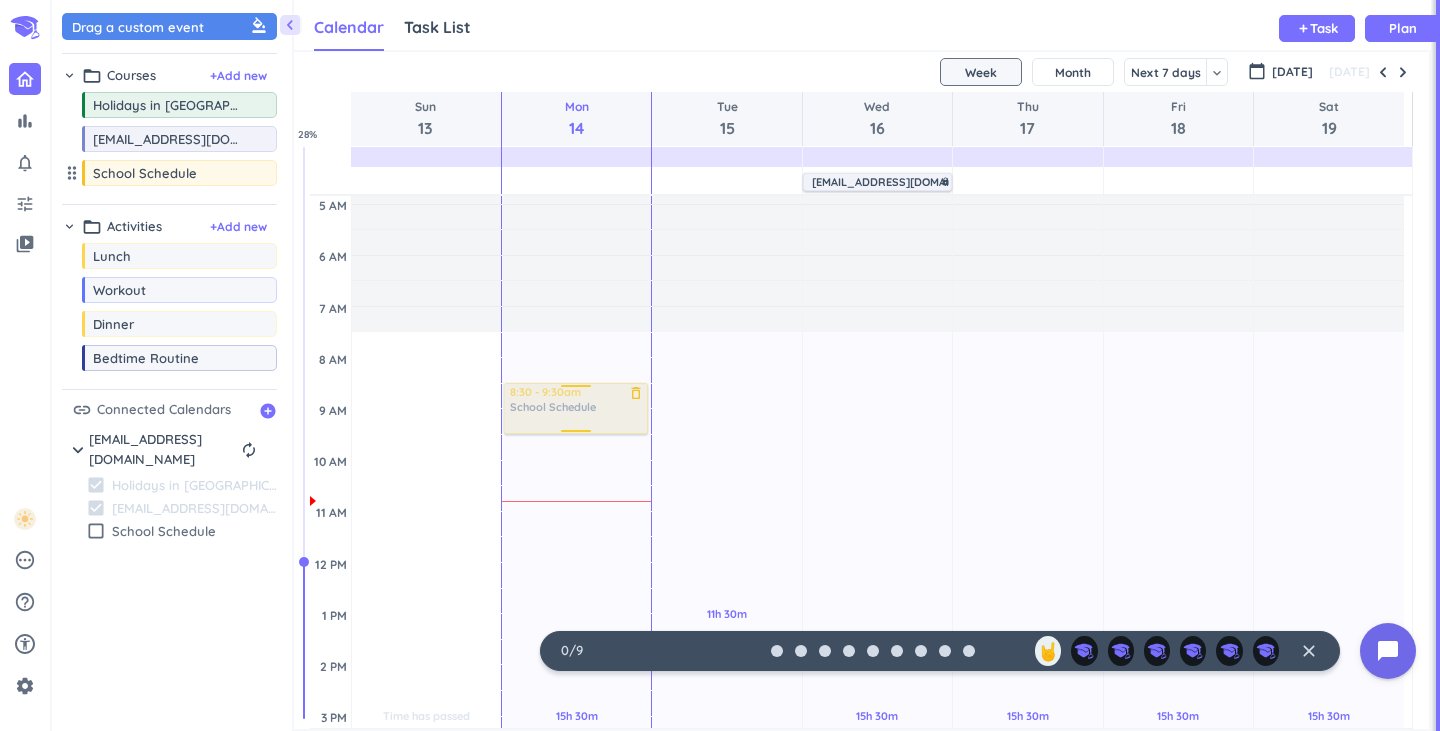drag, startPoint x: 587, startPoint y: 385, endPoint x: 595, endPoint y: 395, distance: 12.806249 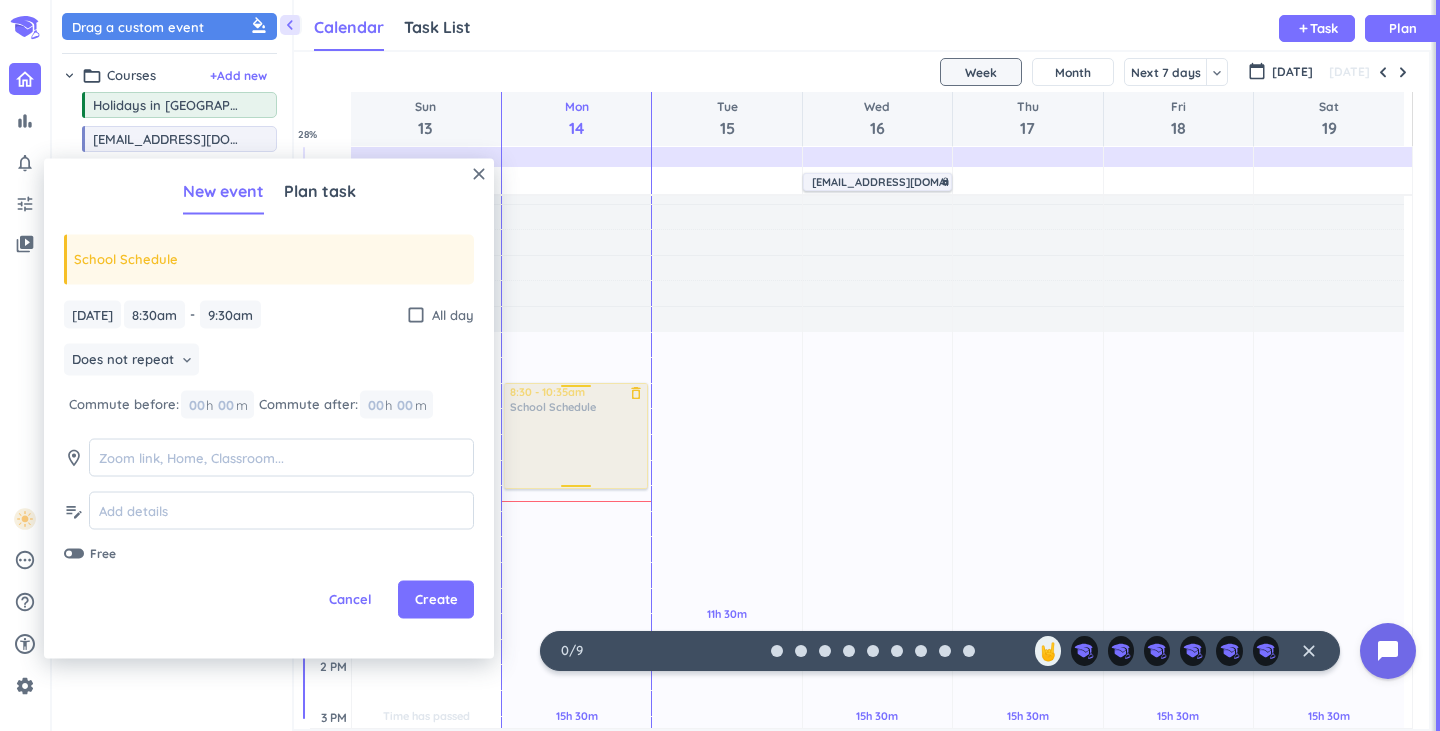 drag, startPoint x: 582, startPoint y: 431, endPoint x: 565, endPoint y: 528, distance: 98.478424 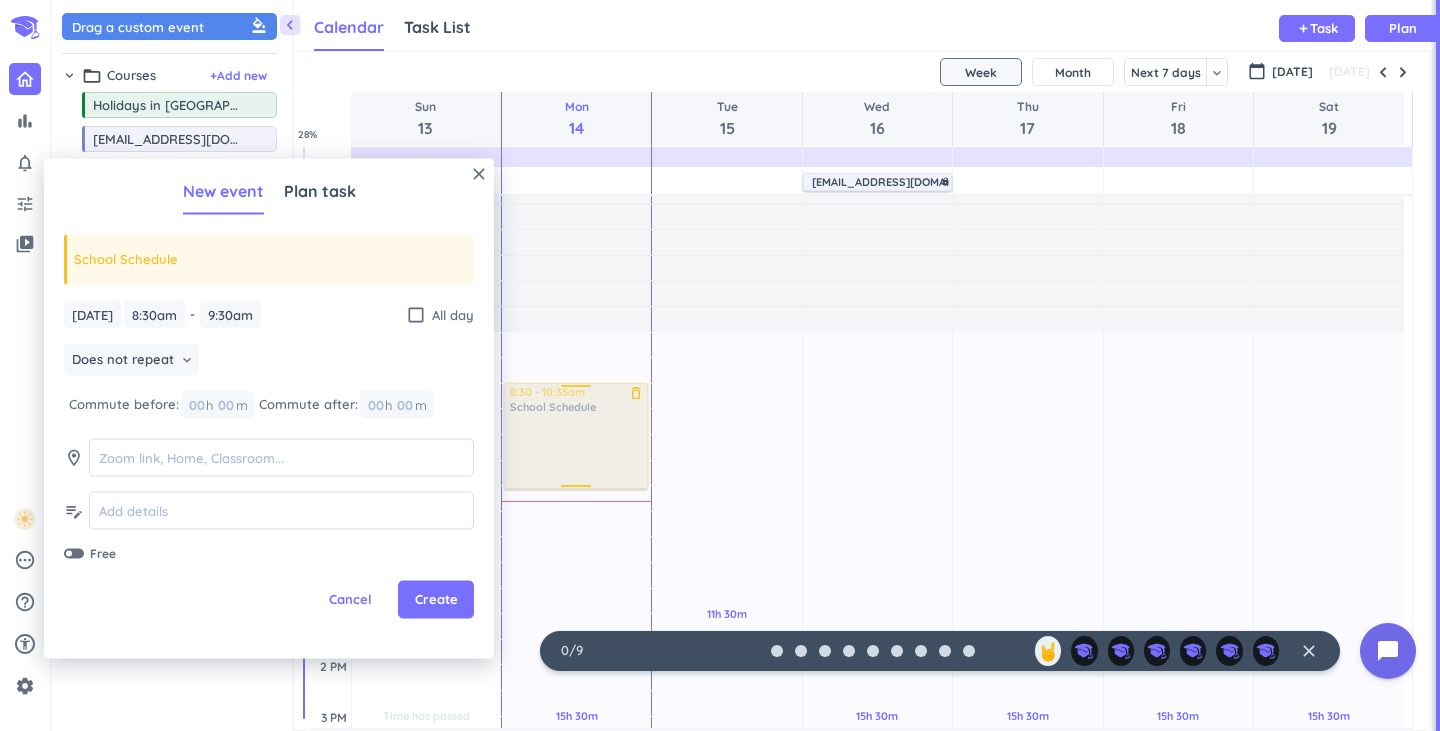 click on "15h 30m Past due Plan Adjust Awake Time Adjust Awake Time 8:30 - 9:30am School Schedule delete_outline 8:30 - 10:35am School Schedule delete_outline" at bounding box center (576, 767) 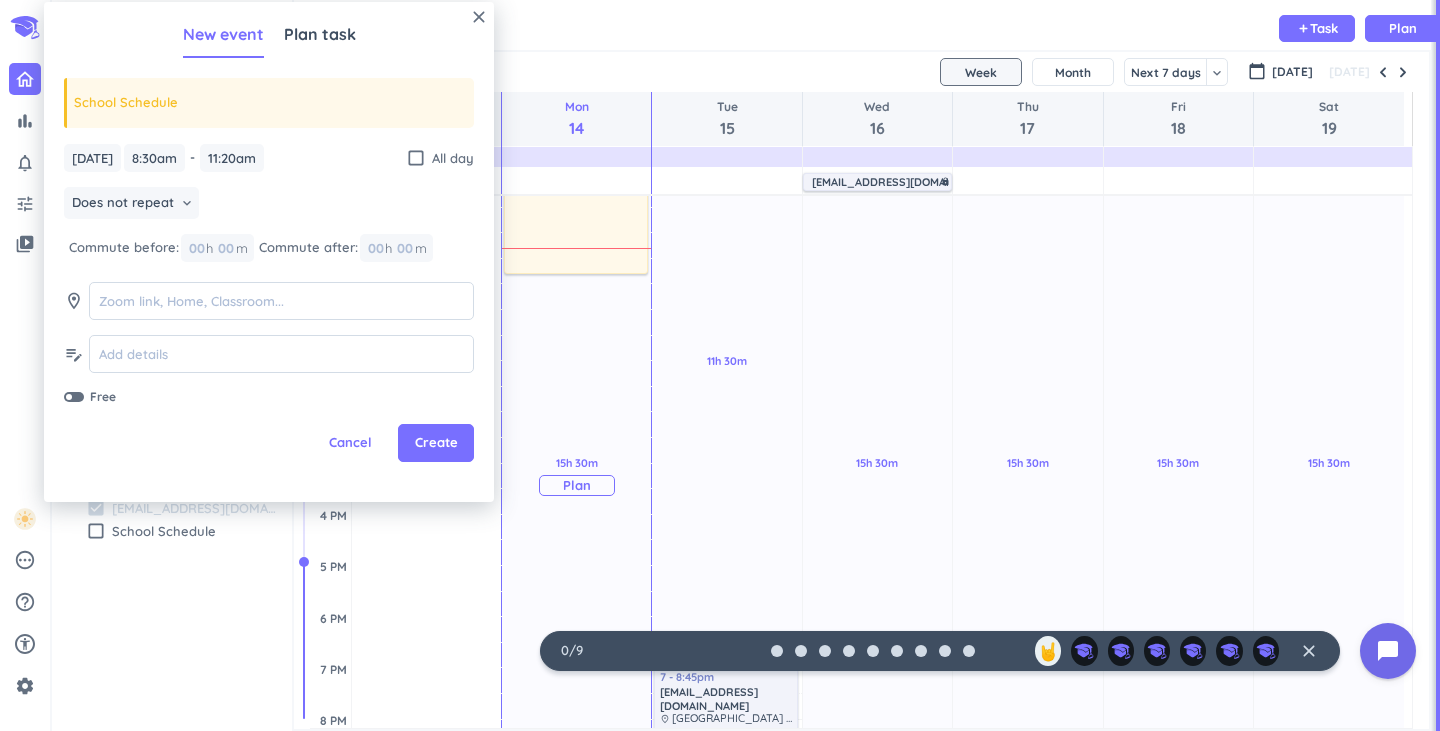 scroll, scrollTop: 243, scrollLeft: 0, axis: vertical 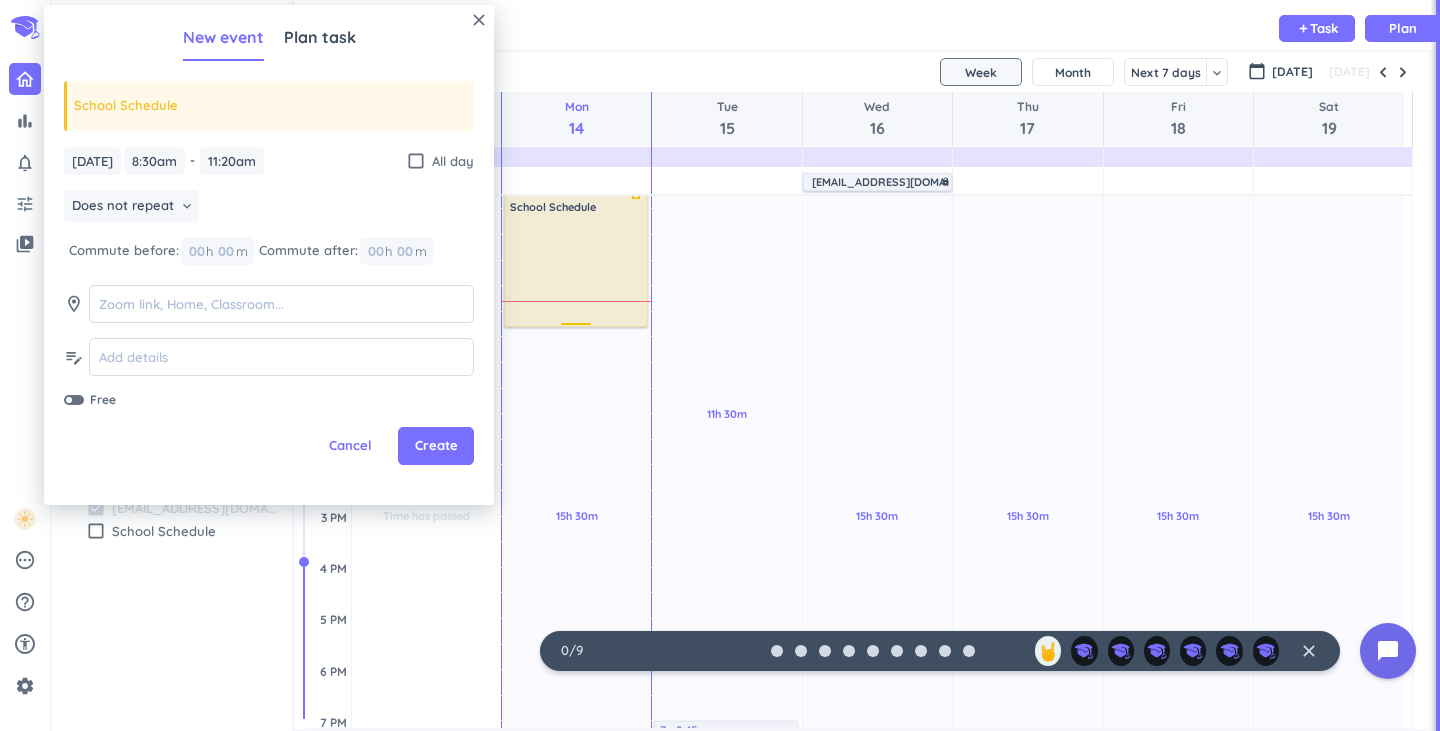 click at bounding box center [577, 269] 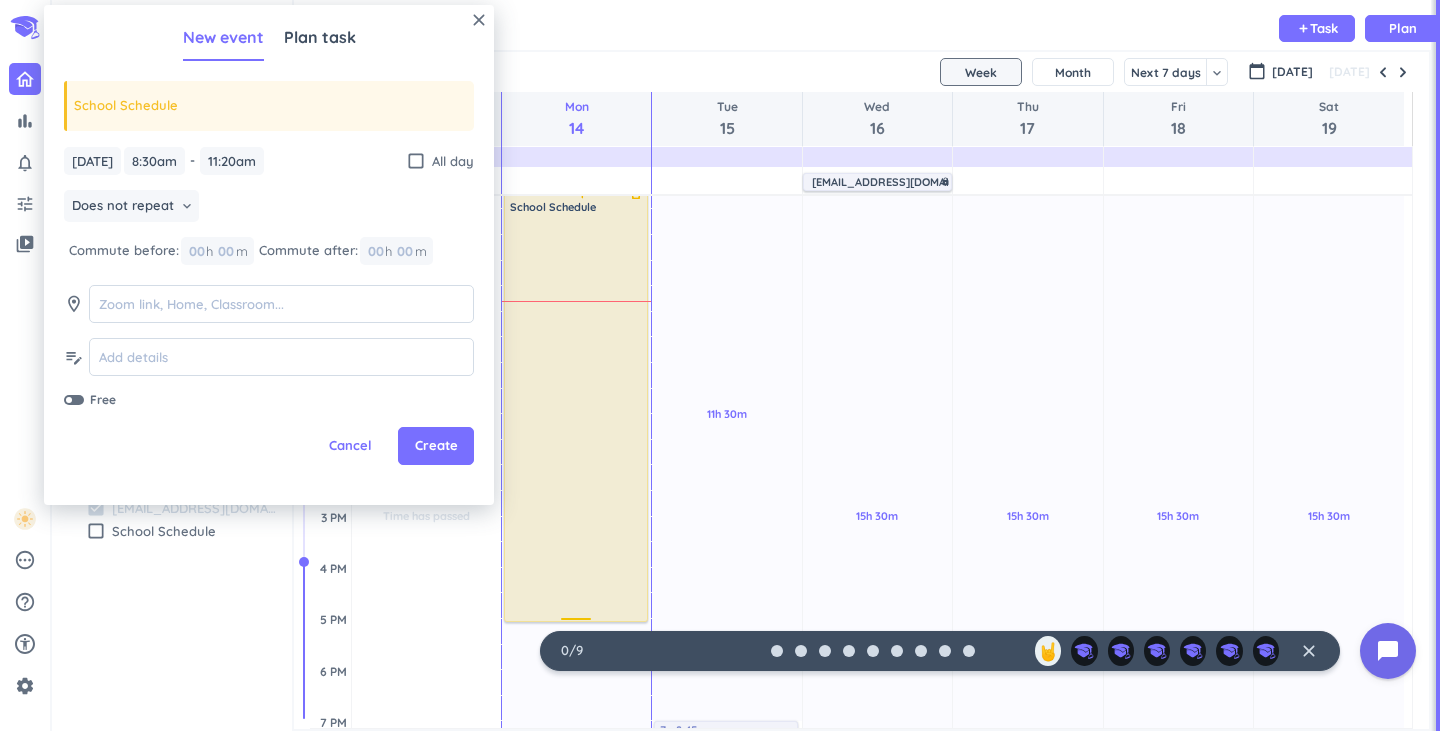 drag, startPoint x: 582, startPoint y: 328, endPoint x: 569, endPoint y: 624, distance: 296.28534 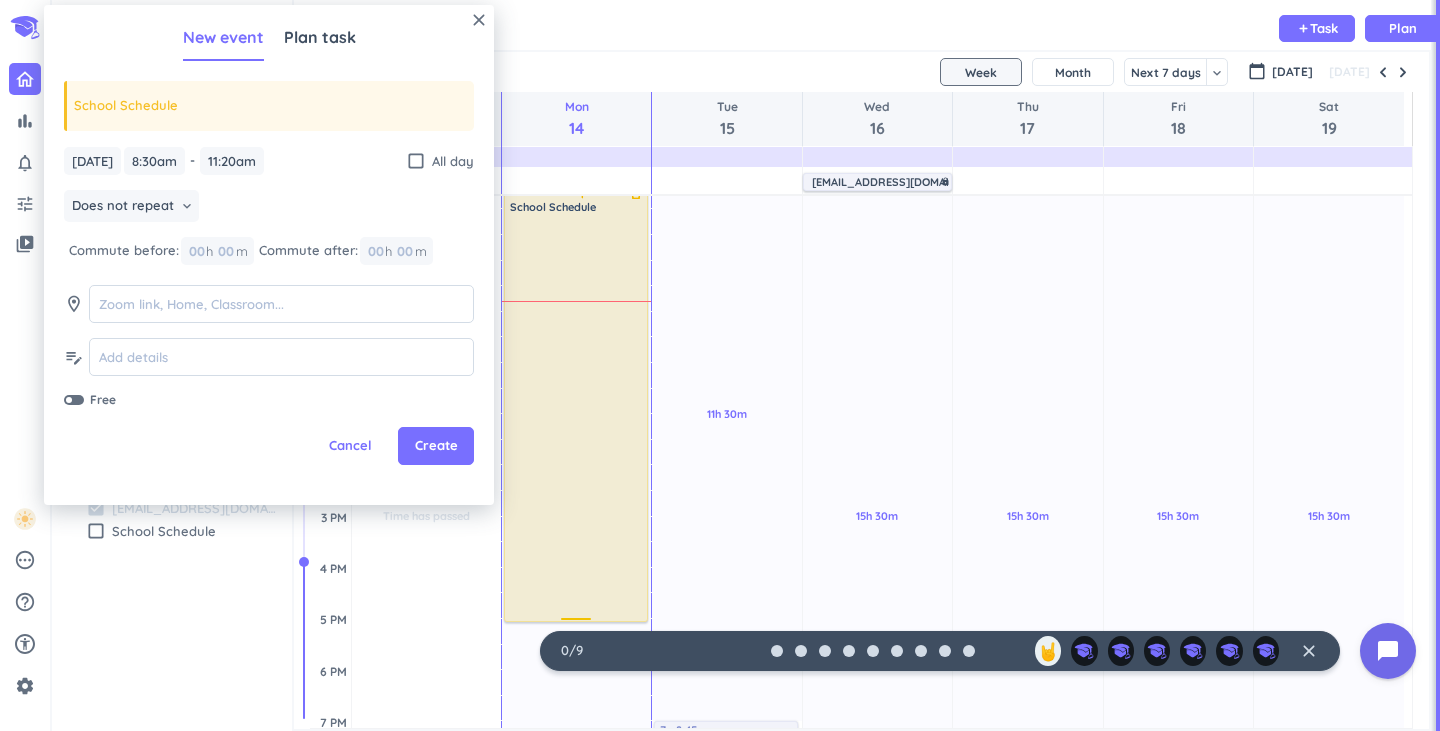 click on "15h 30m Past due Plan Adjust Awake Time Adjust Awake Time 8:30 - 11:20am School Schedule delete_outline 8:30am - 5:05pm School Schedule delete_outline" at bounding box center [576, 567] 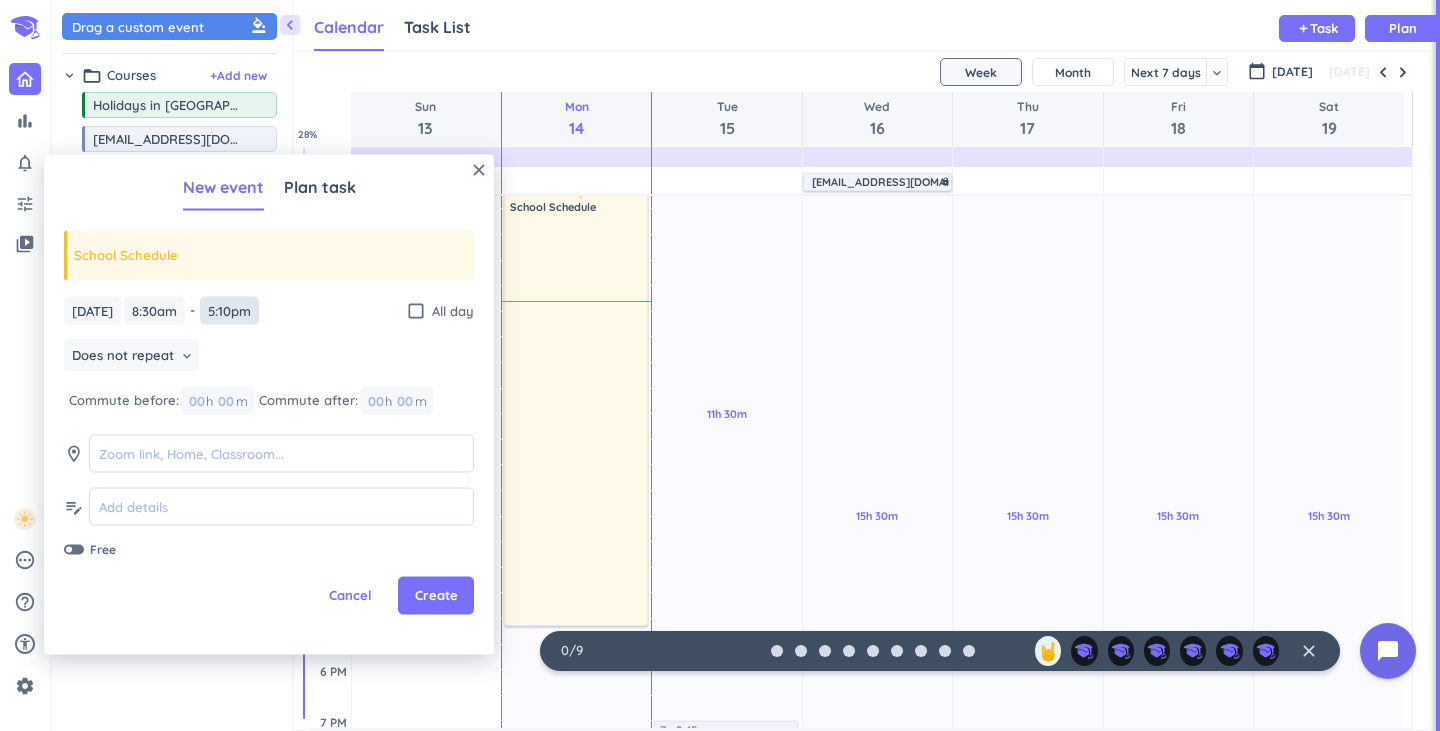 click on "5:10pm" at bounding box center [229, 310] 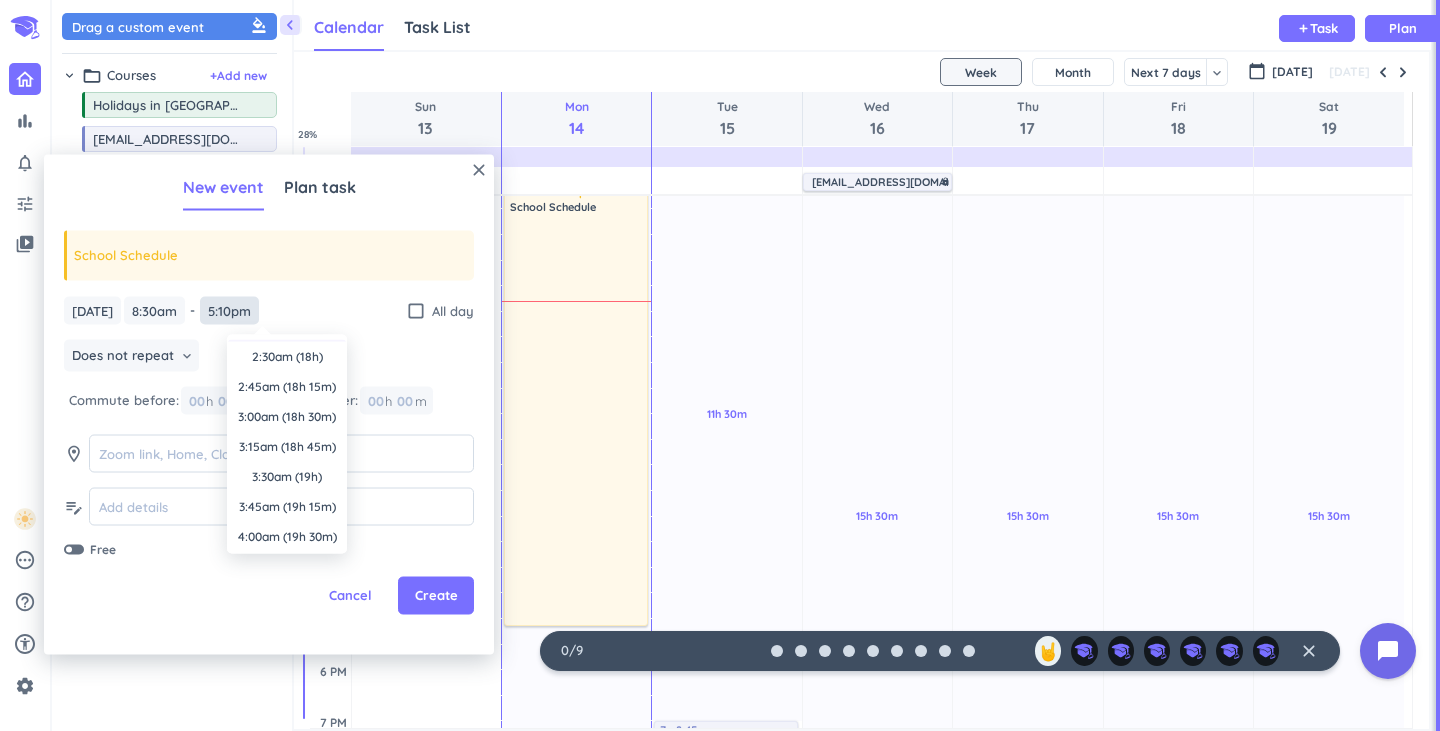 scroll, scrollTop: 2129, scrollLeft: 0, axis: vertical 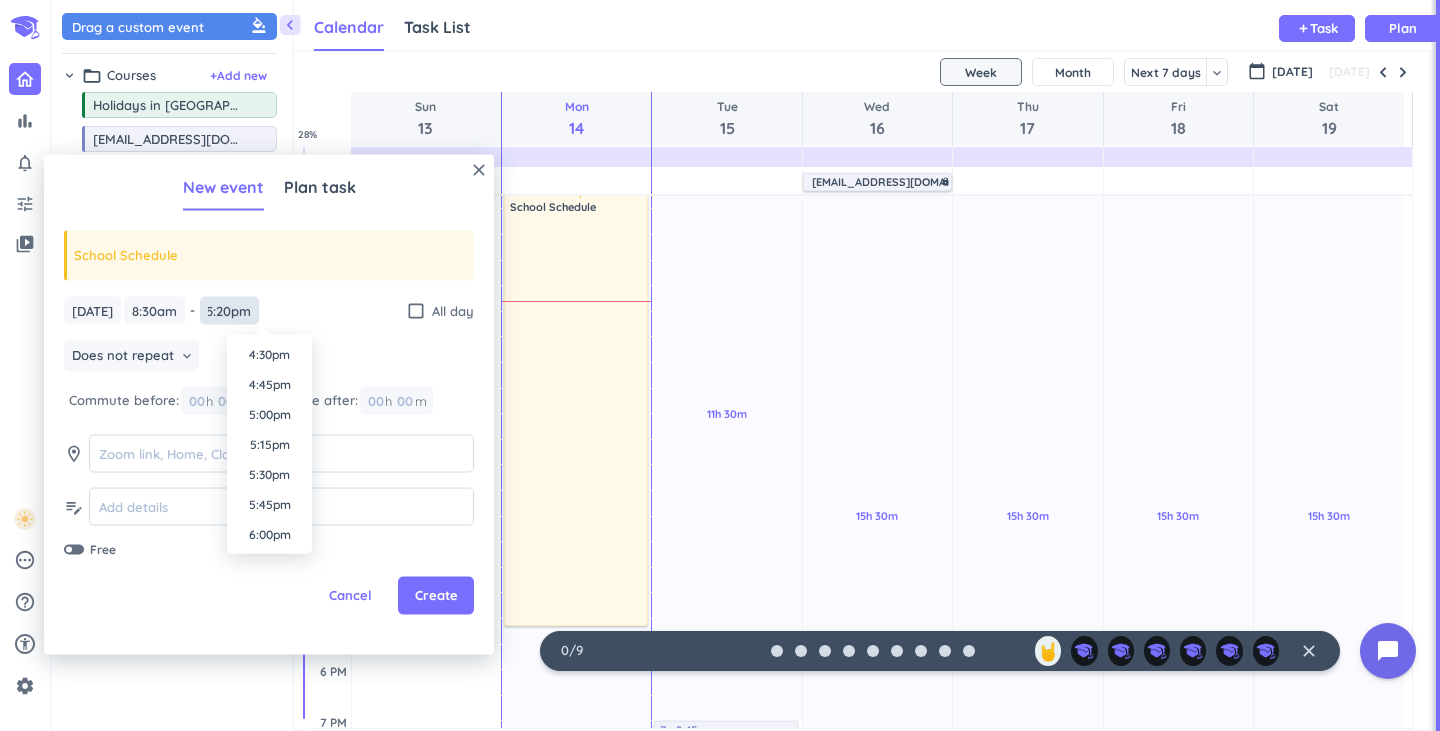 type on "5:20pm" 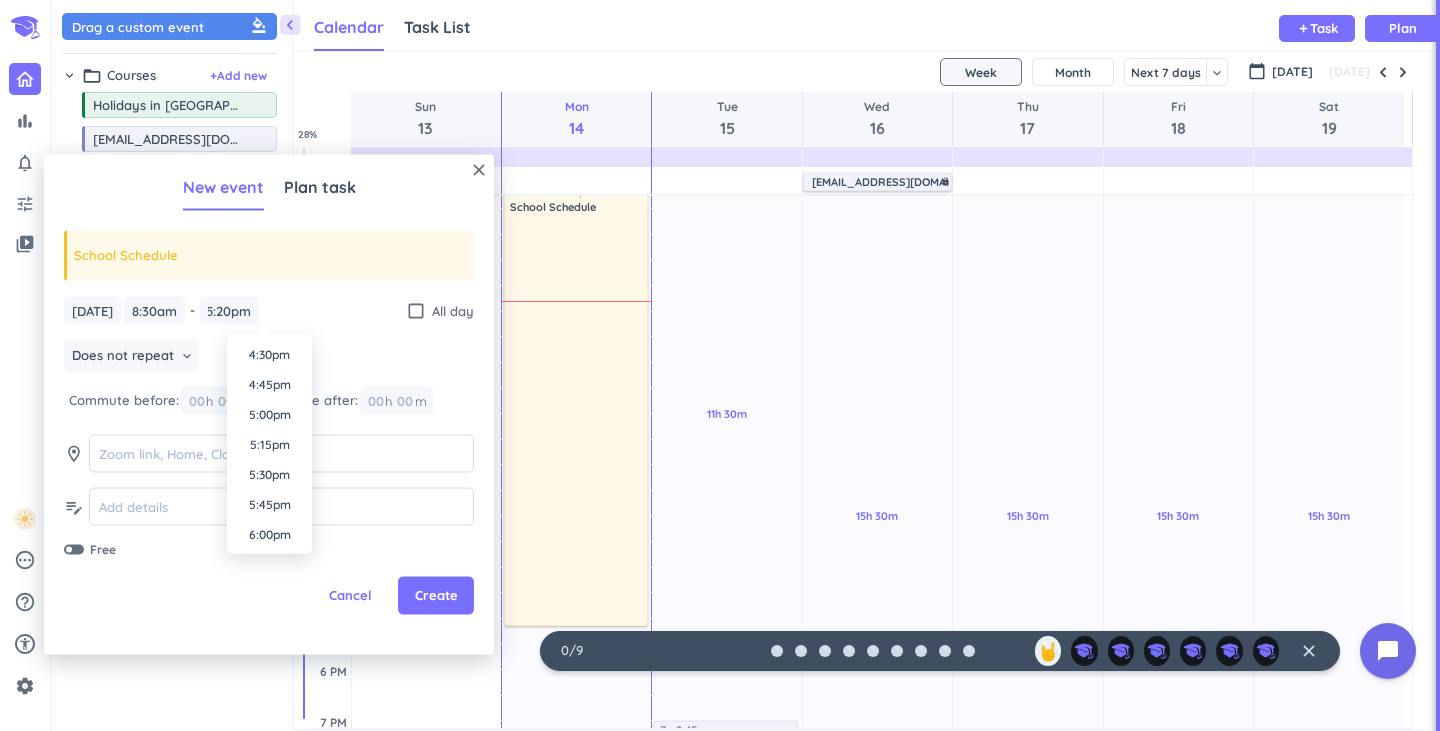 scroll, scrollTop: 0, scrollLeft: 0, axis: both 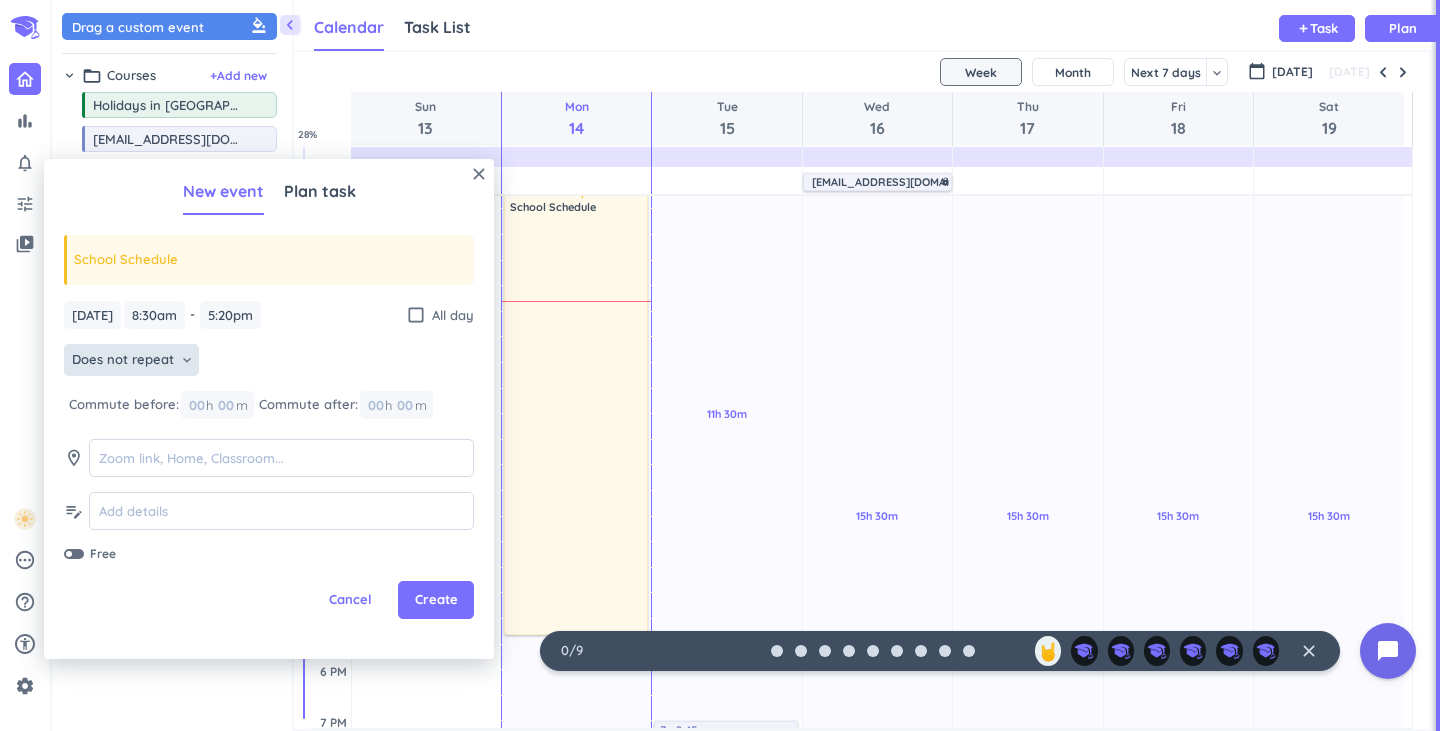 click on "Does not repeat keyboard_arrow_down" at bounding box center (131, 360) 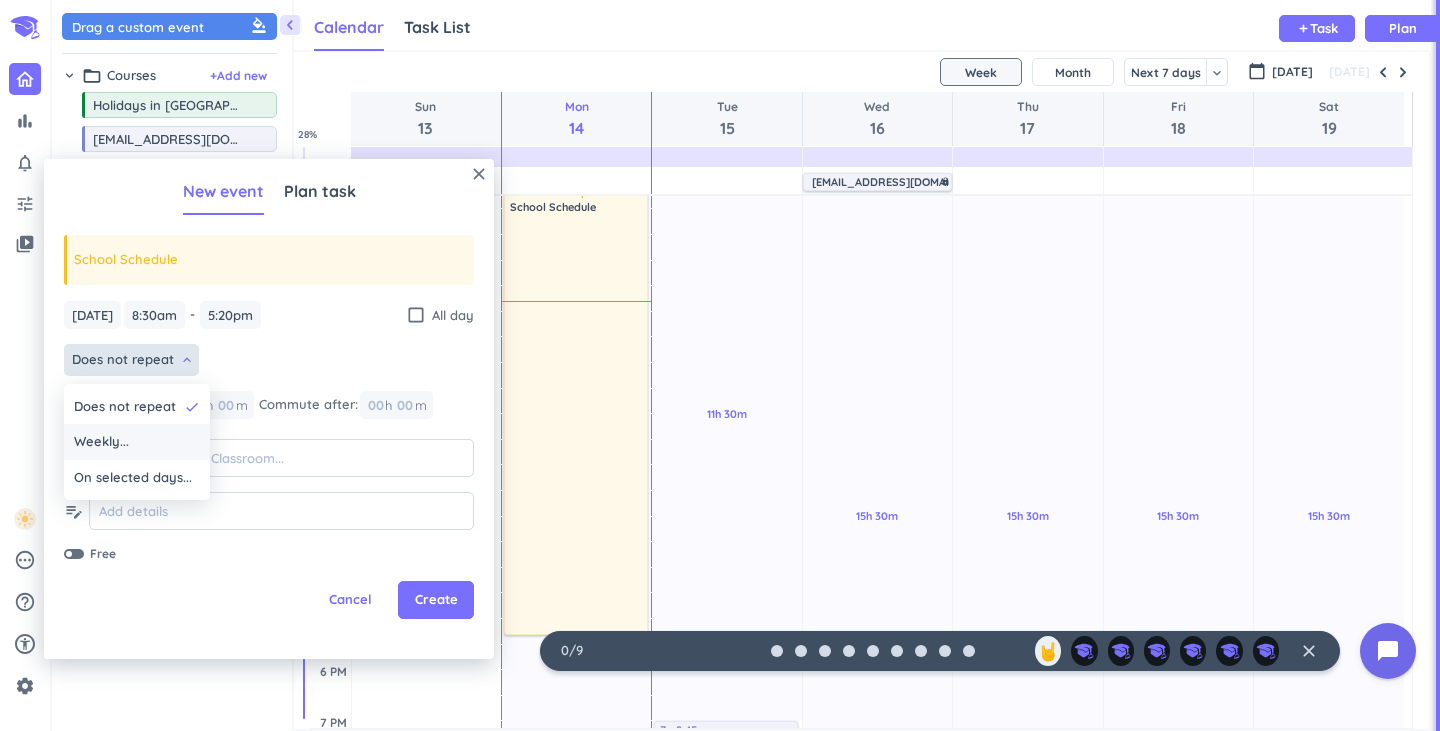 click on "Weekly..." at bounding box center (137, 442) 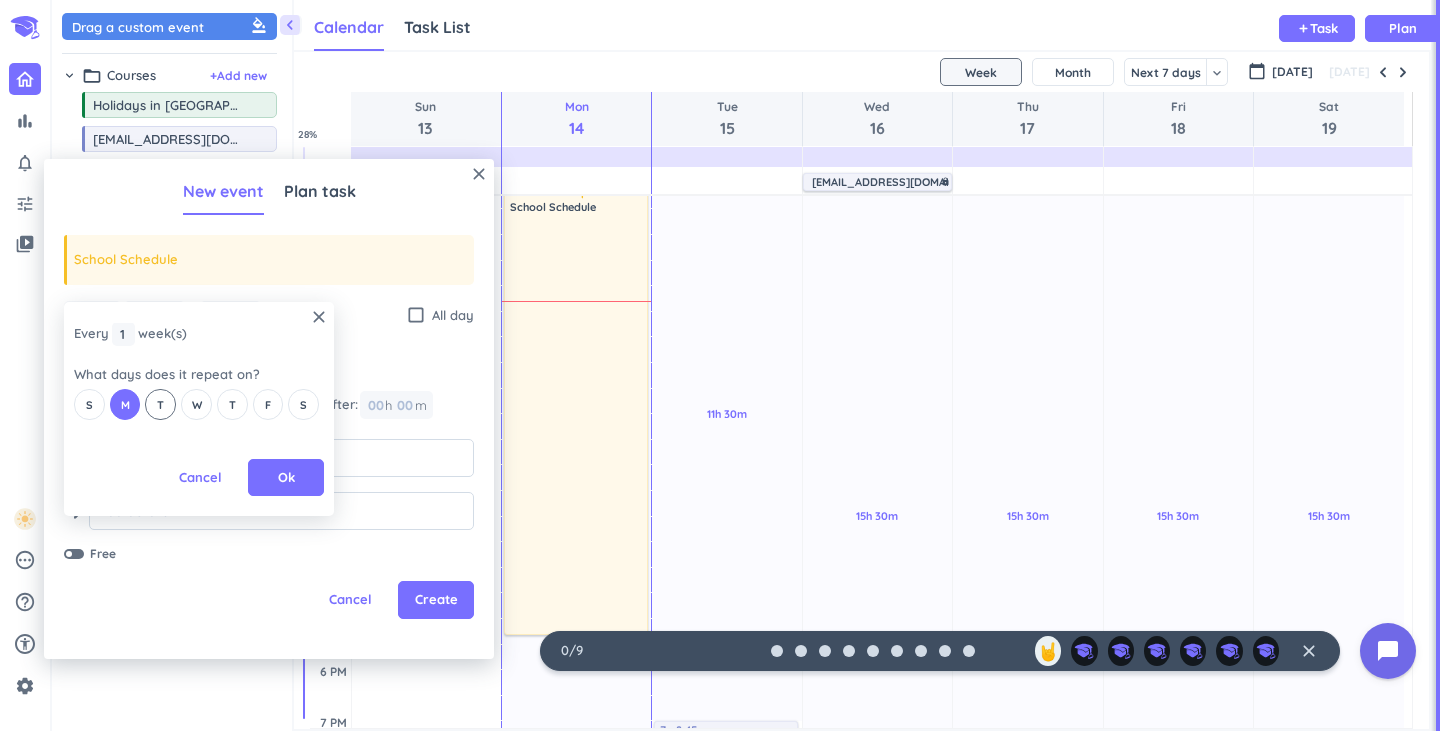 click on "T" at bounding box center (160, 404) 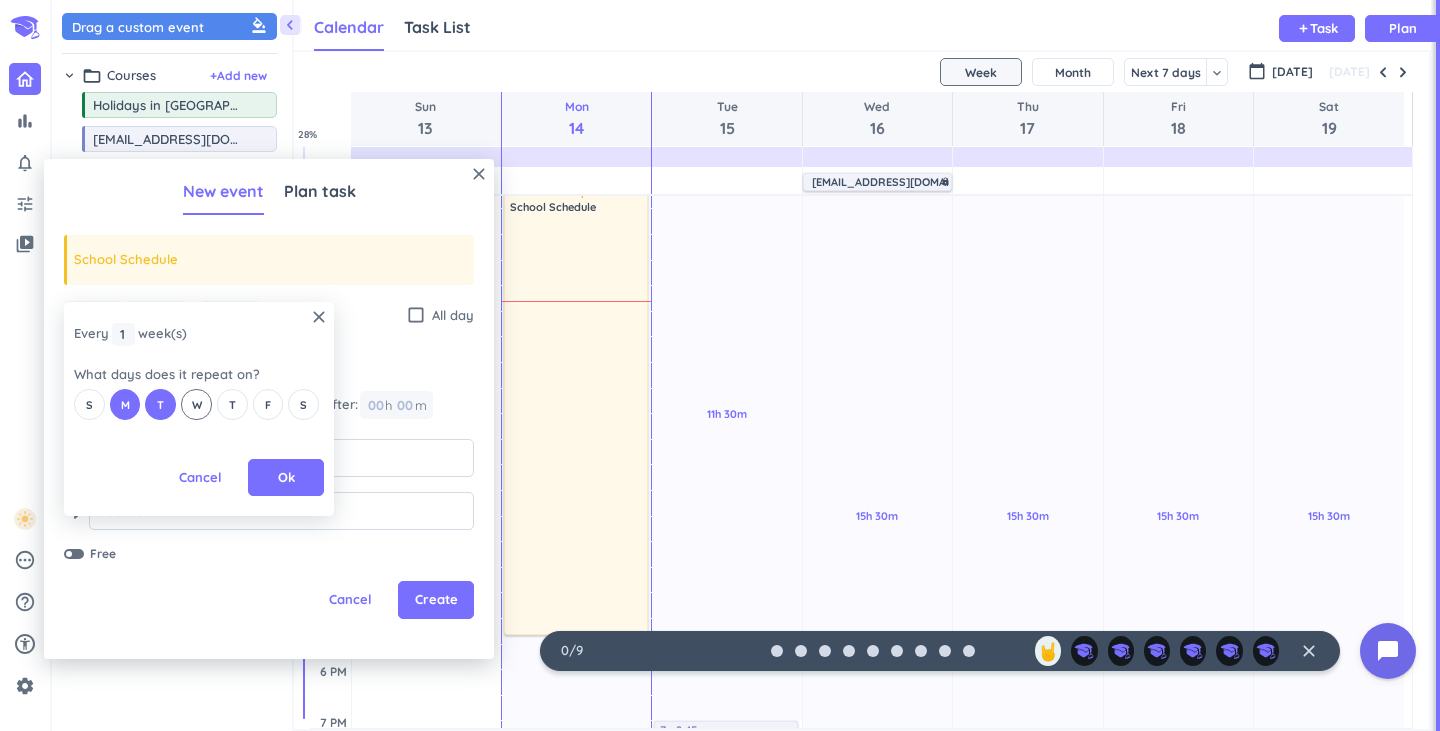 click on "W" at bounding box center [196, 404] 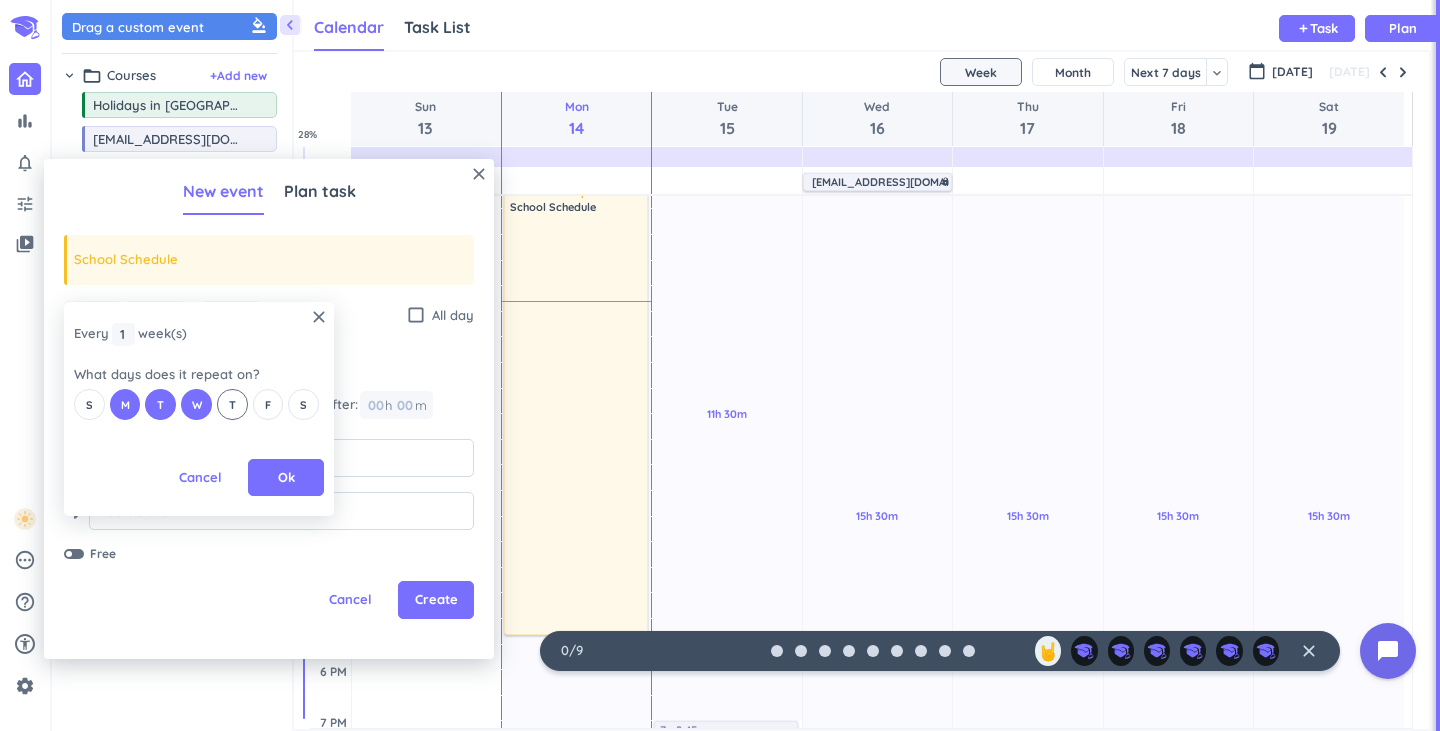 click on "T" at bounding box center (232, 405) 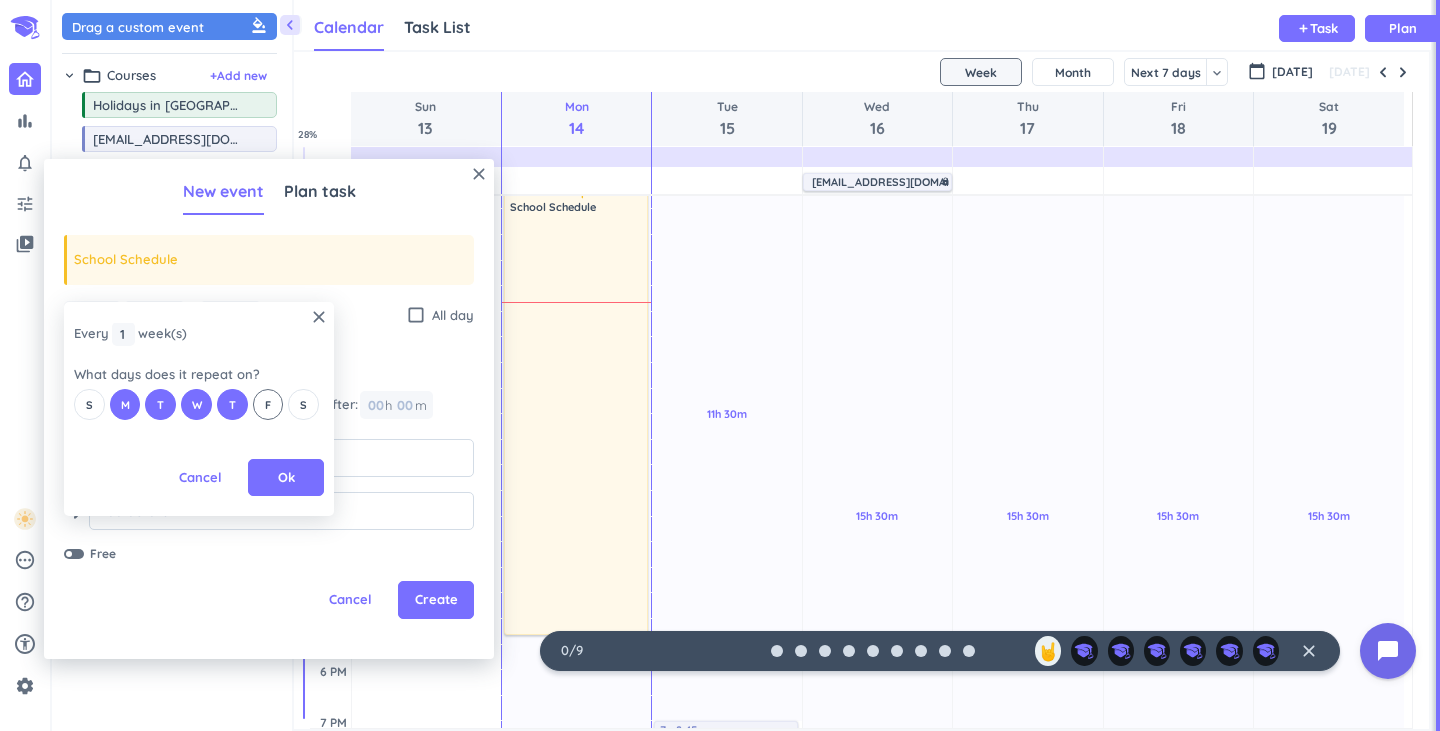 click on "F" at bounding box center [268, 404] 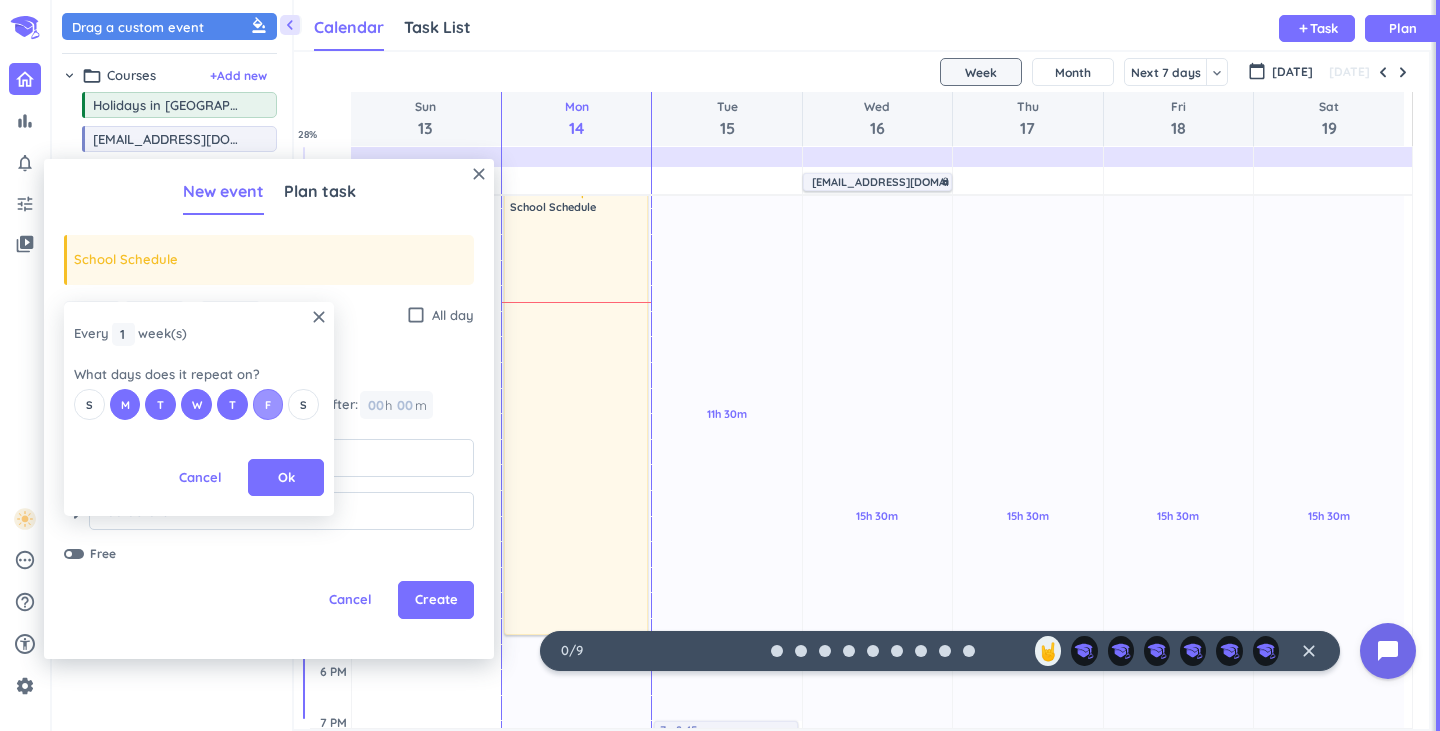 click on "F" at bounding box center (268, 405) 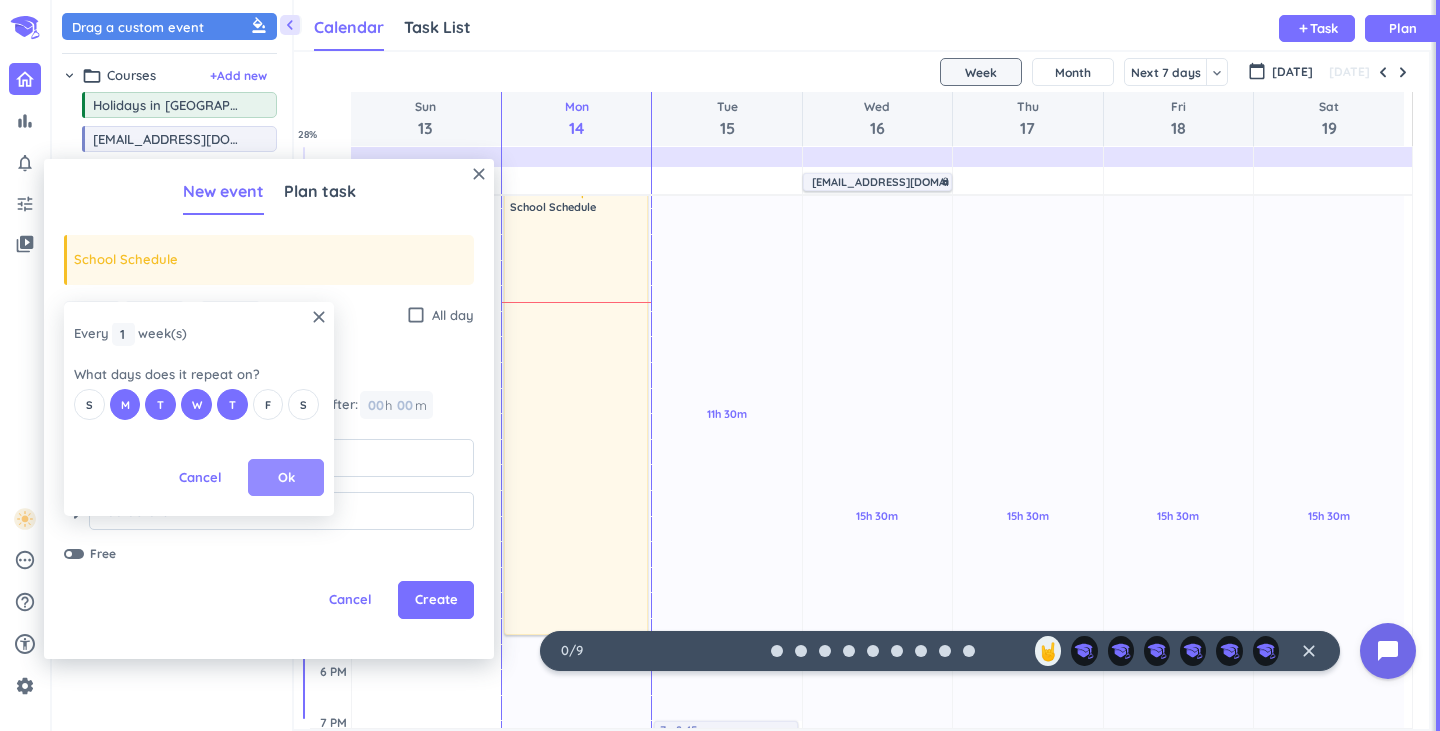 click on "Ok" at bounding box center (286, 478) 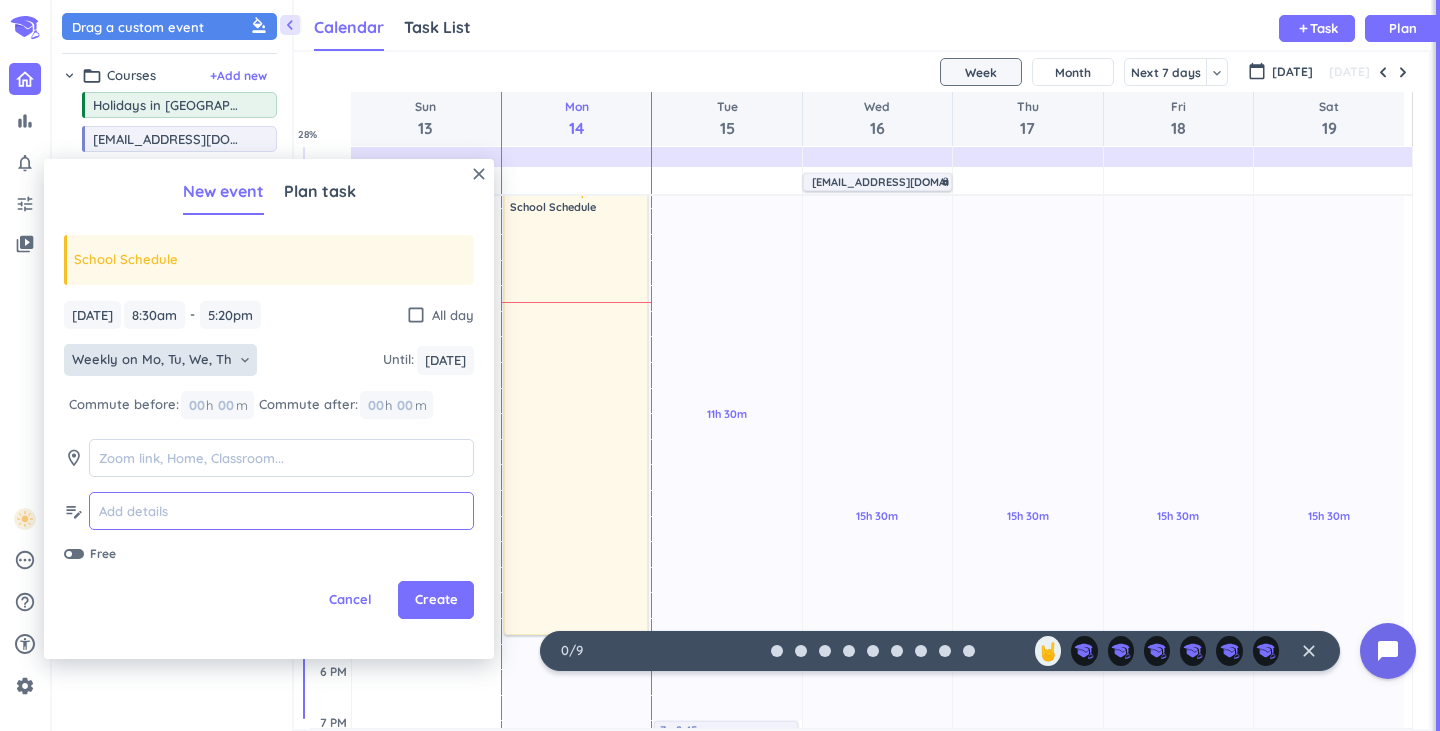 click at bounding box center [281, 511] 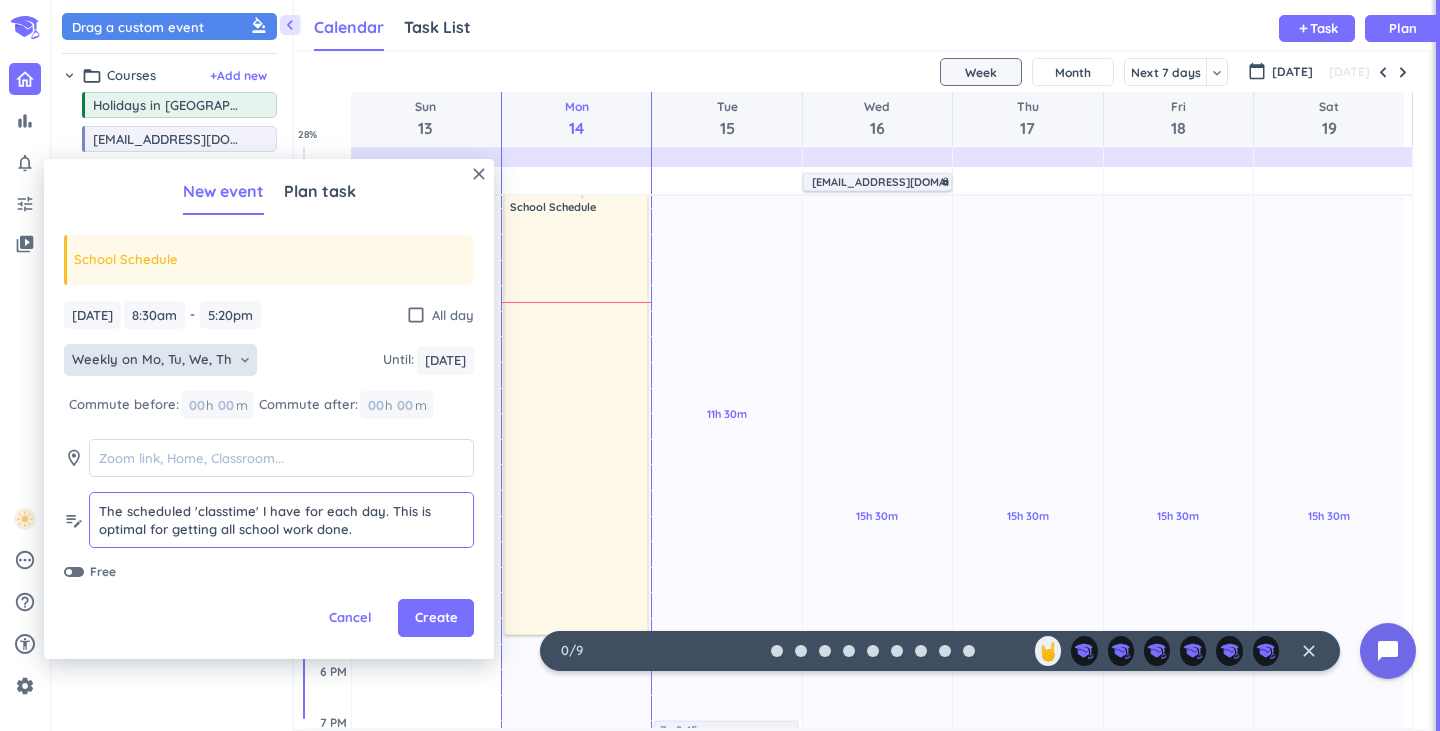 click on "The scheduled 'classtime' I have for each day. This is optimal for getting all school work done." at bounding box center [281, 520] 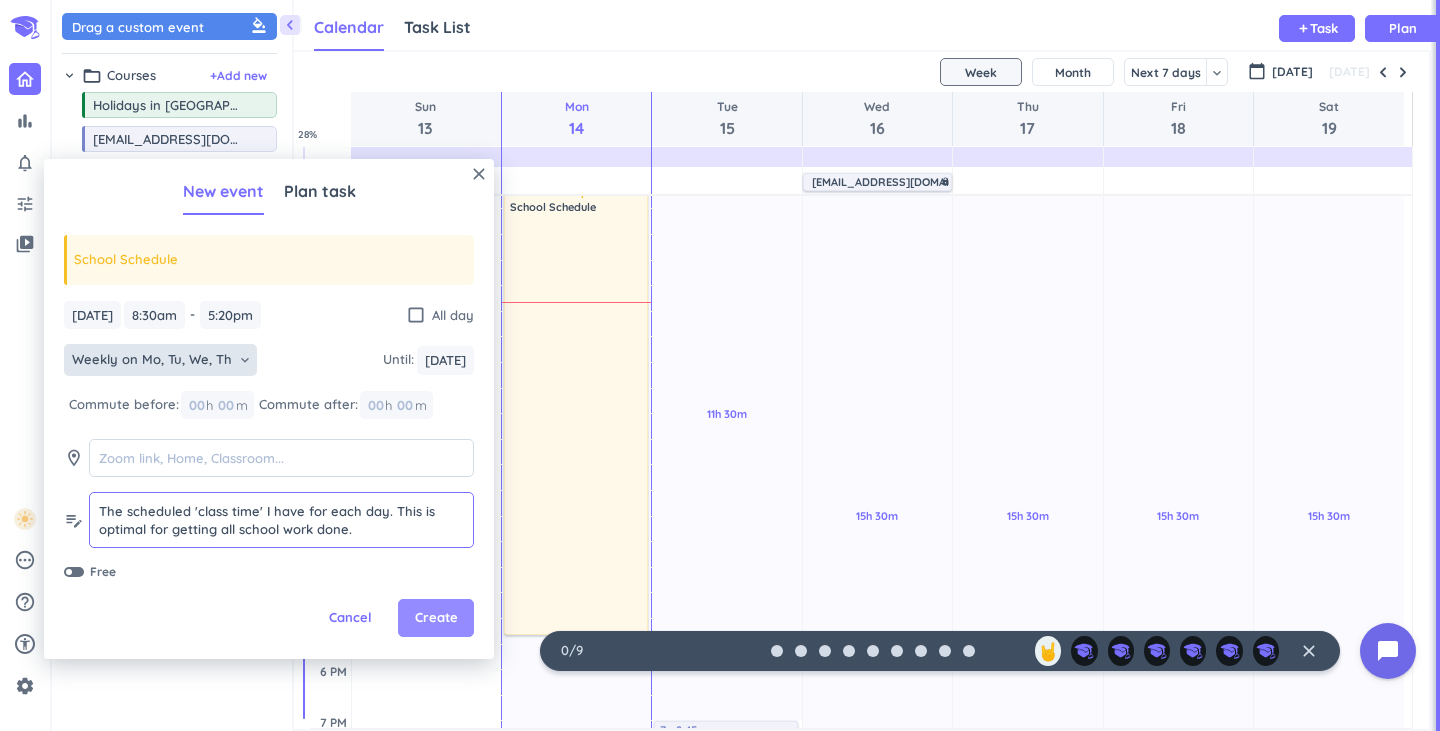 type on "The scheduled 'class time' I have for each day. This is optimal for getting all school work done." 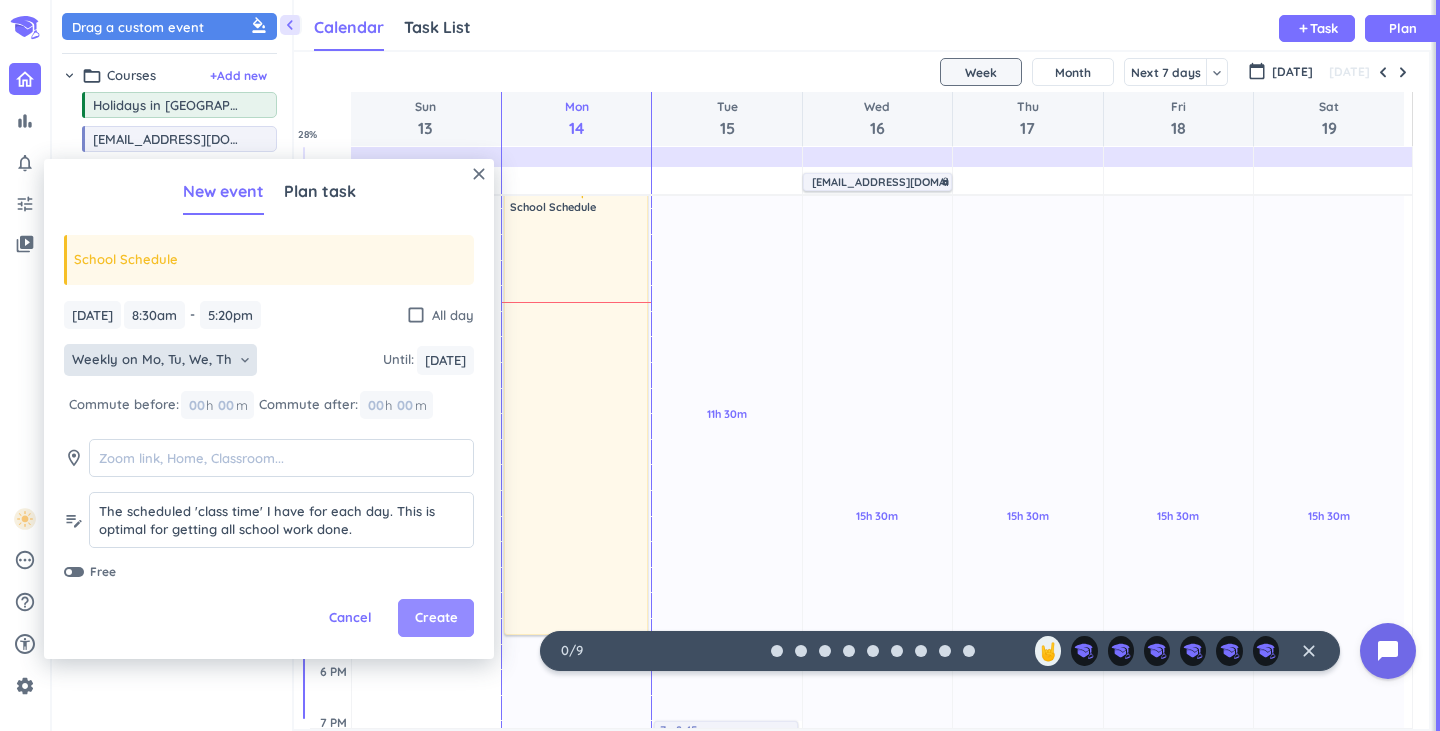 click on "Create" at bounding box center (436, 618) 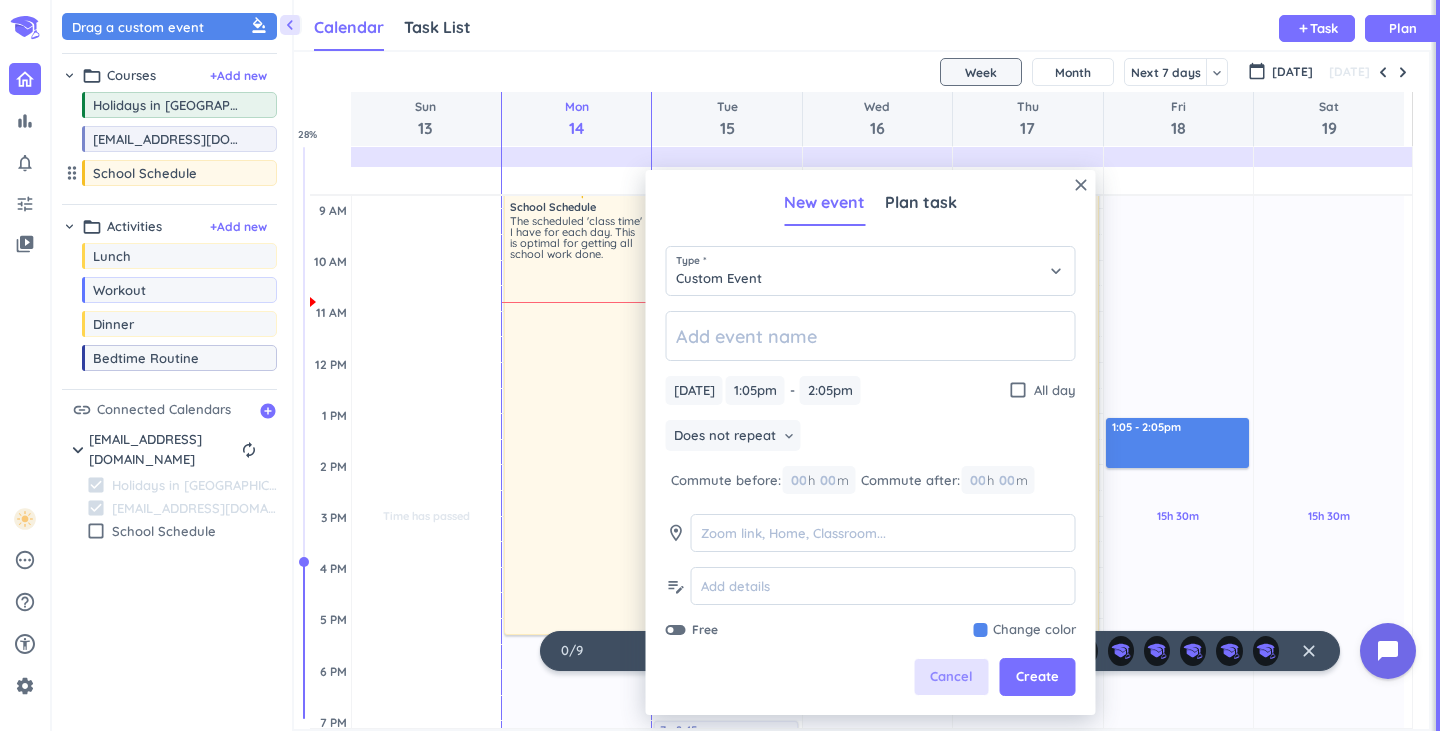 click on "Cancel" at bounding box center (951, 677) 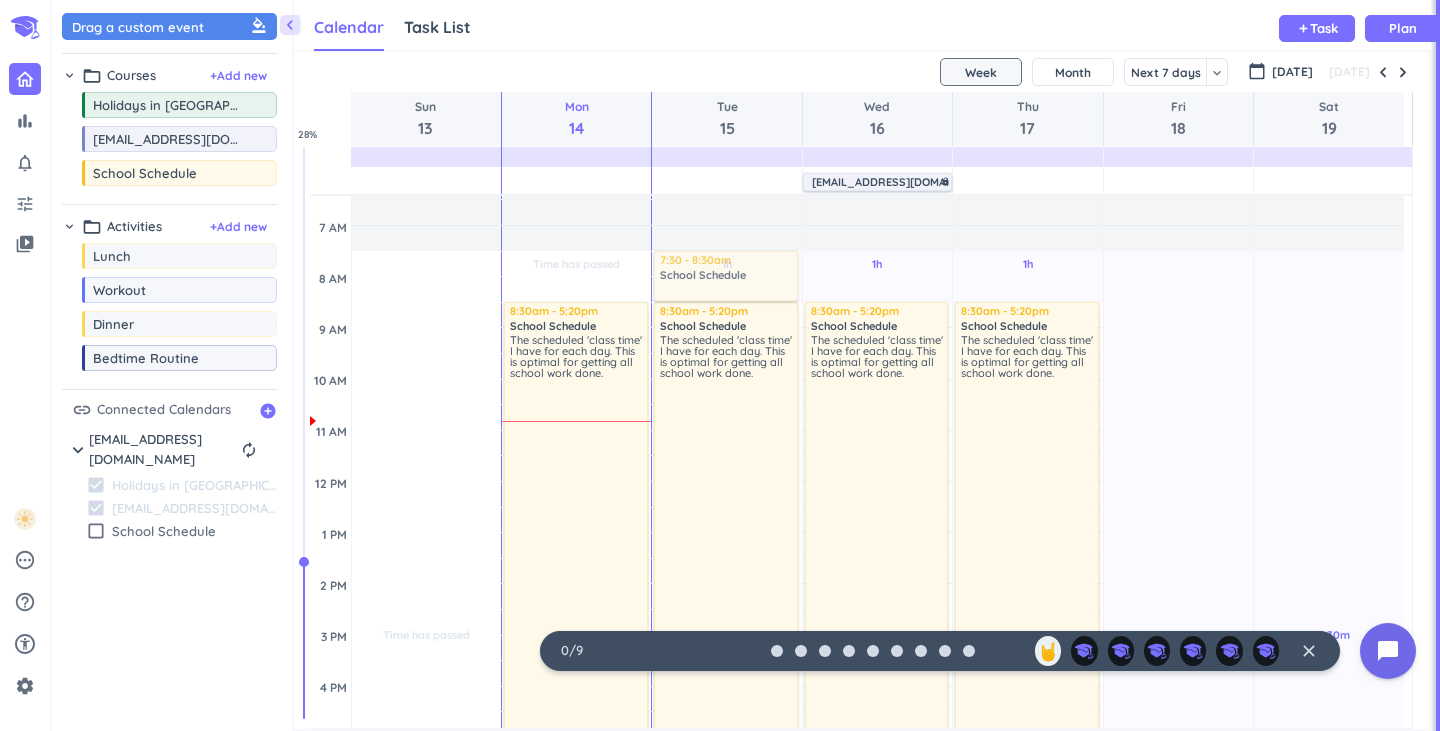 scroll, scrollTop: 116, scrollLeft: 0, axis: vertical 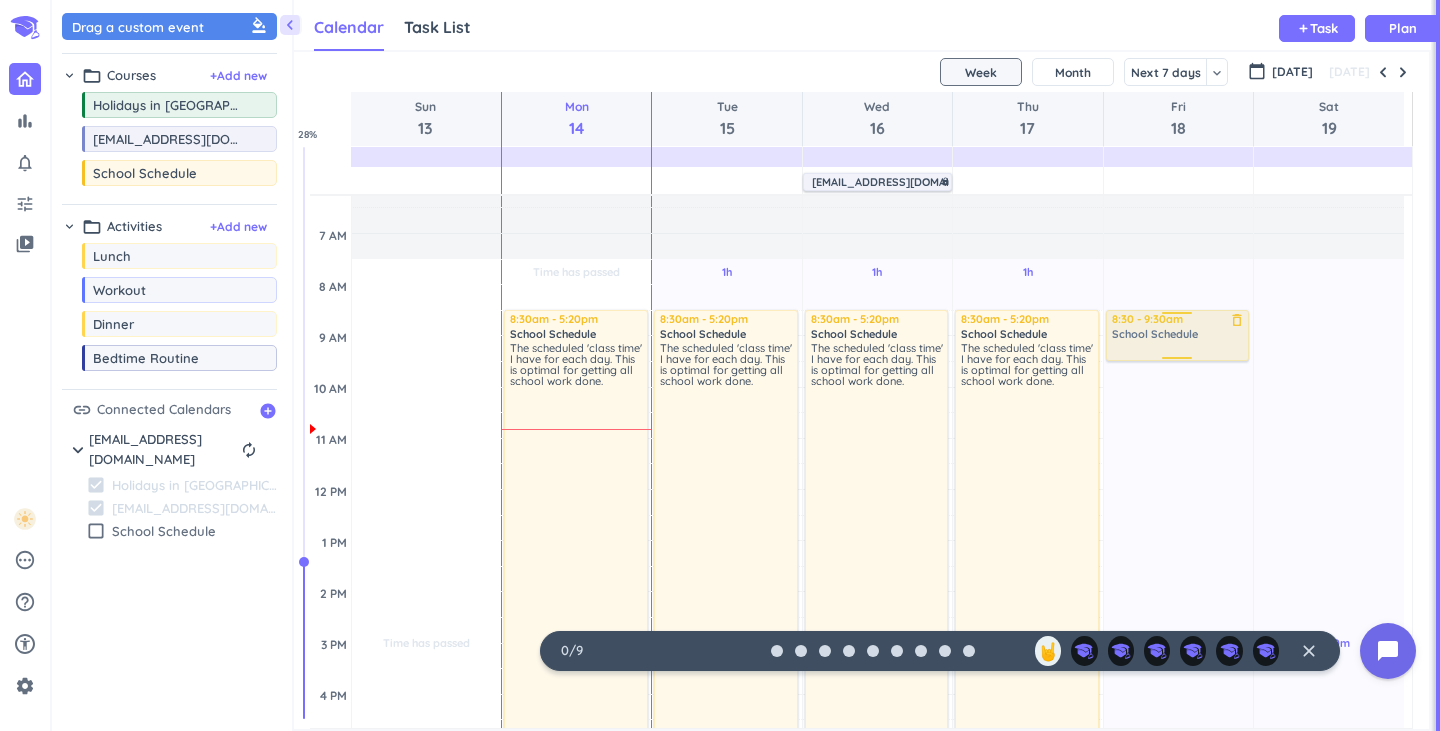 drag, startPoint x: 210, startPoint y: 184, endPoint x: 1192, endPoint y: 312, distance: 990.307 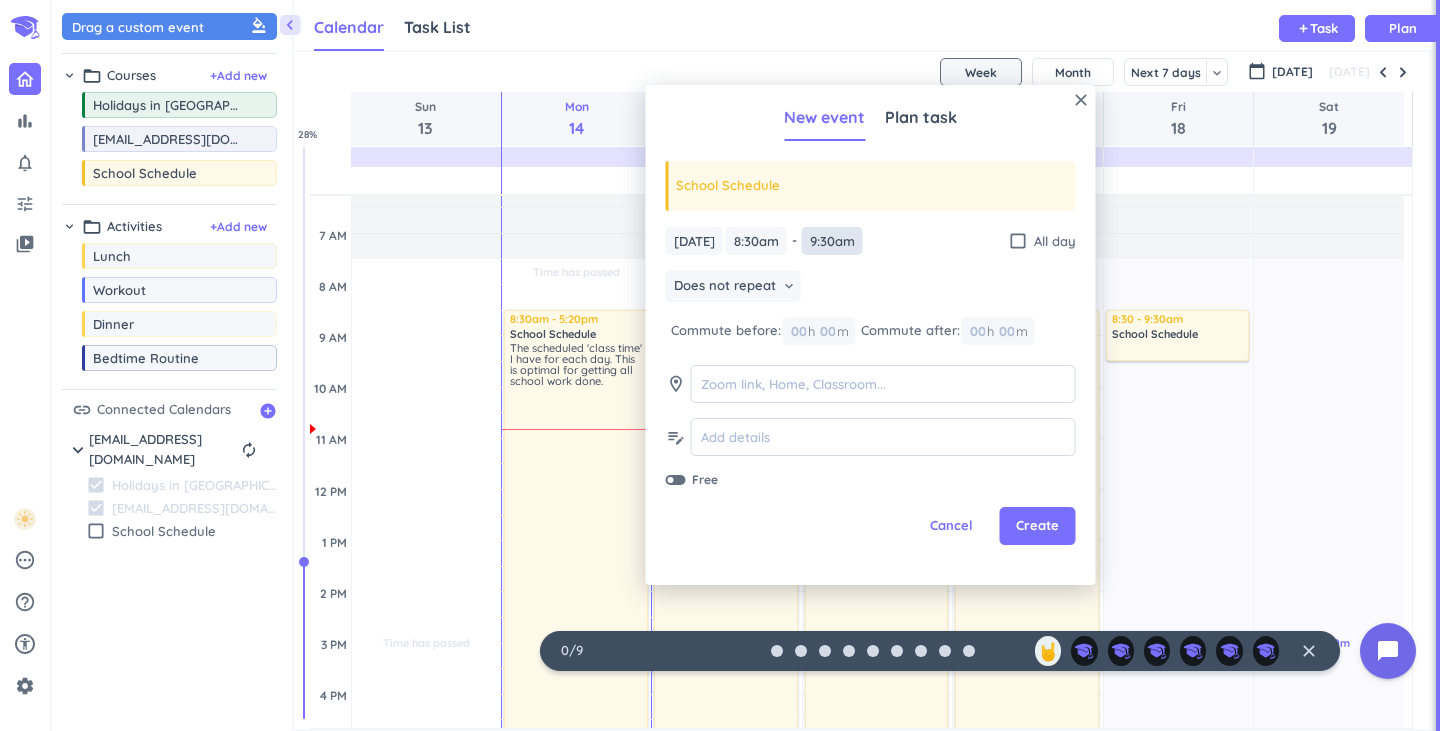 click on "9:30am" at bounding box center [832, 241] 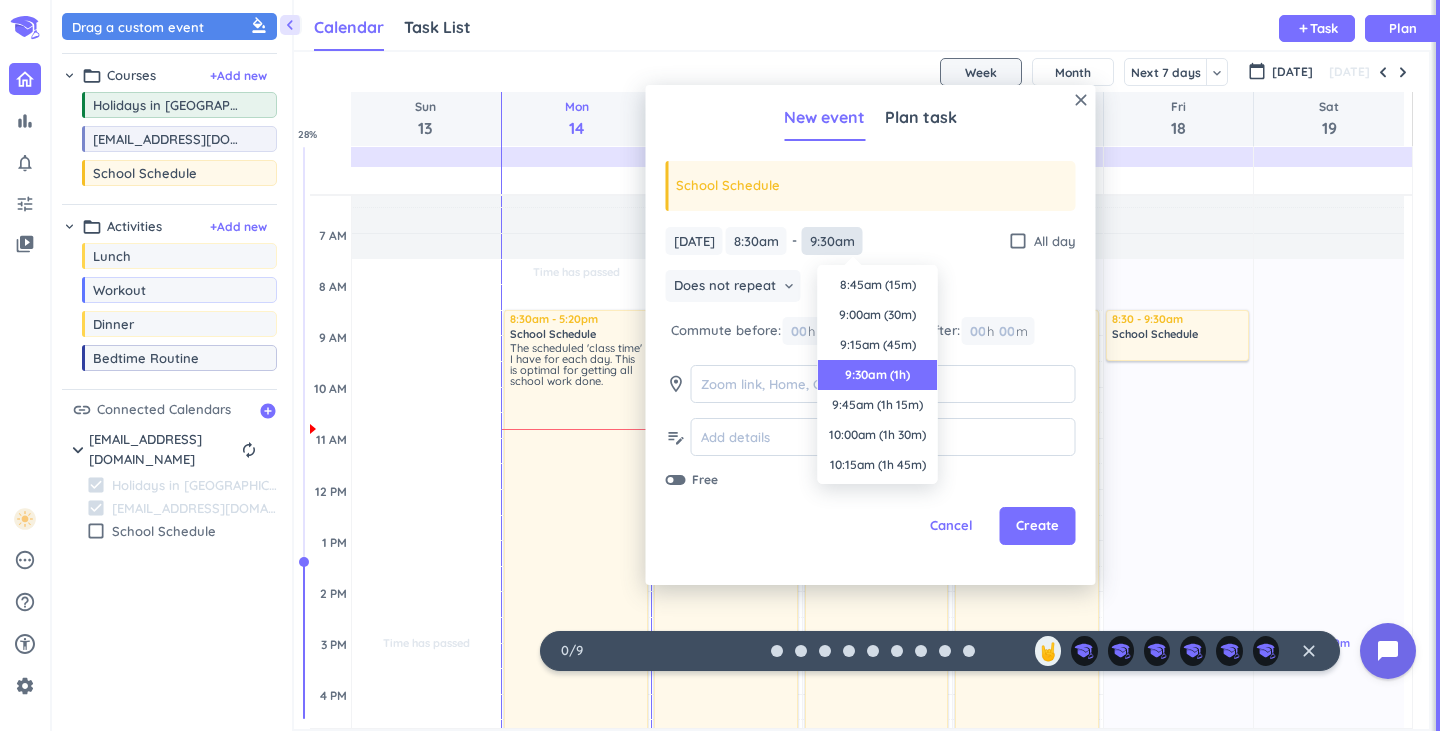 scroll, scrollTop: 90, scrollLeft: 0, axis: vertical 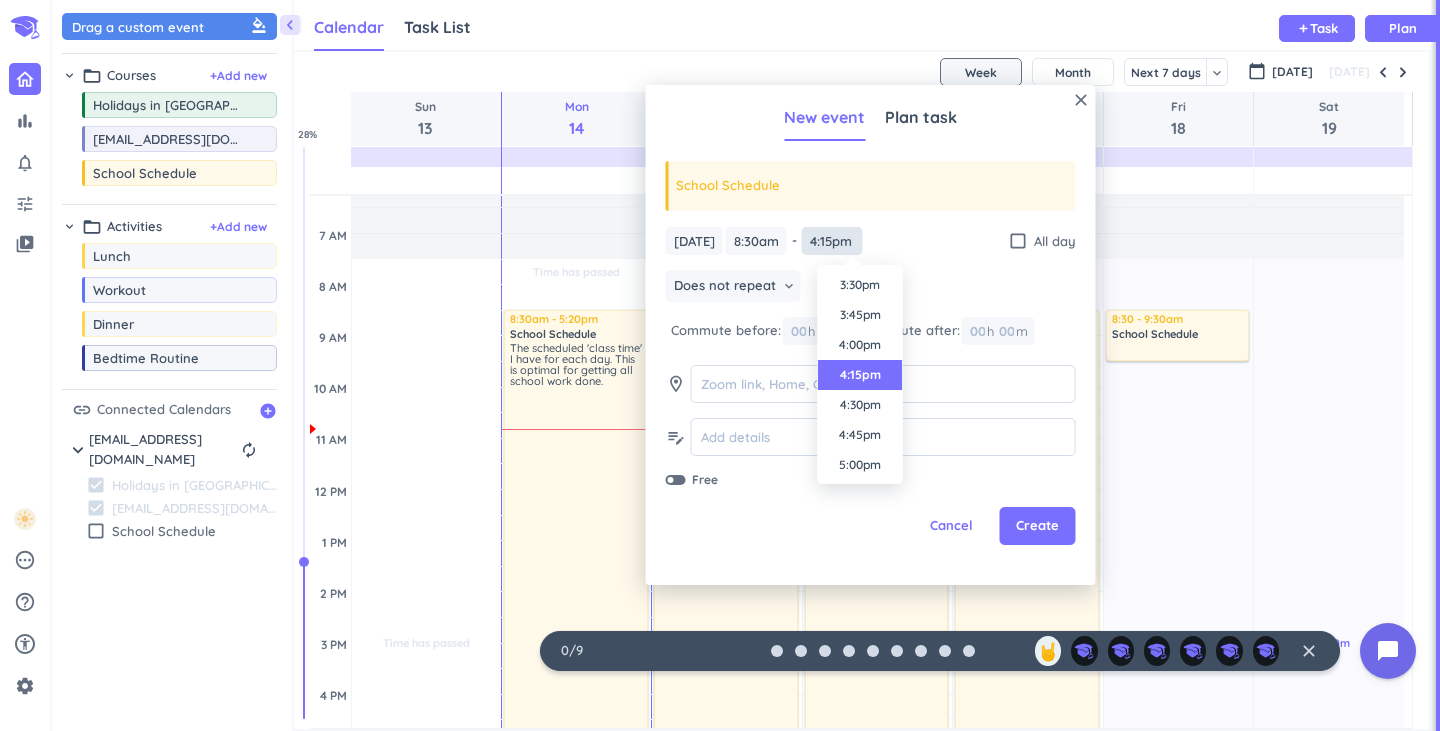 type on "4:15pm" 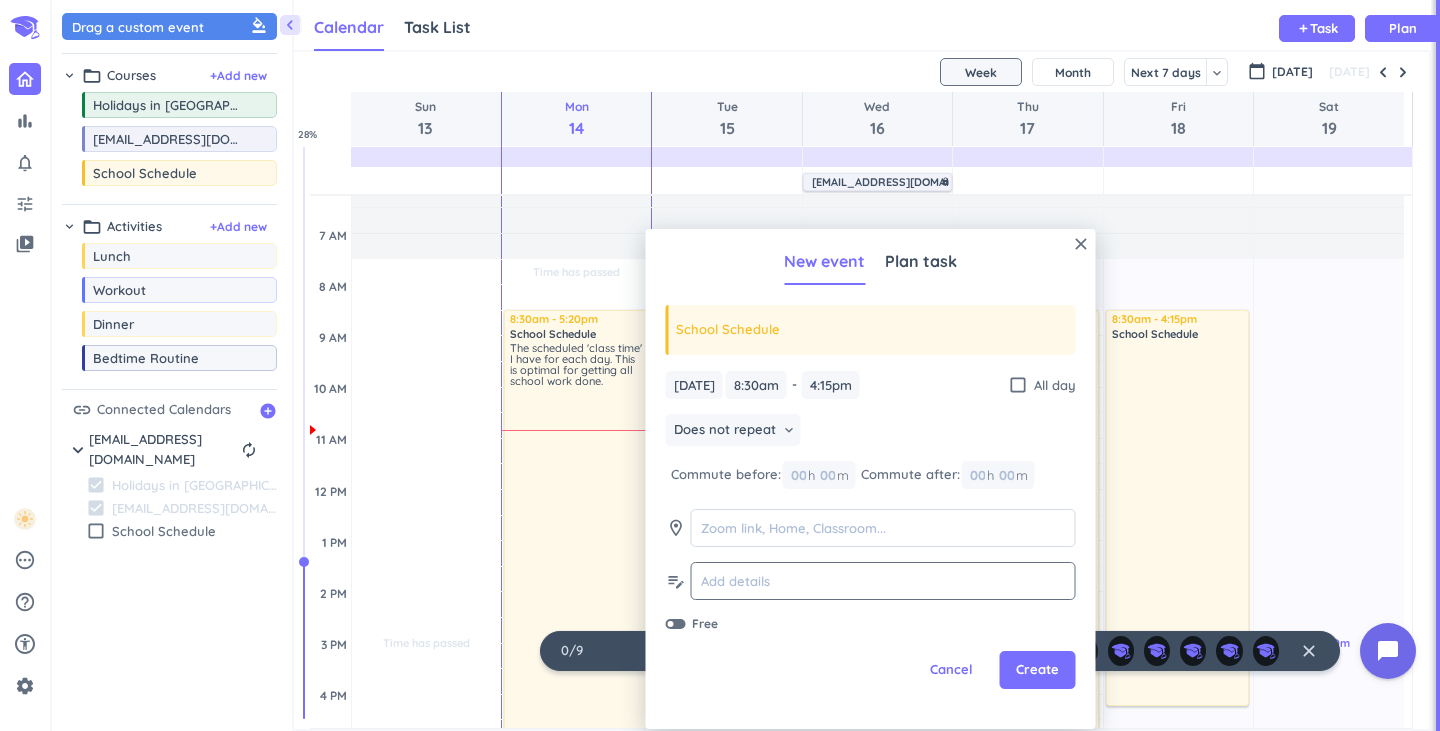 click 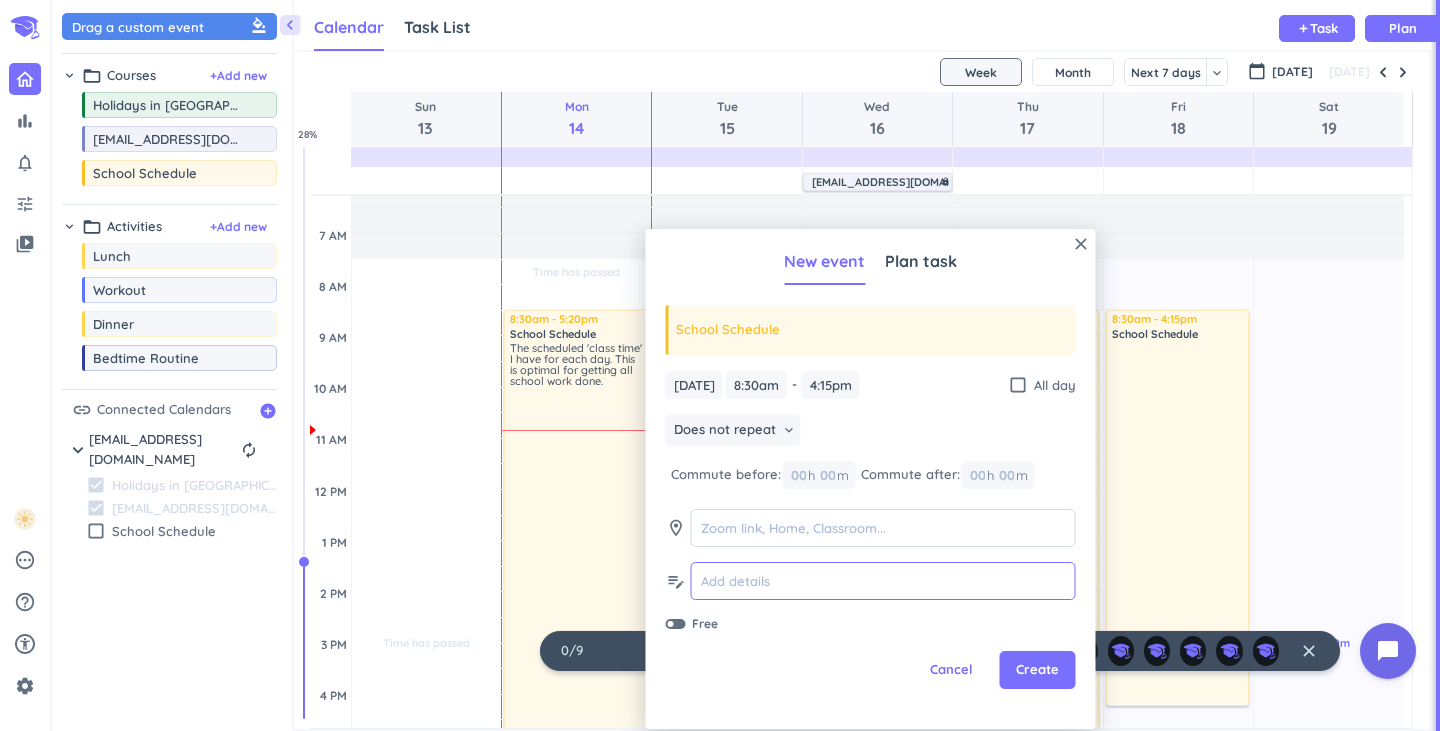click at bounding box center (883, 581) 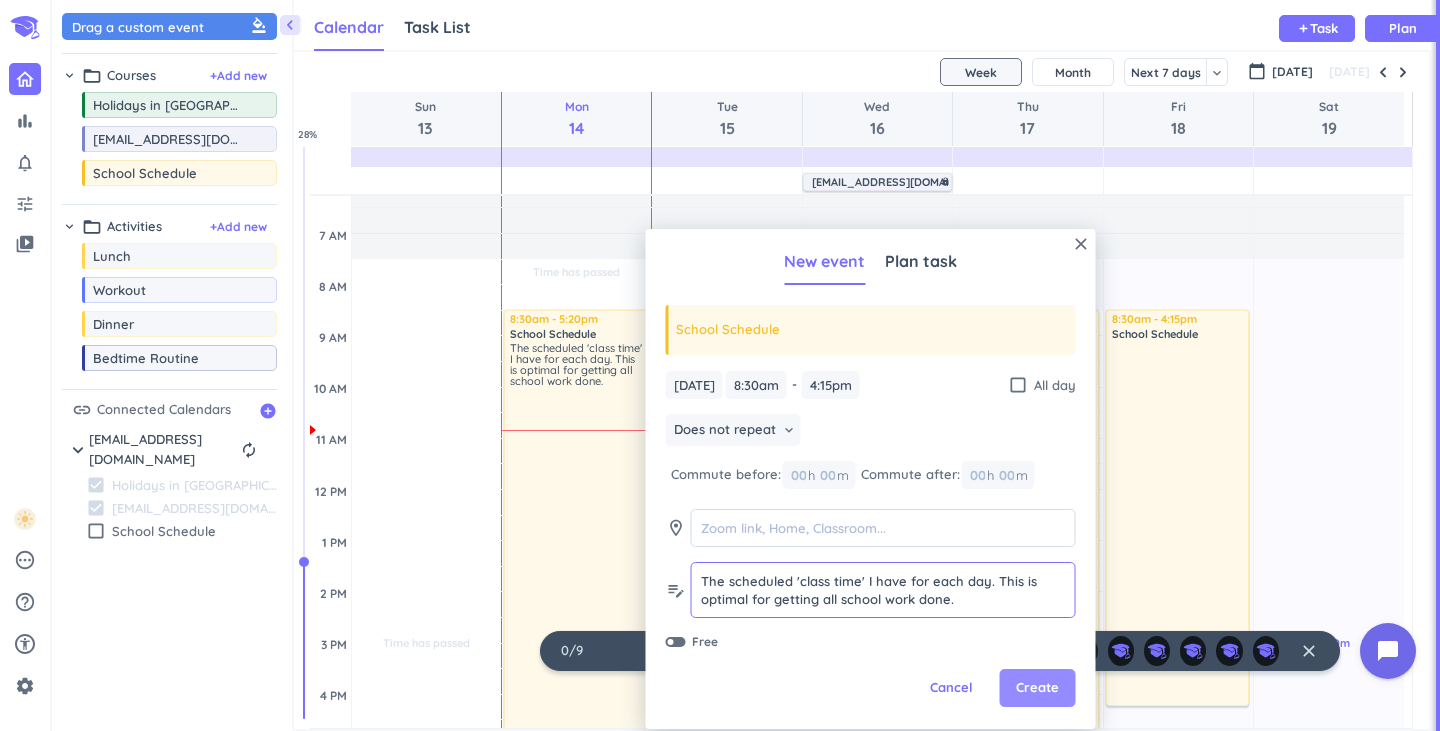 type on "The scheduled 'class time' I have for each day. This is optimal for getting all school work done." 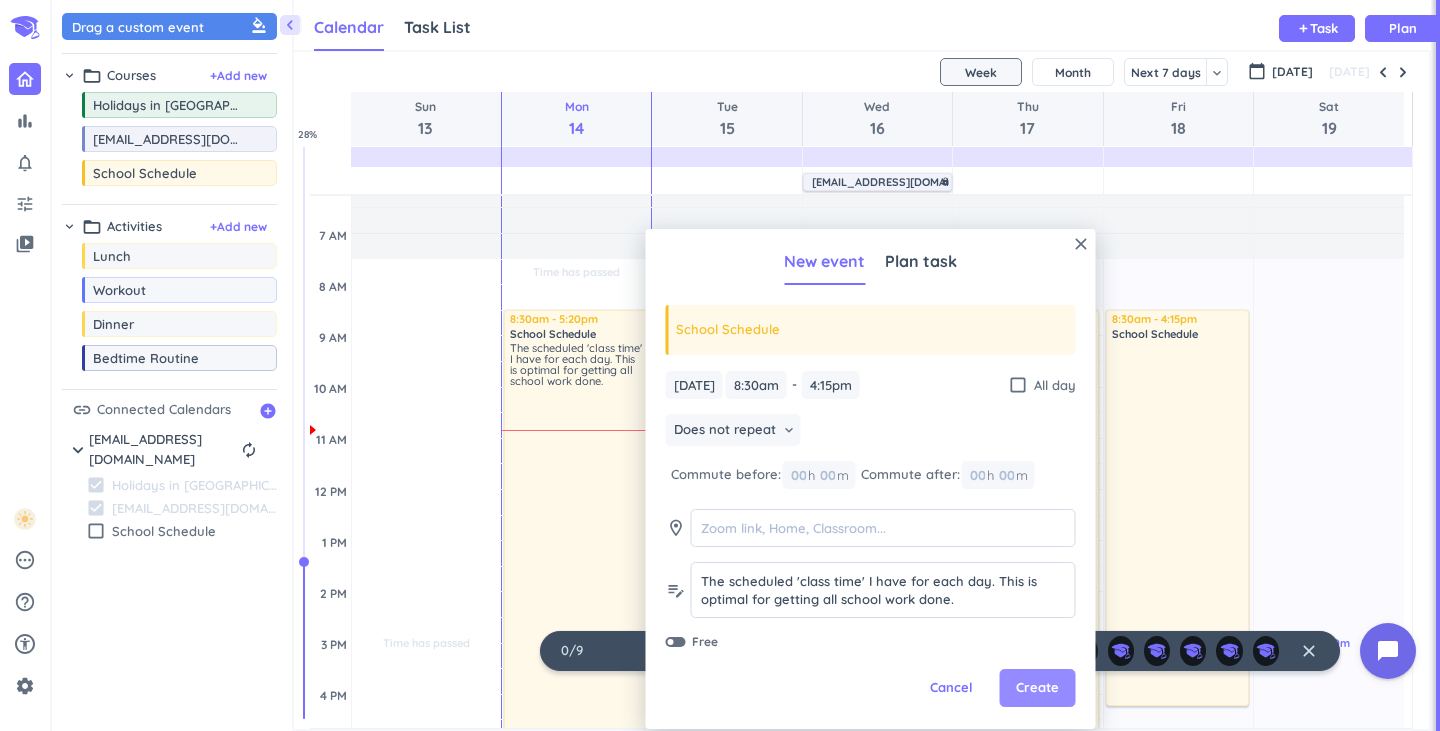 click on "Create" at bounding box center [1037, 688] 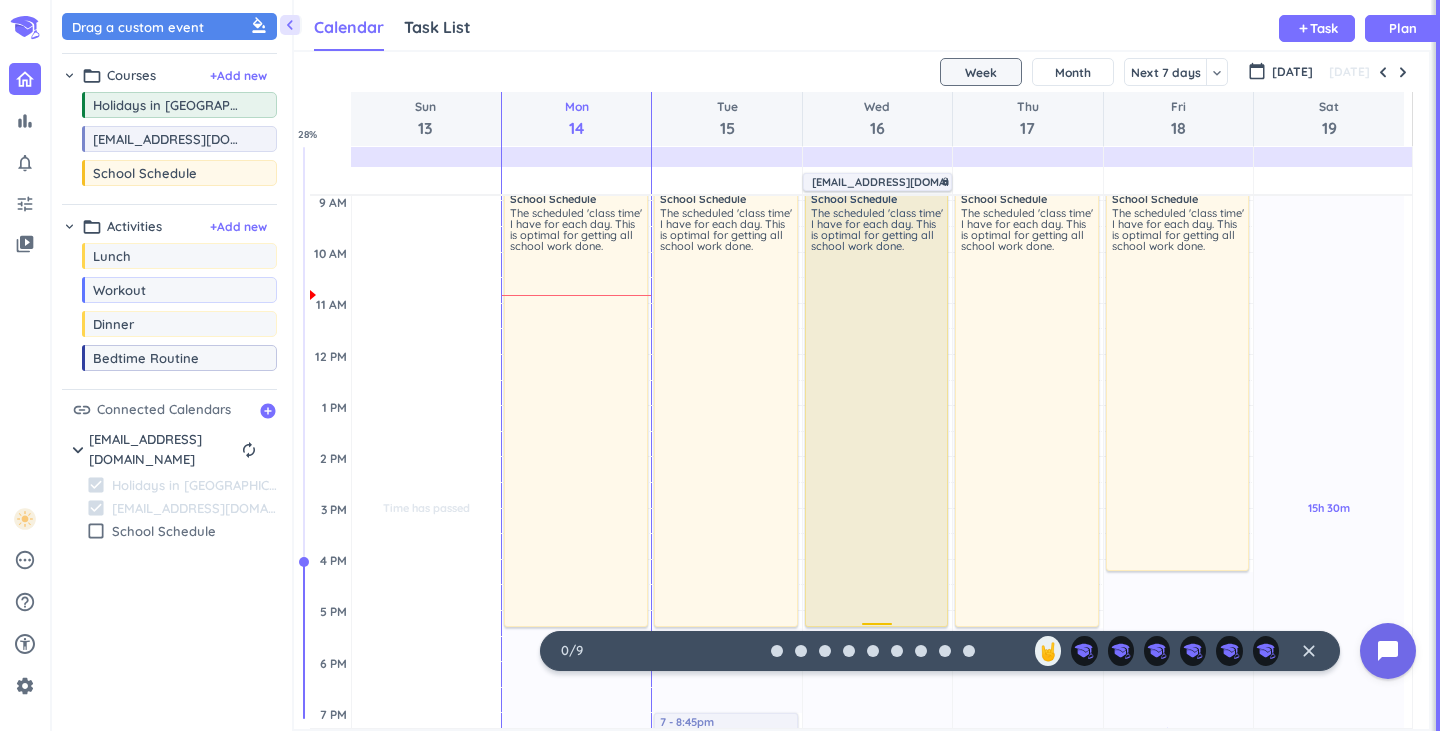 scroll, scrollTop: 256, scrollLeft: 0, axis: vertical 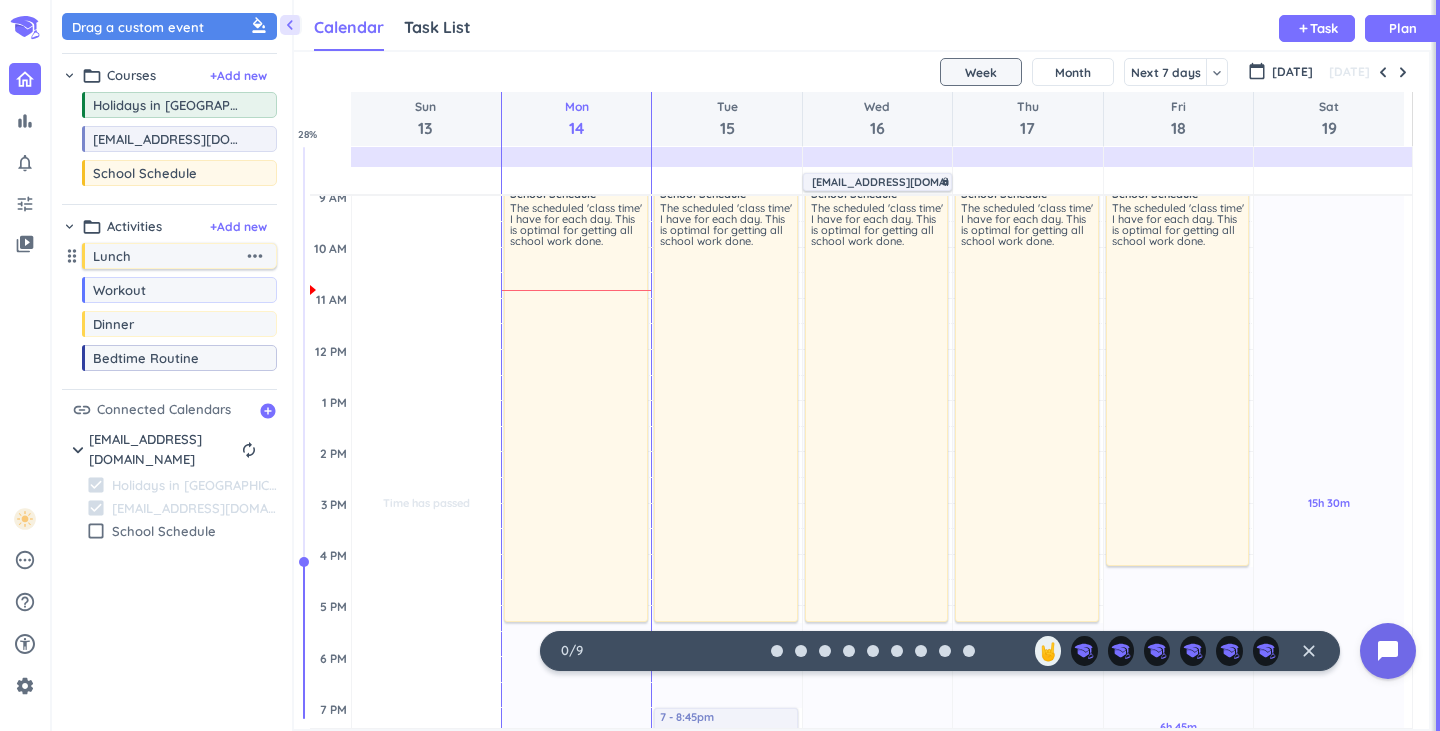 click on "more_horiz" at bounding box center (255, 256) 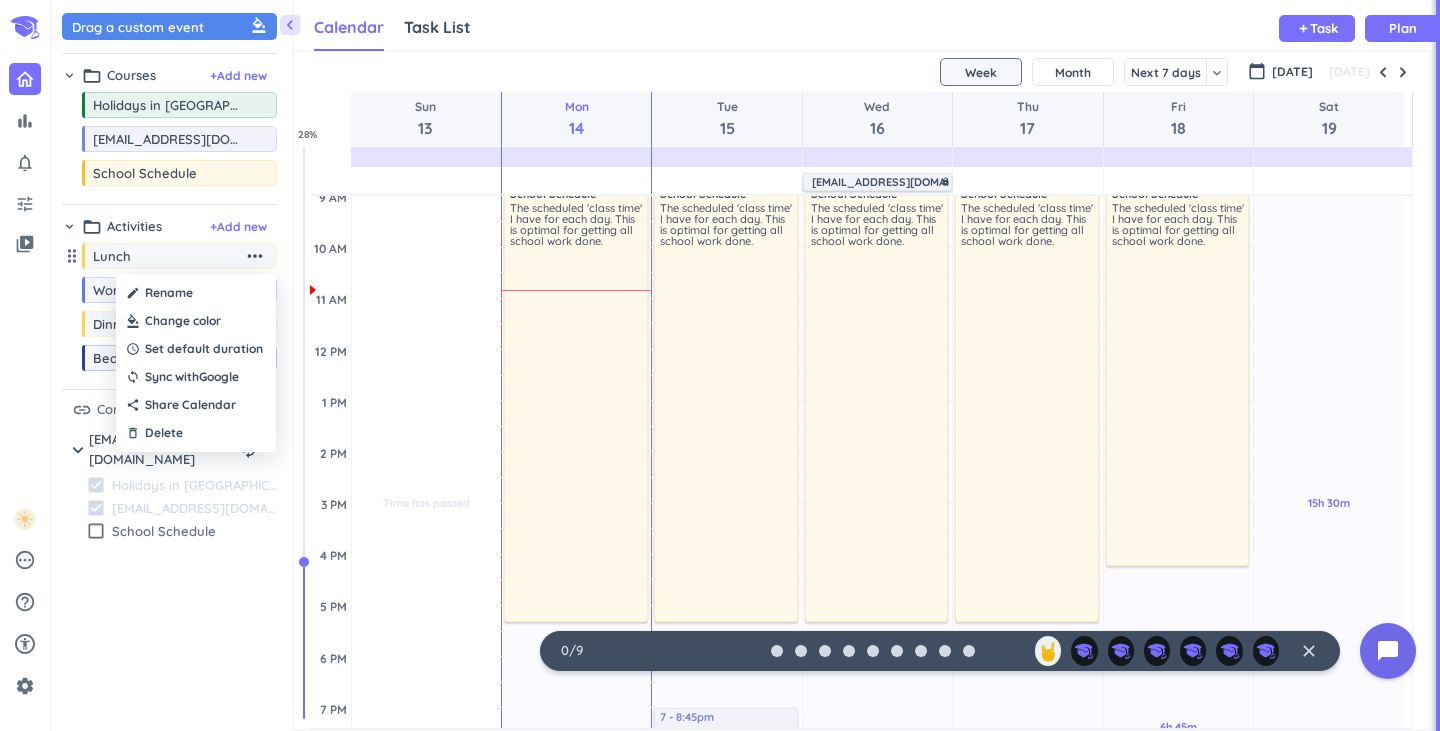 click at bounding box center (720, 365) 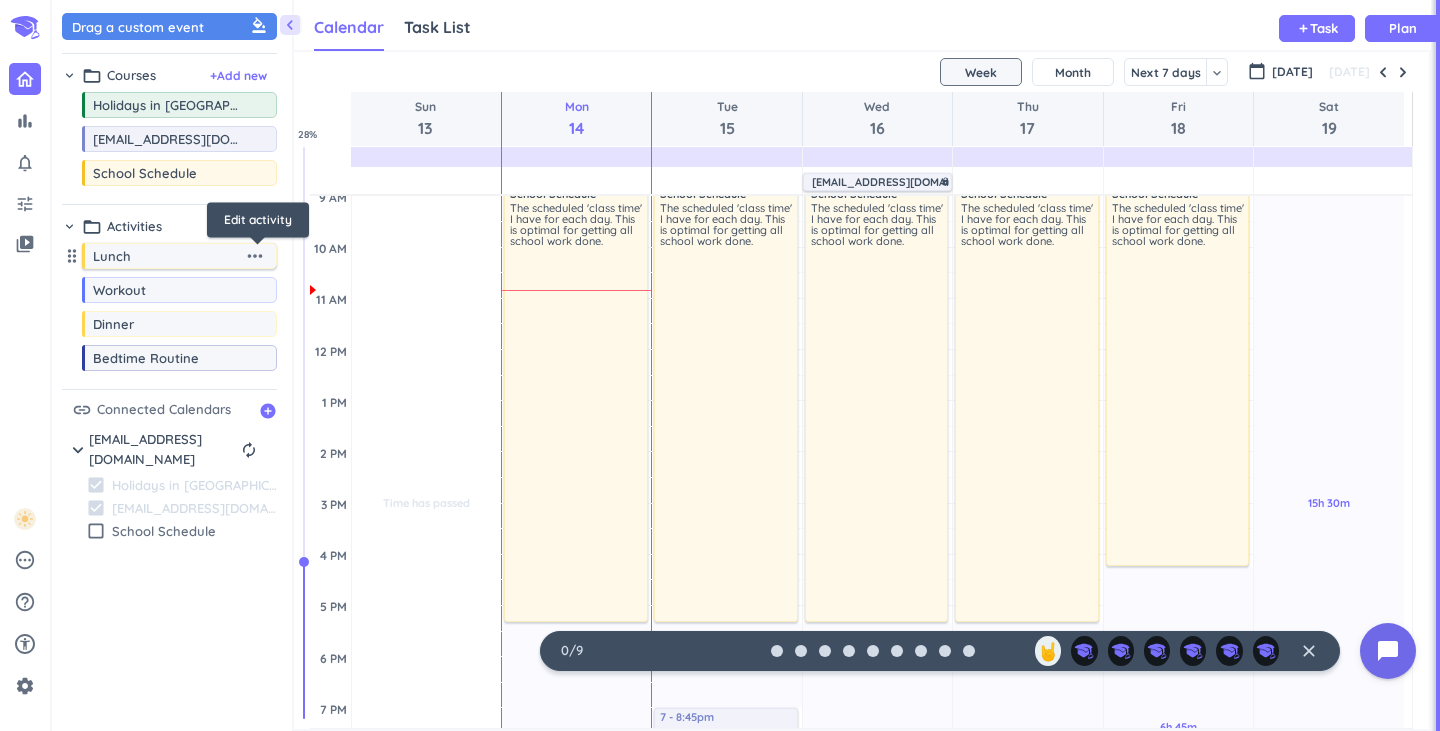 click on "more_horiz" at bounding box center [255, 256] 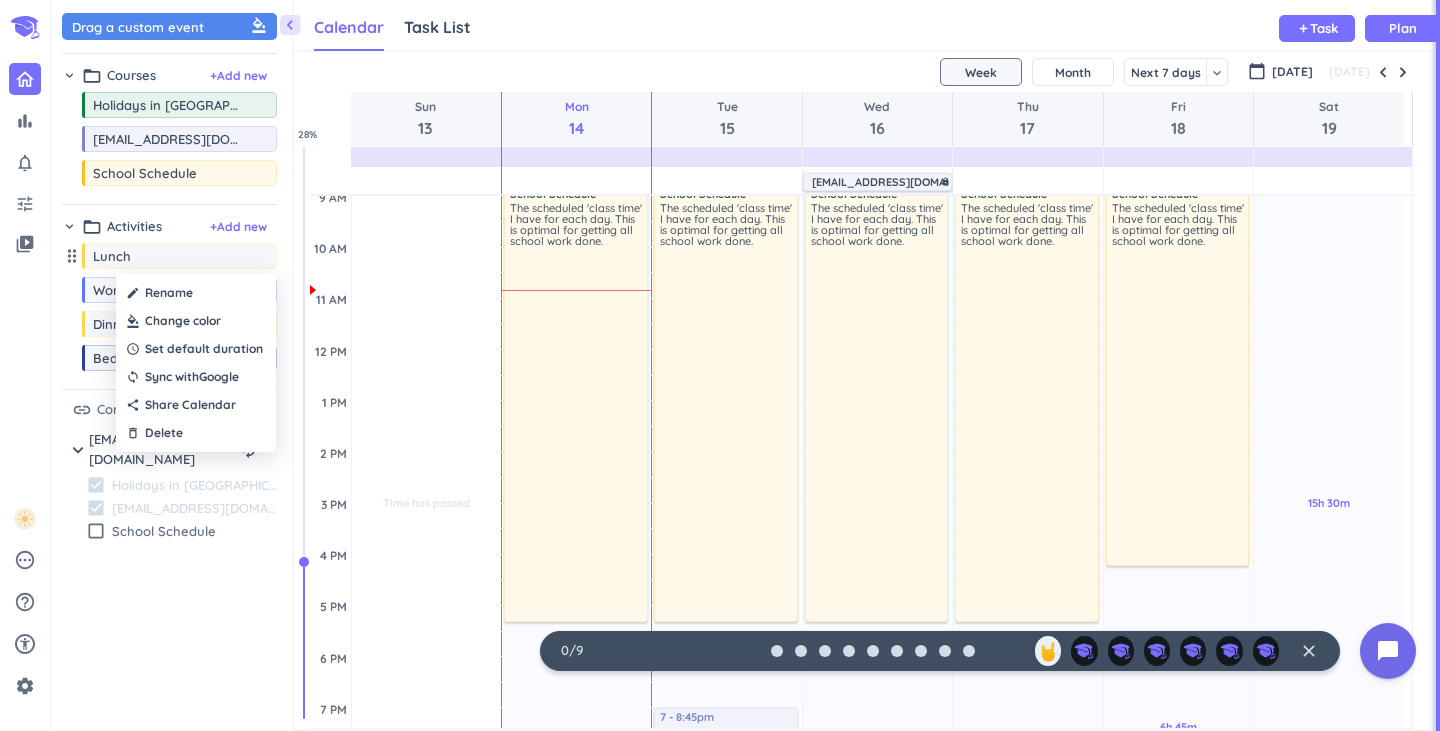 click at bounding box center (720, 365) 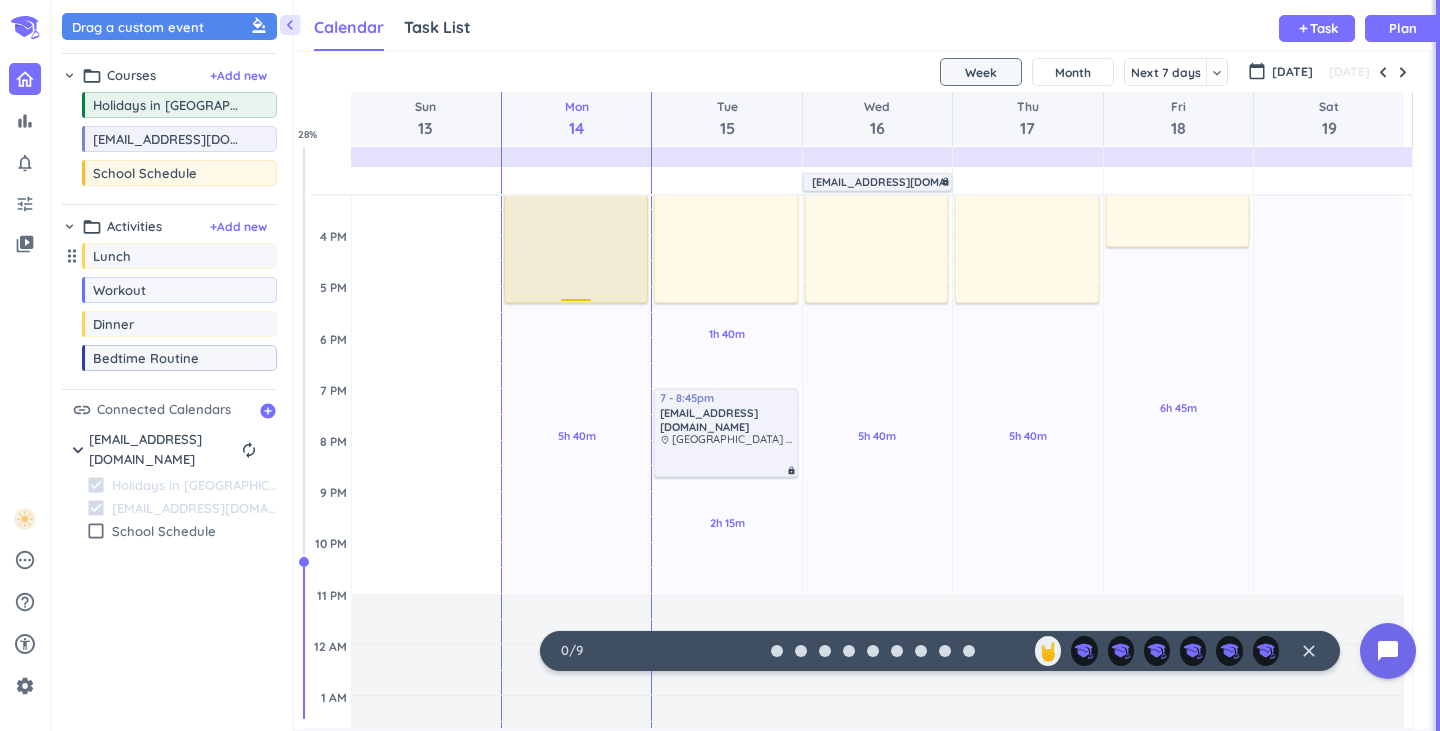 scroll, scrollTop: 580, scrollLeft: 0, axis: vertical 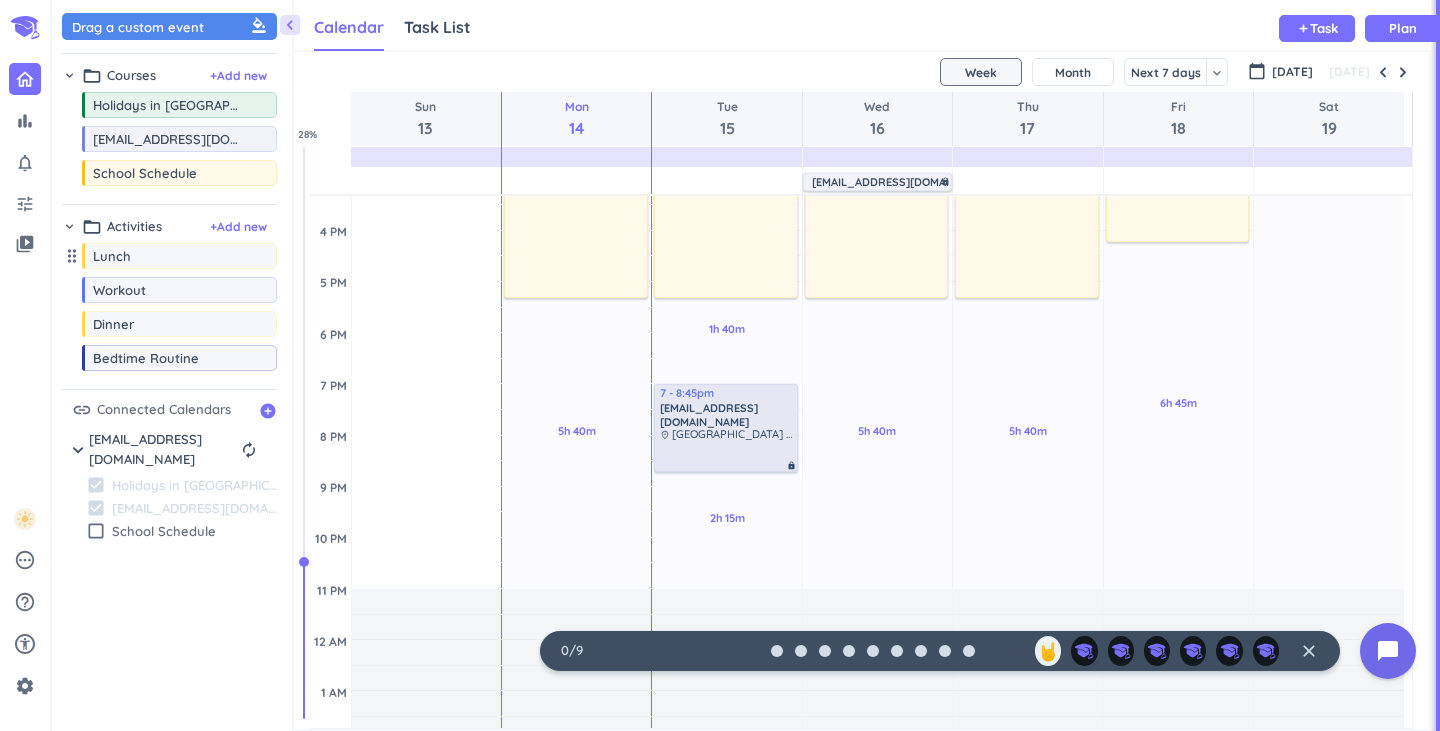 click on "[EMAIL_ADDRESS][DOMAIN_NAME]" at bounding box center (727, 415) 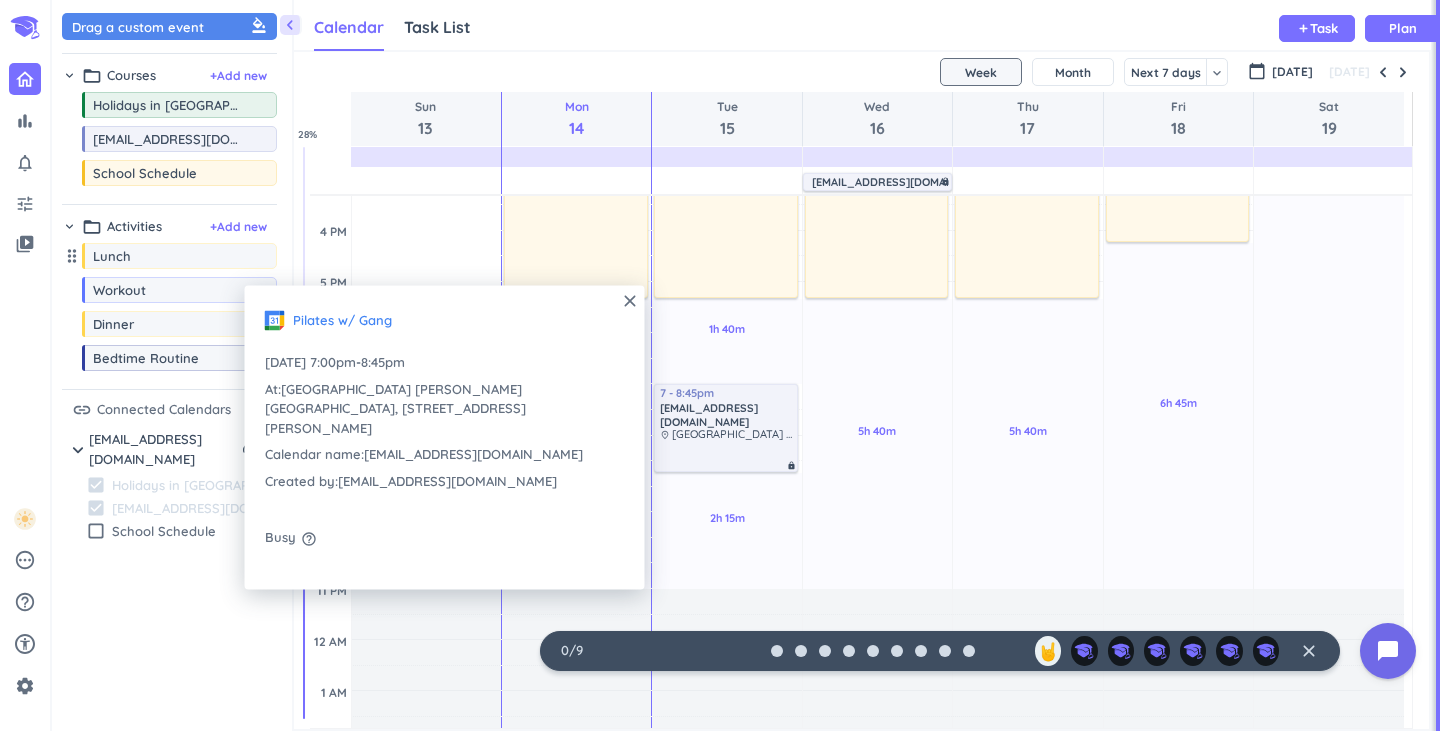 drag, startPoint x: 631, startPoint y: 298, endPoint x: 603, endPoint y: 302, distance: 28.284271 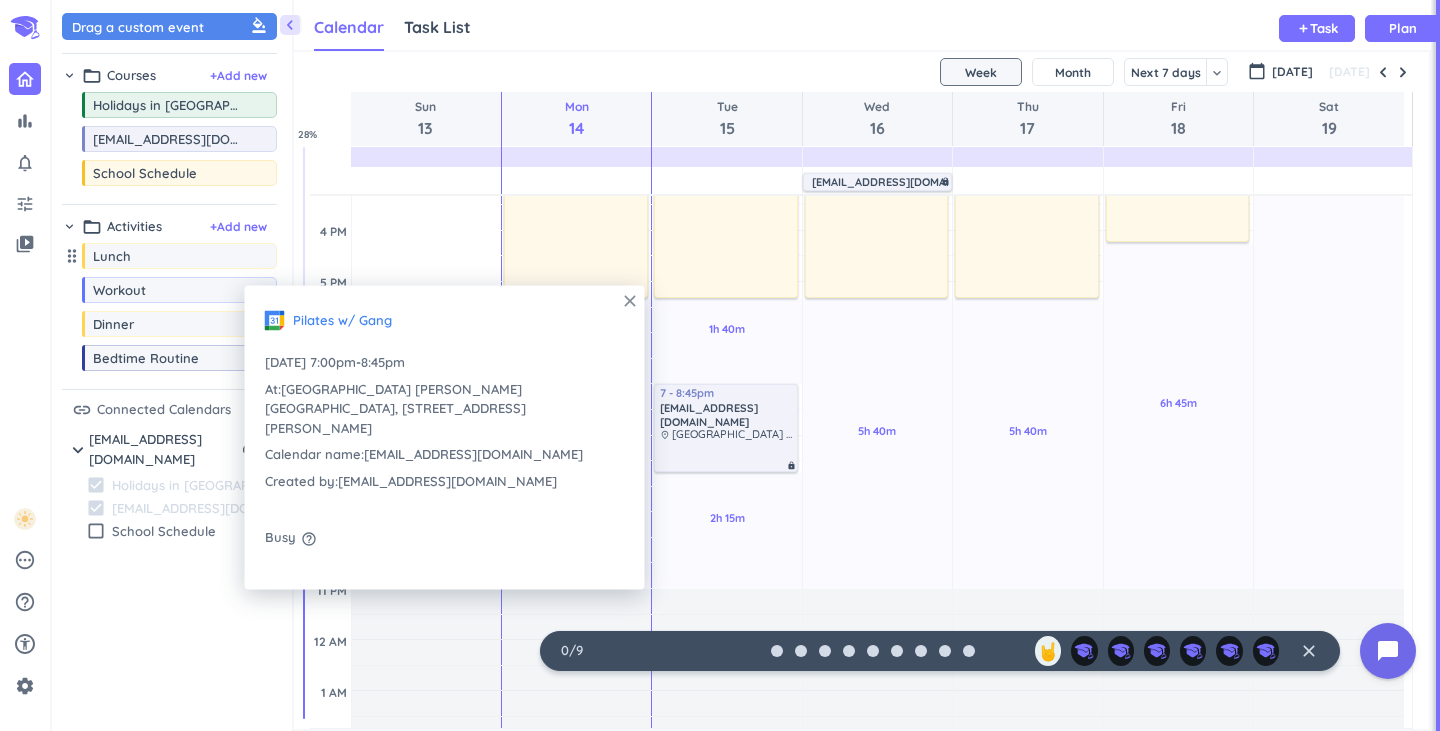 click on "close" at bounding box center [630, 301] 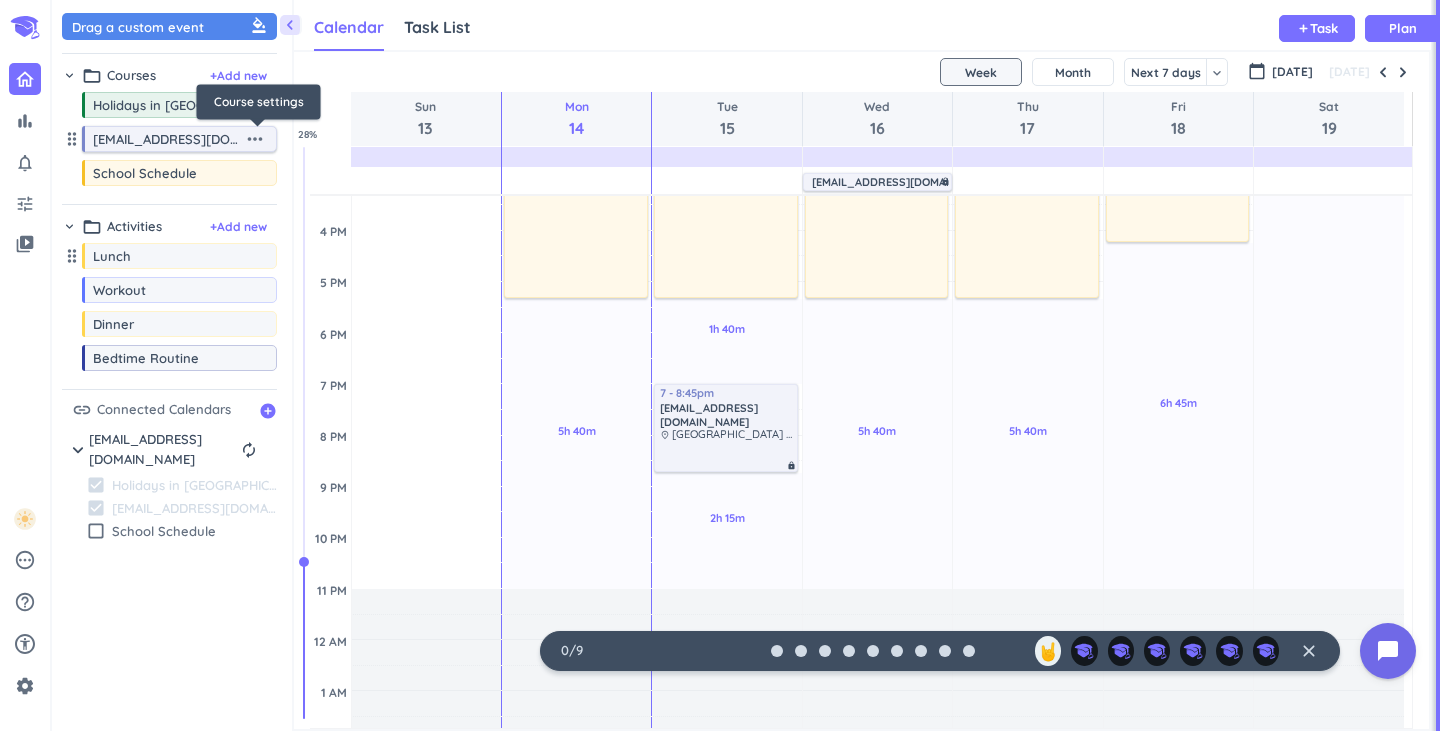 click on "more_horiz" at bounding box center (257, 139) 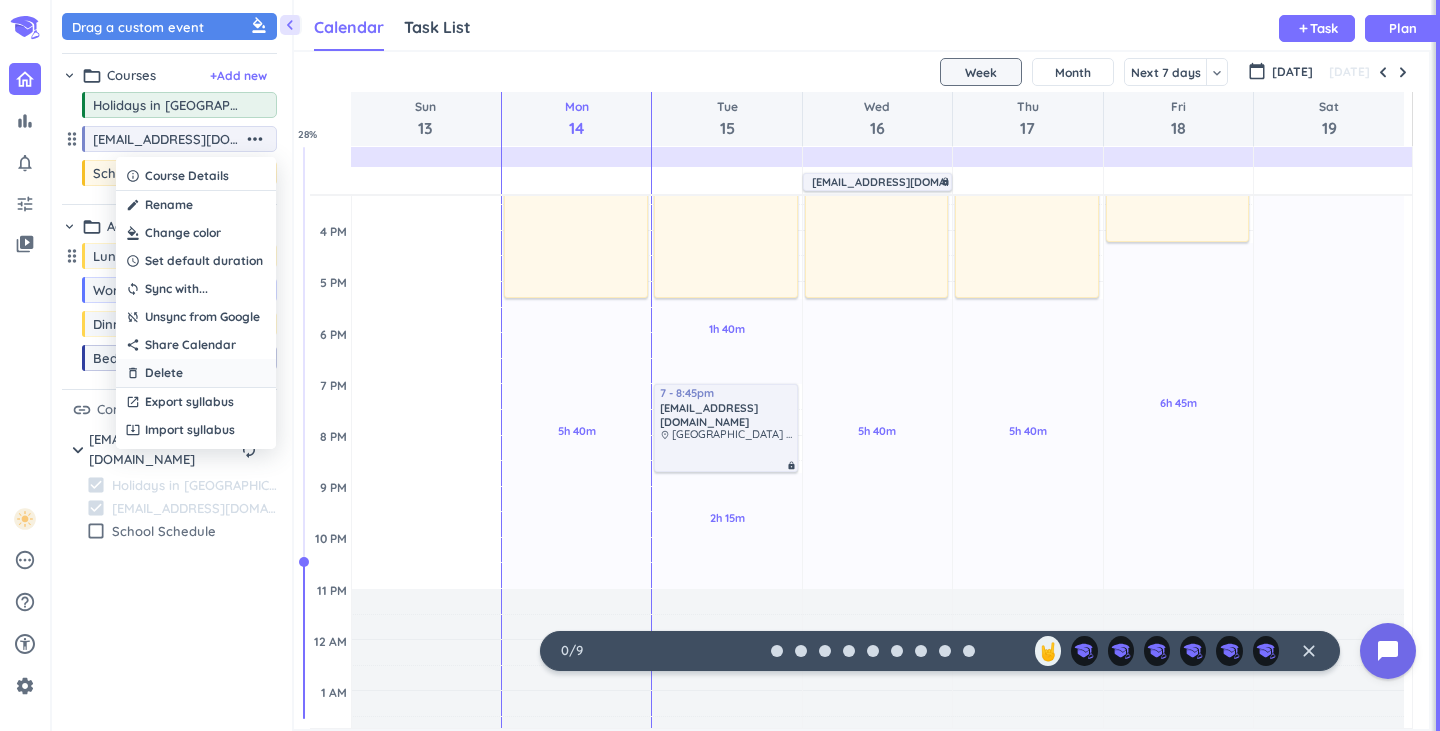 click on "Delete" at bounding box center [164, 373] 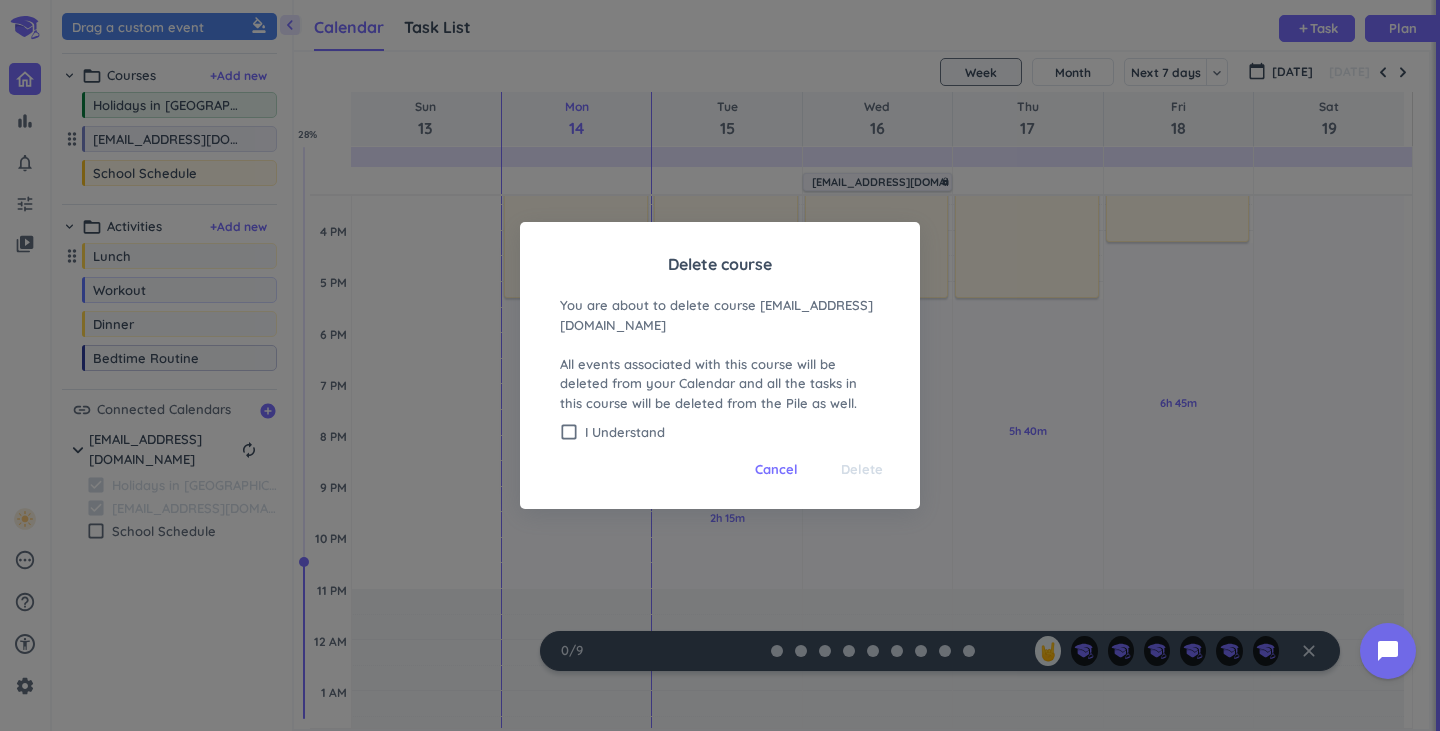 click on "Delete course You are about to delete course   [EMAIL_ADDRESS][DOMAIN_NAME] All events associated with this course will be deleted from your Calendar and all the tasks in this course will be deleted from the Pile as well. check_box_outline_blank I Understand" at bounding box center [720, 346] 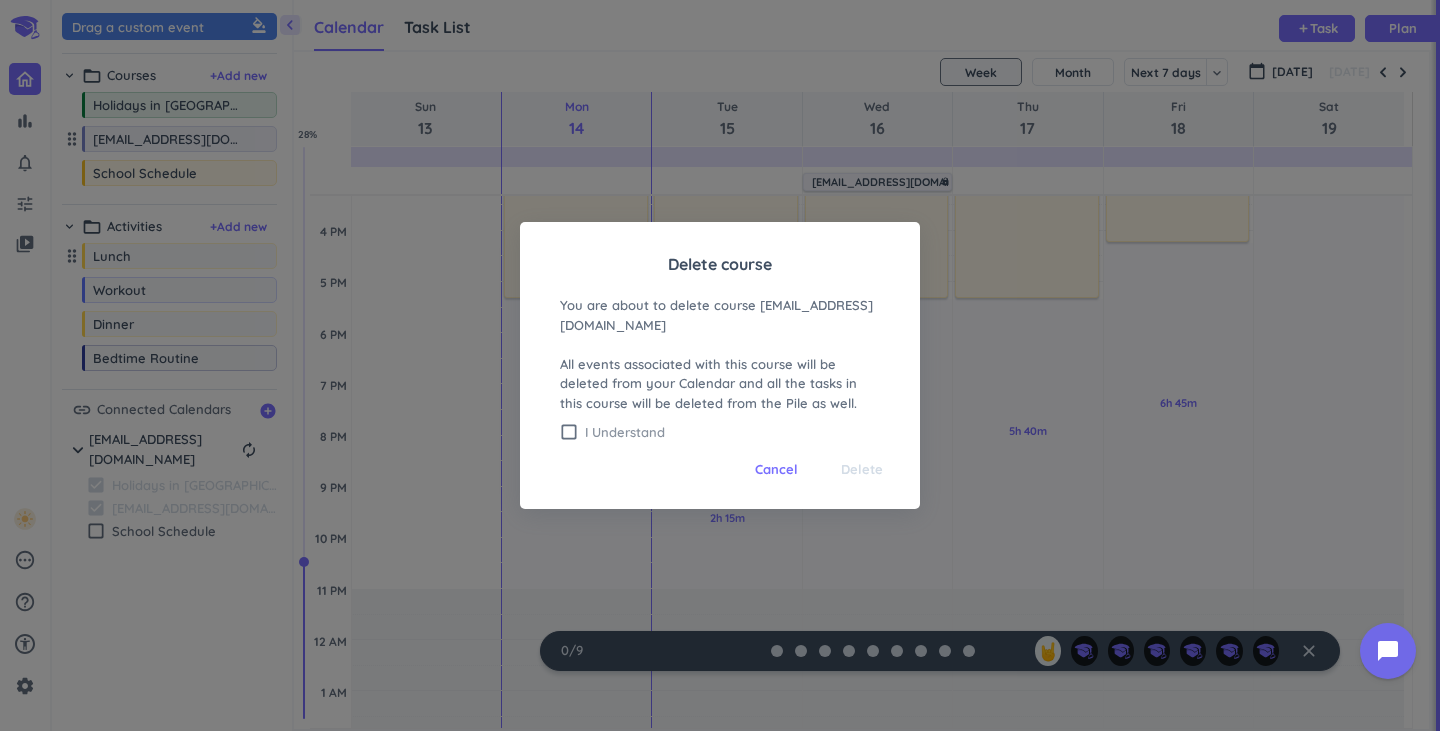 click on "I Understand" at bounding box center (732, 432) 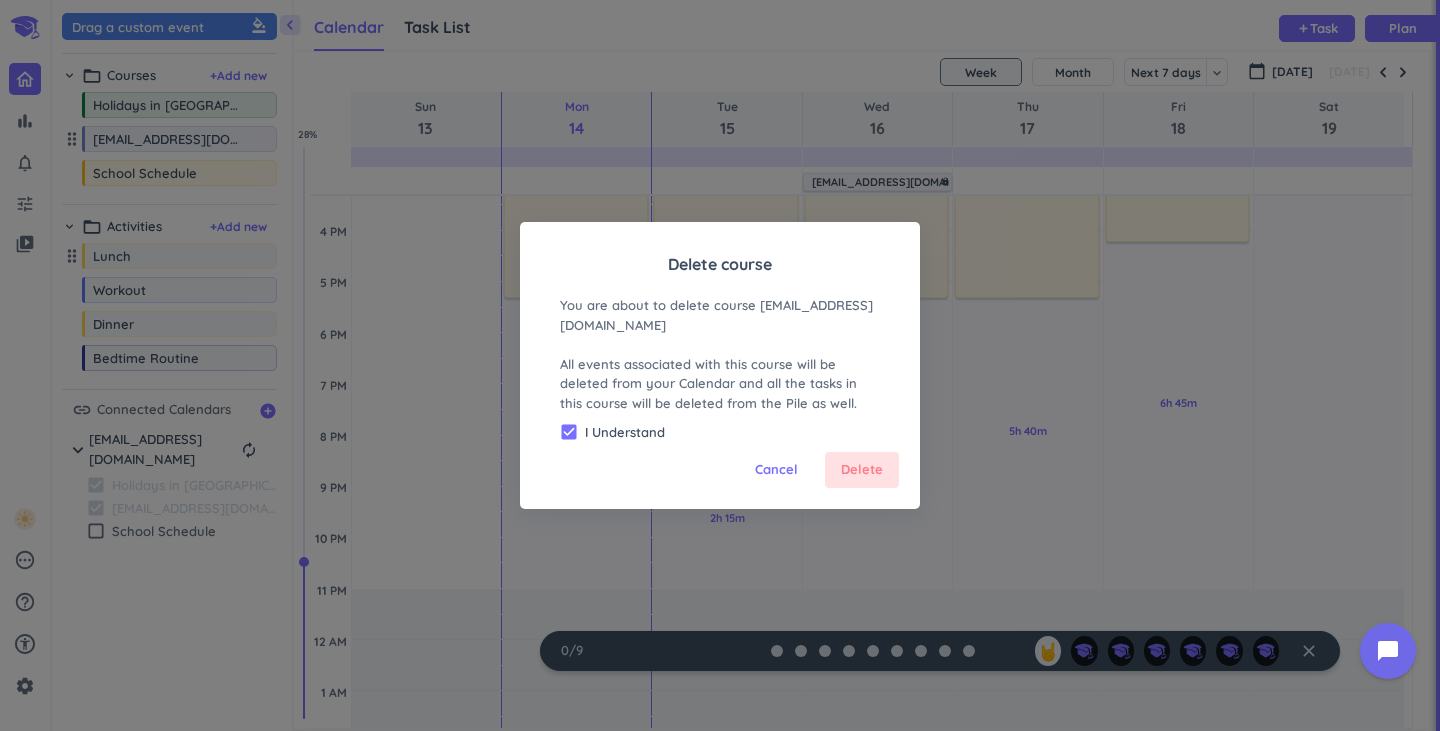 click on "Delete" at bounding box center [862, 470] 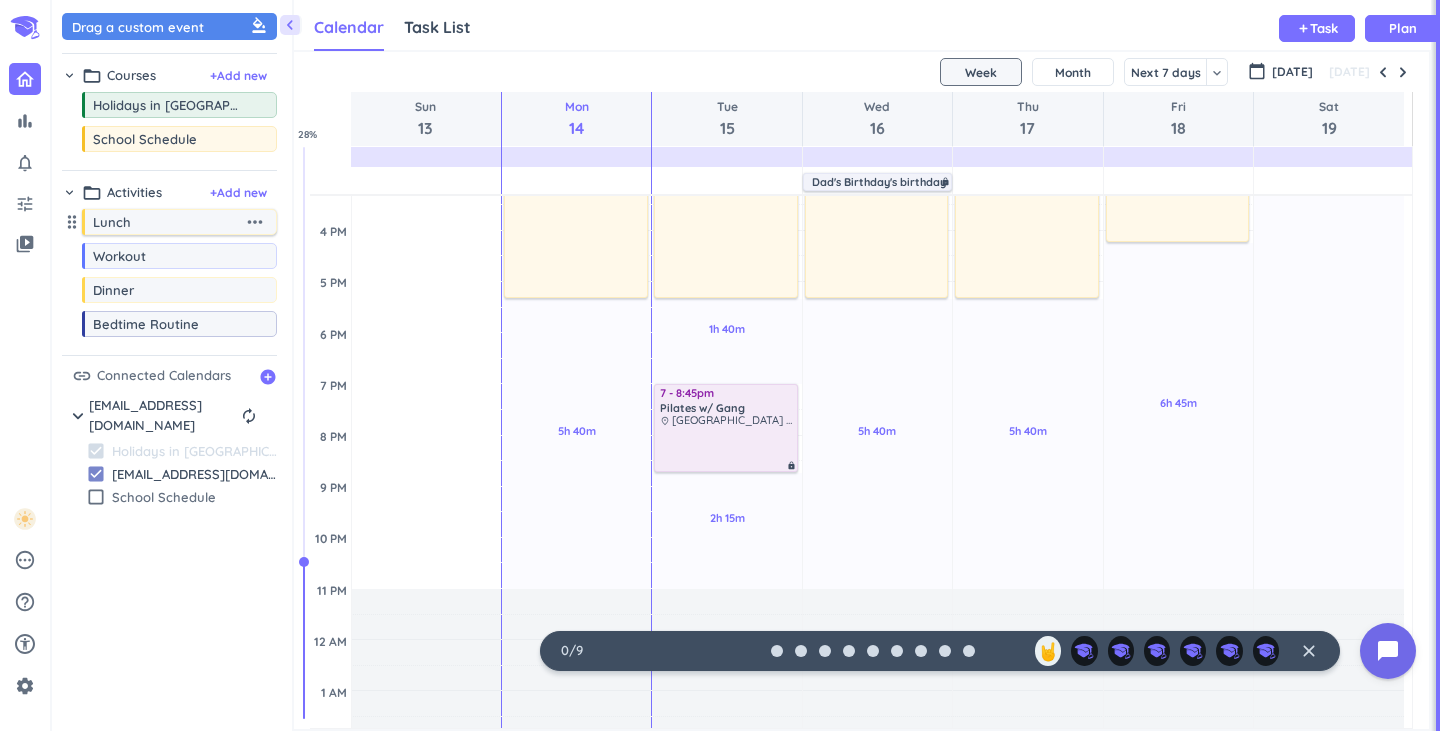 click on "more_horiz" at bounding box center (255, 222) 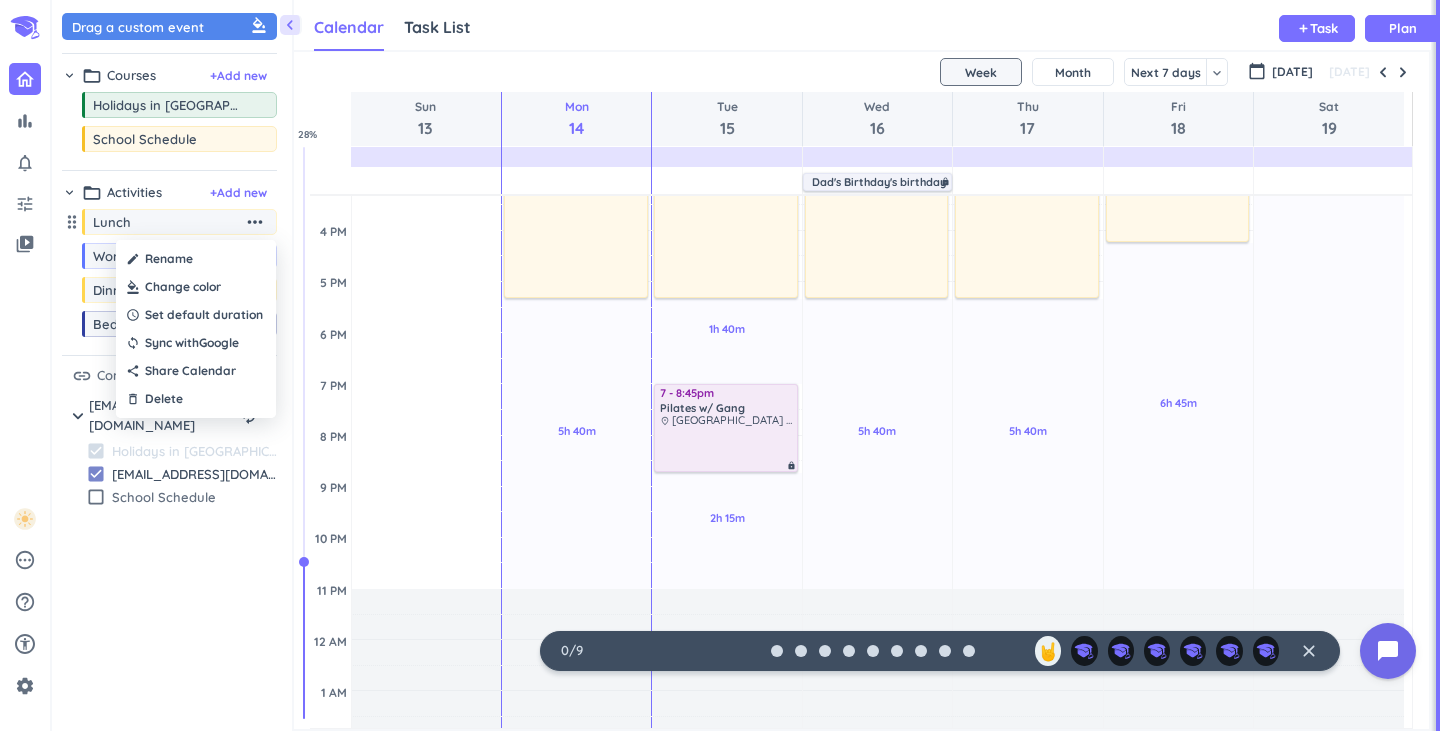 click at bounding box center (196, 287) 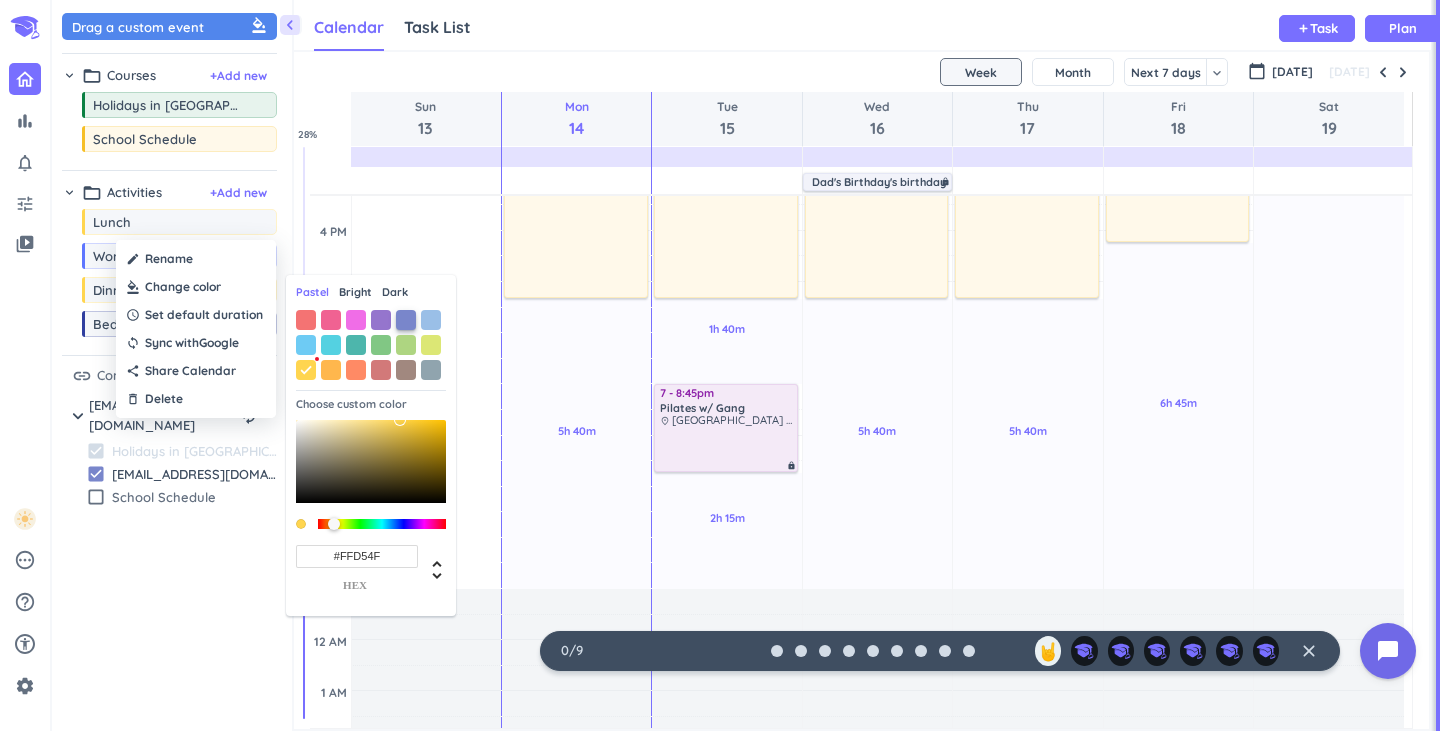 click at bounding box center [406, 320] 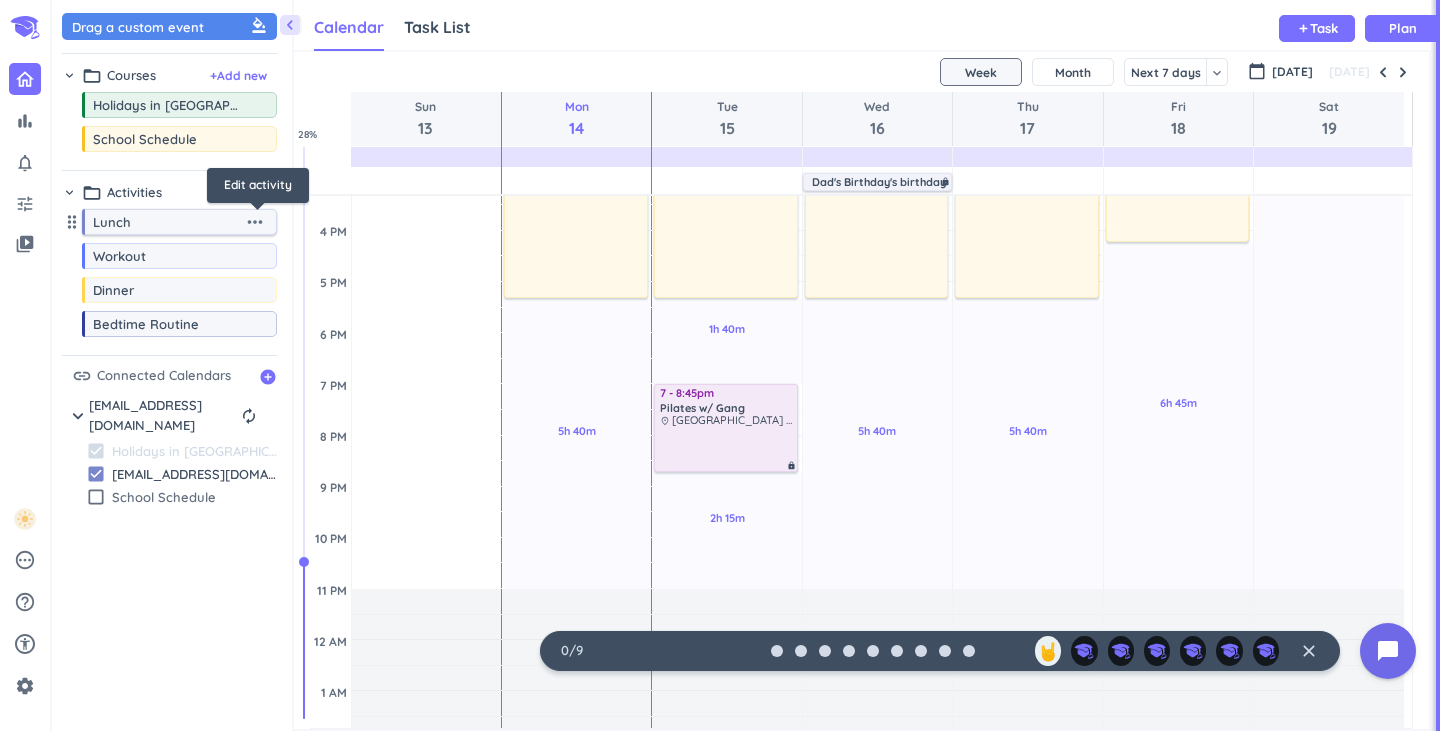 click on "more_horiz" at bounding box center [255, 222] 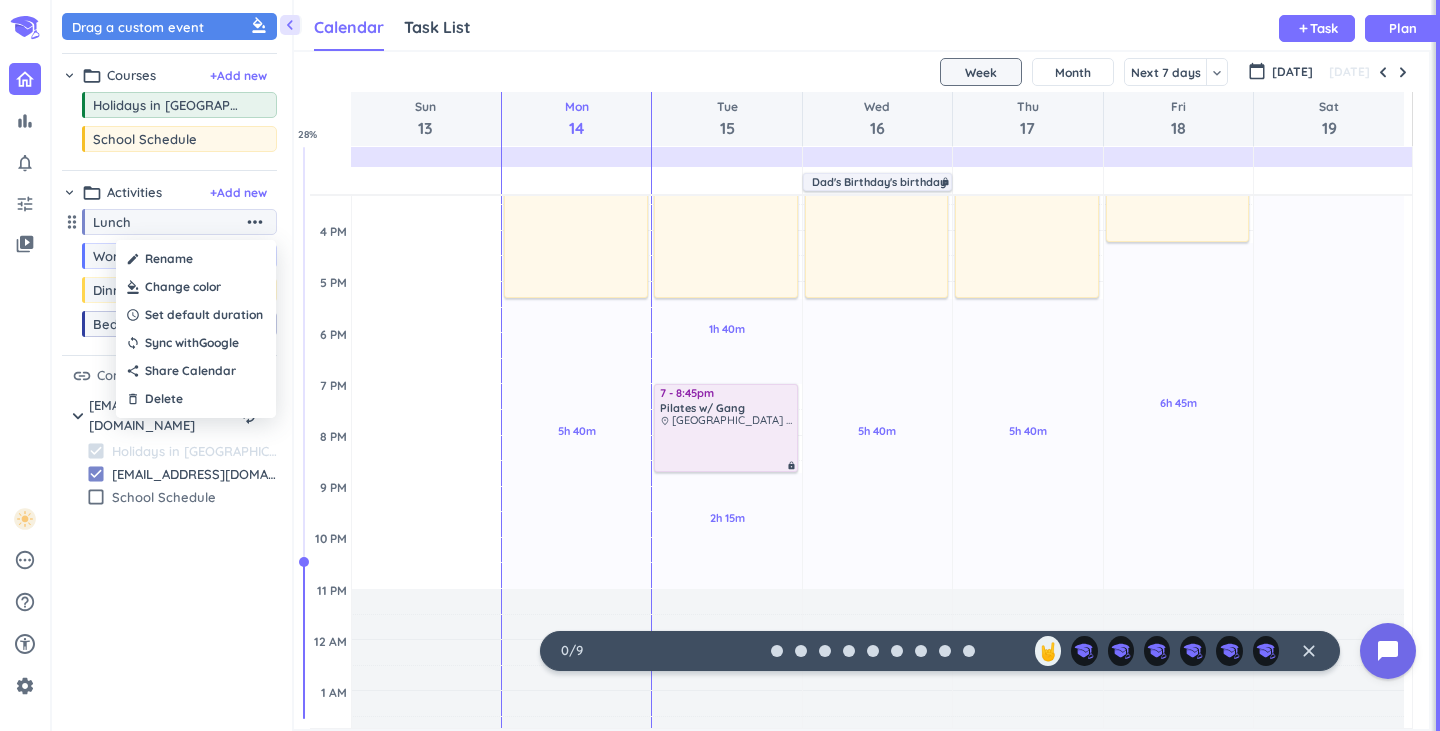 click at bounding box center [196, 287] 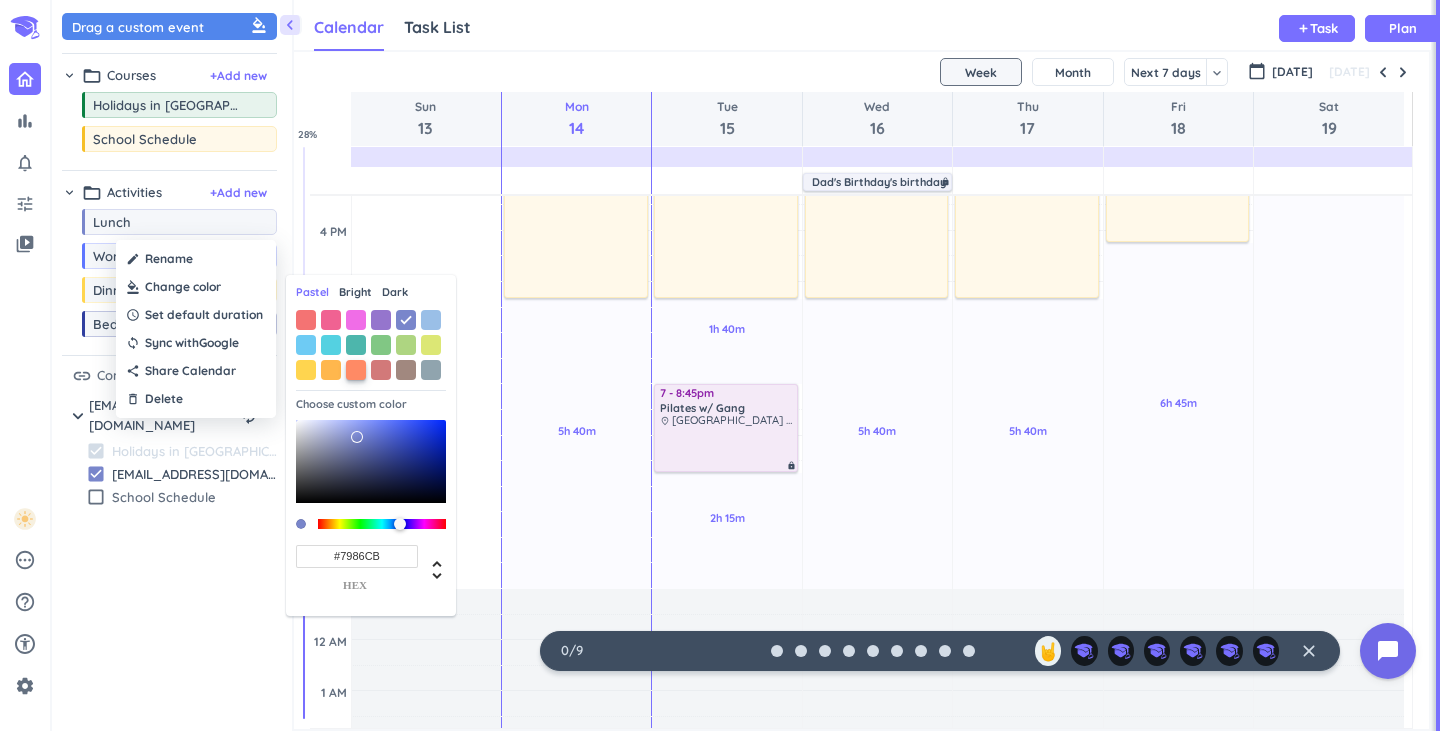 click at bounding box center [356, 370] 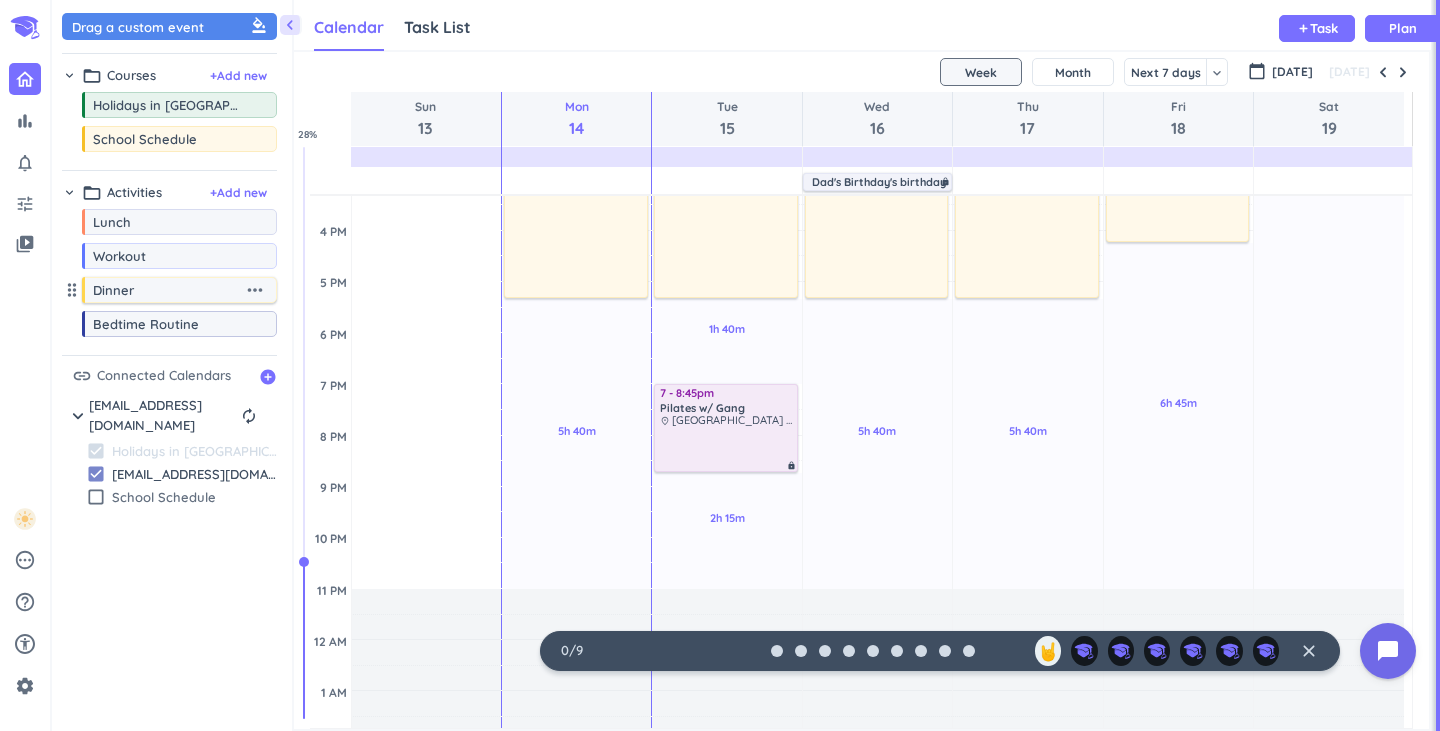 click on "more_horiz" at bounding box center (255, 290) 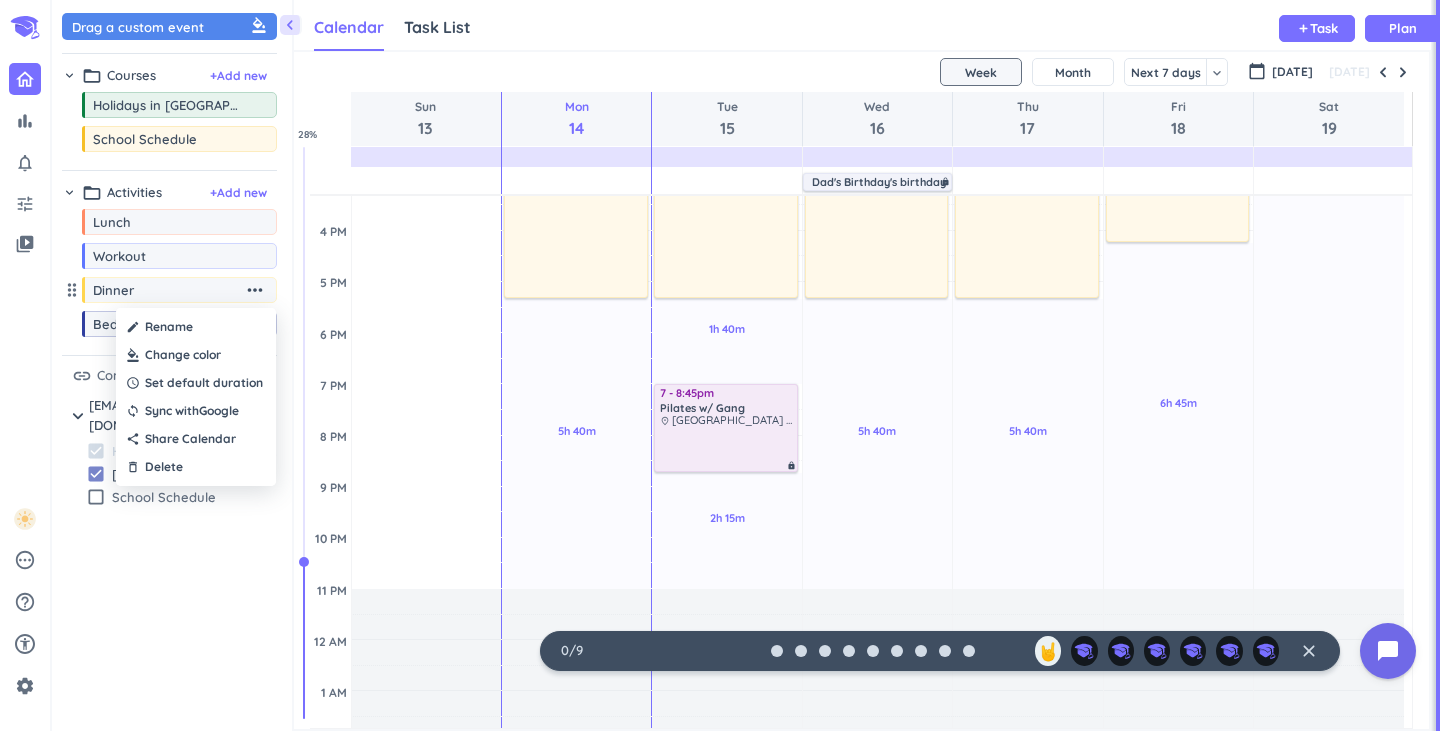 click at bounding box center (196, 355) 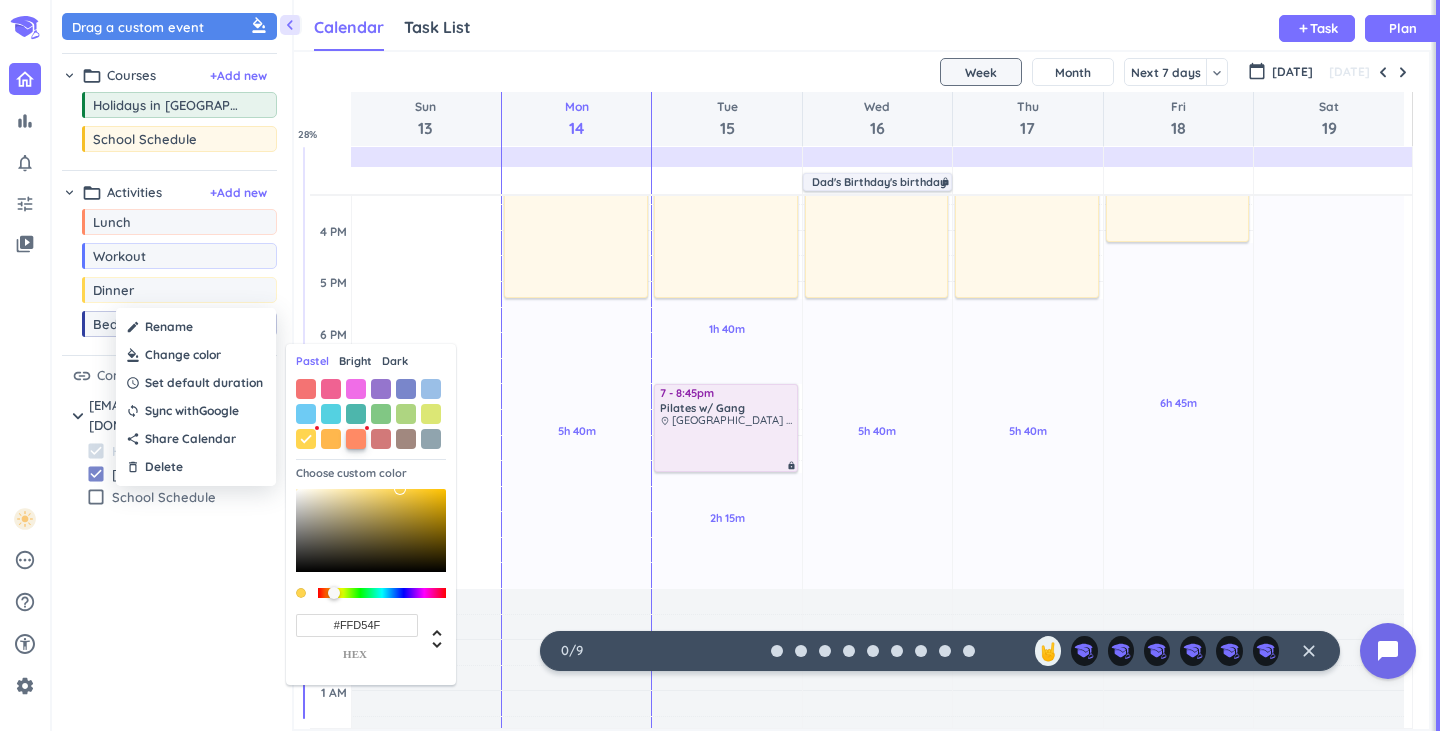 click at bounding box center (356, 439) 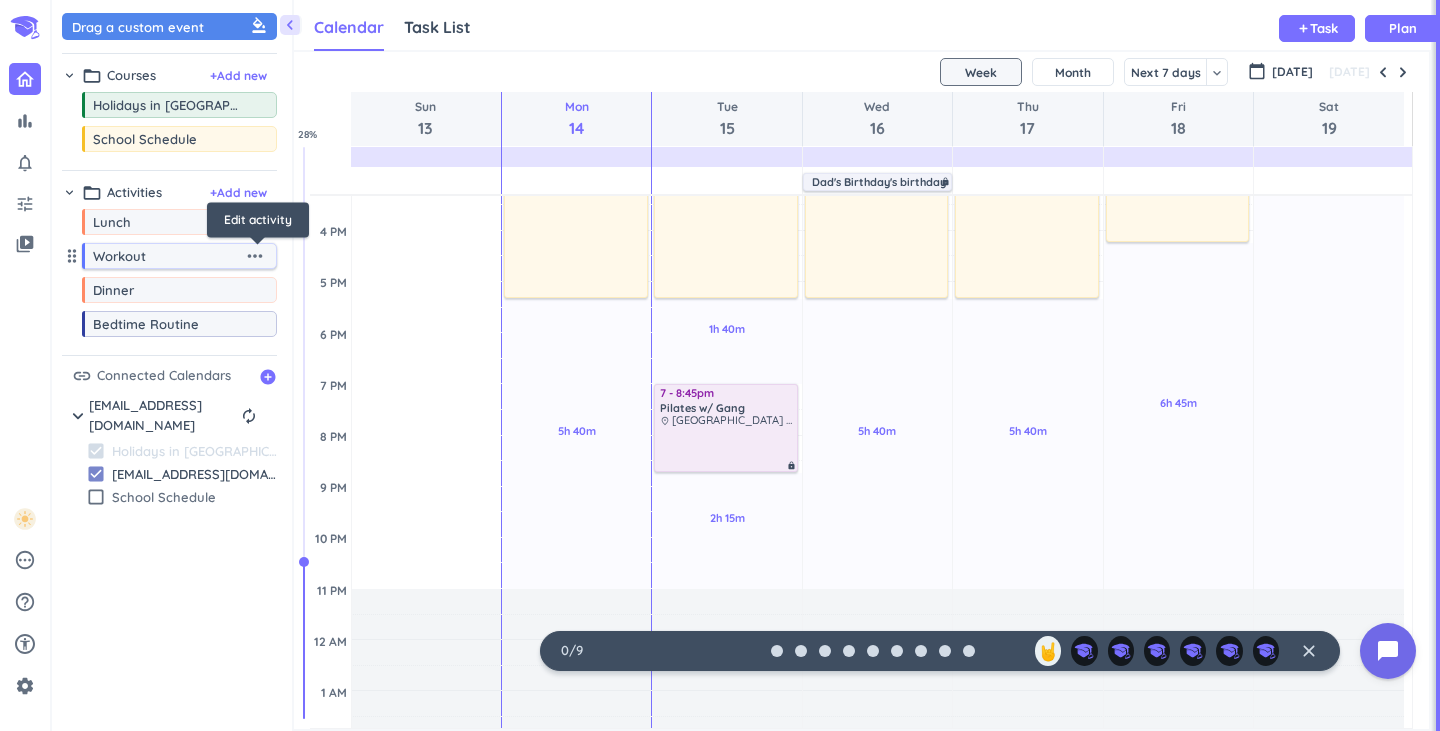 click on "more_horiz" at bounding box center [255, 256] 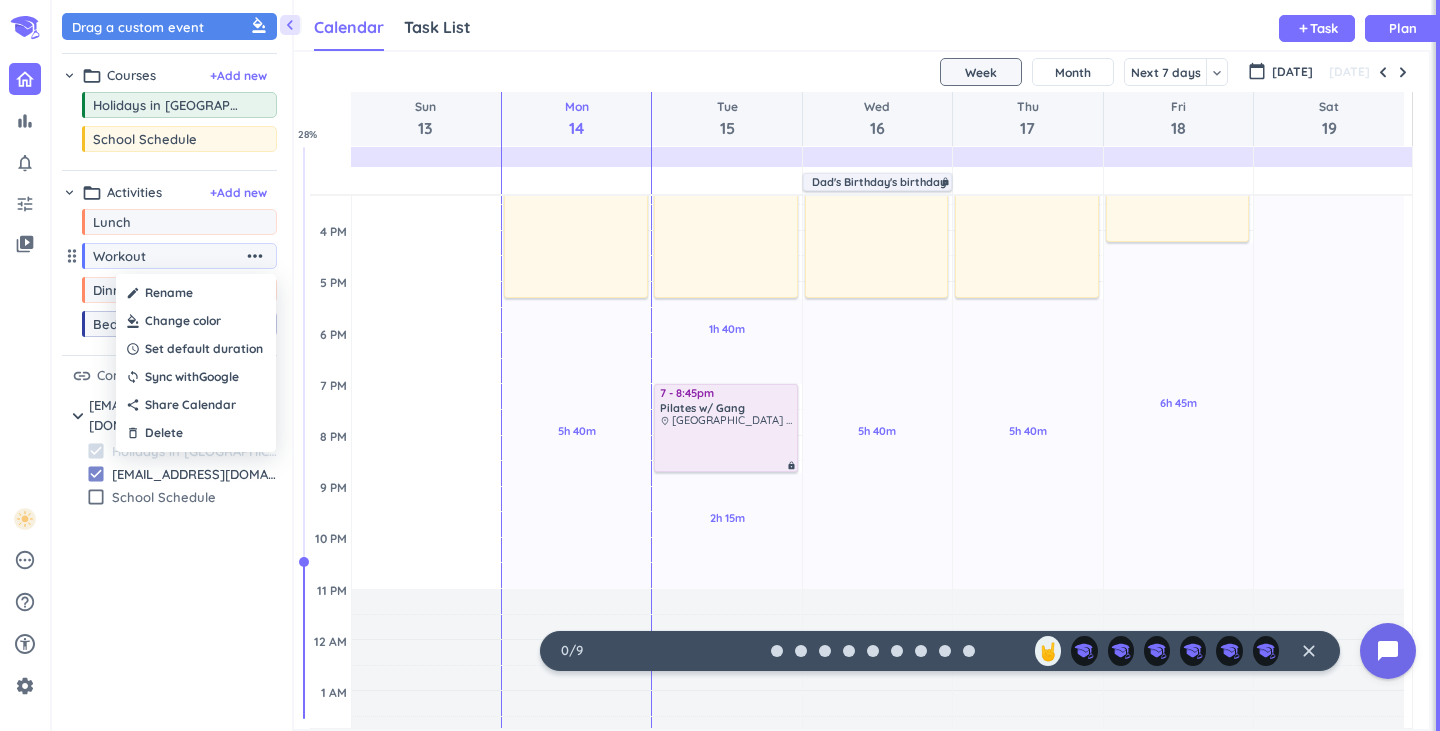 click at bounding box center (196, 321) 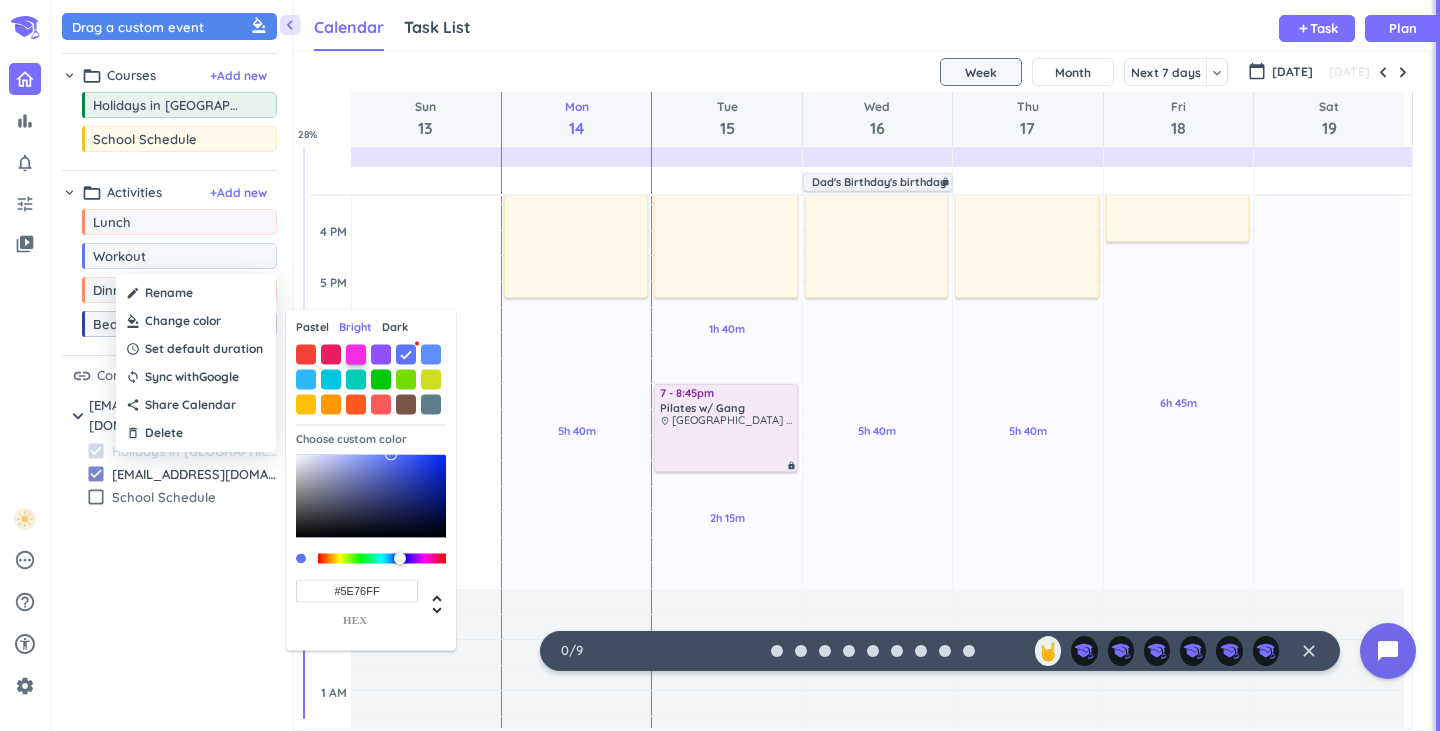 click at bounding box center [356, 354] 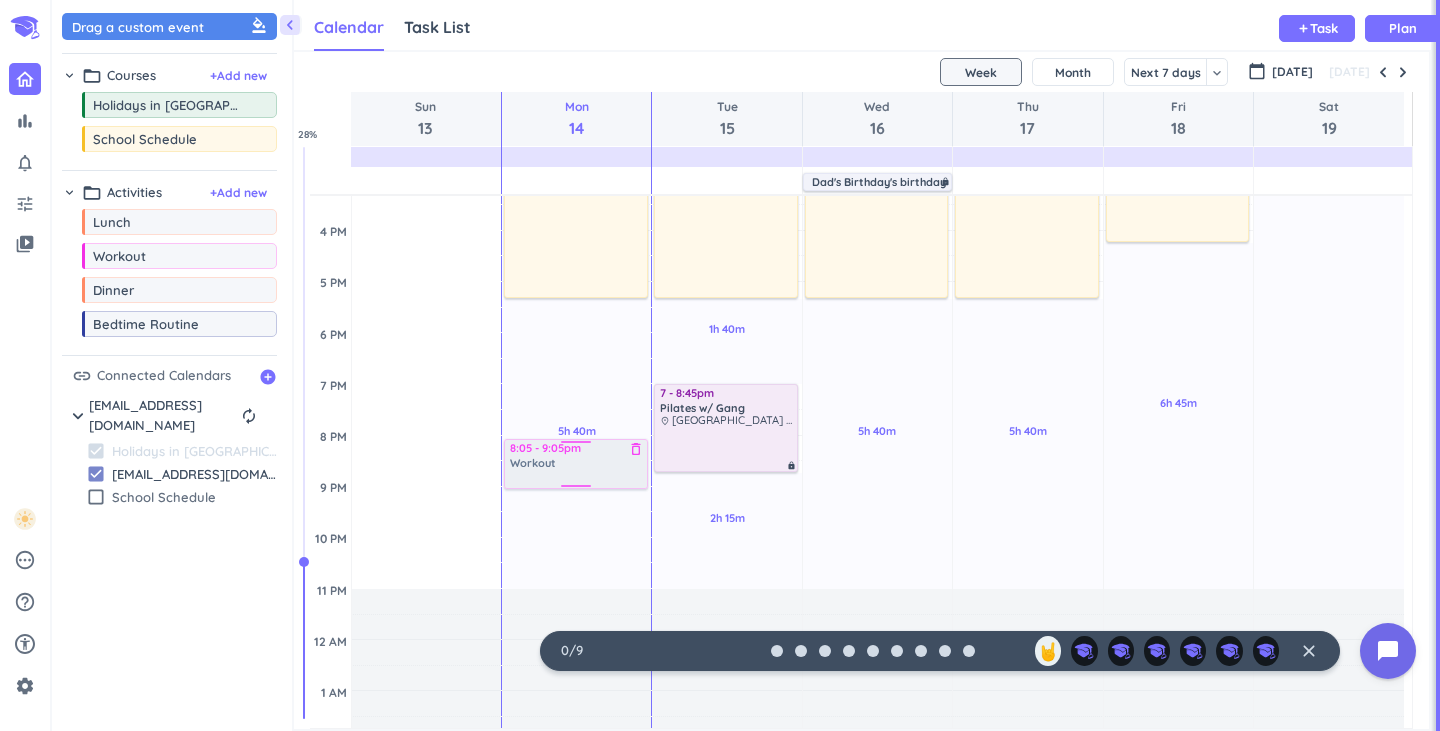 drag, startPoint x: 185, startPoint y: 268, endPoint x: 548, endPoint y: 440, distance: 401.68768 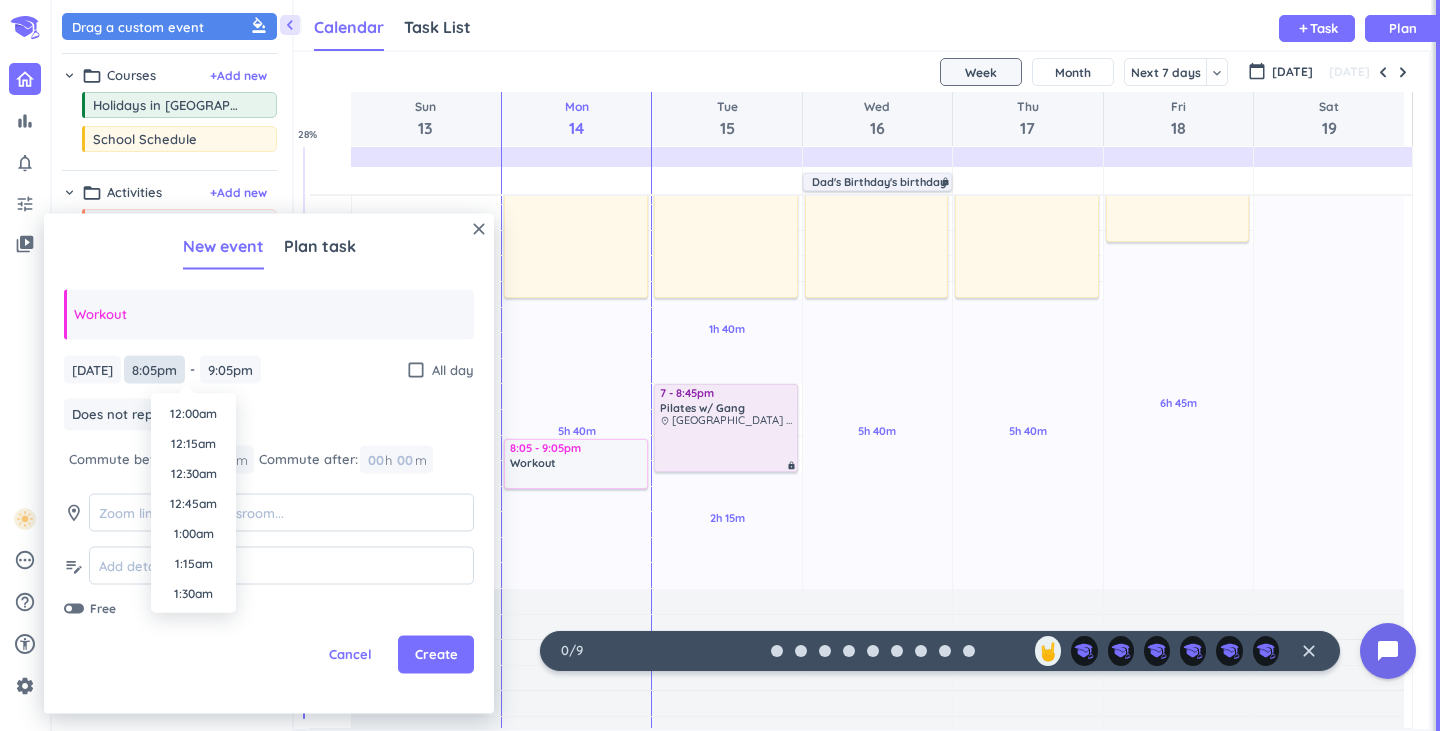 click on "8:05pm" at bounding box center (154, 369) 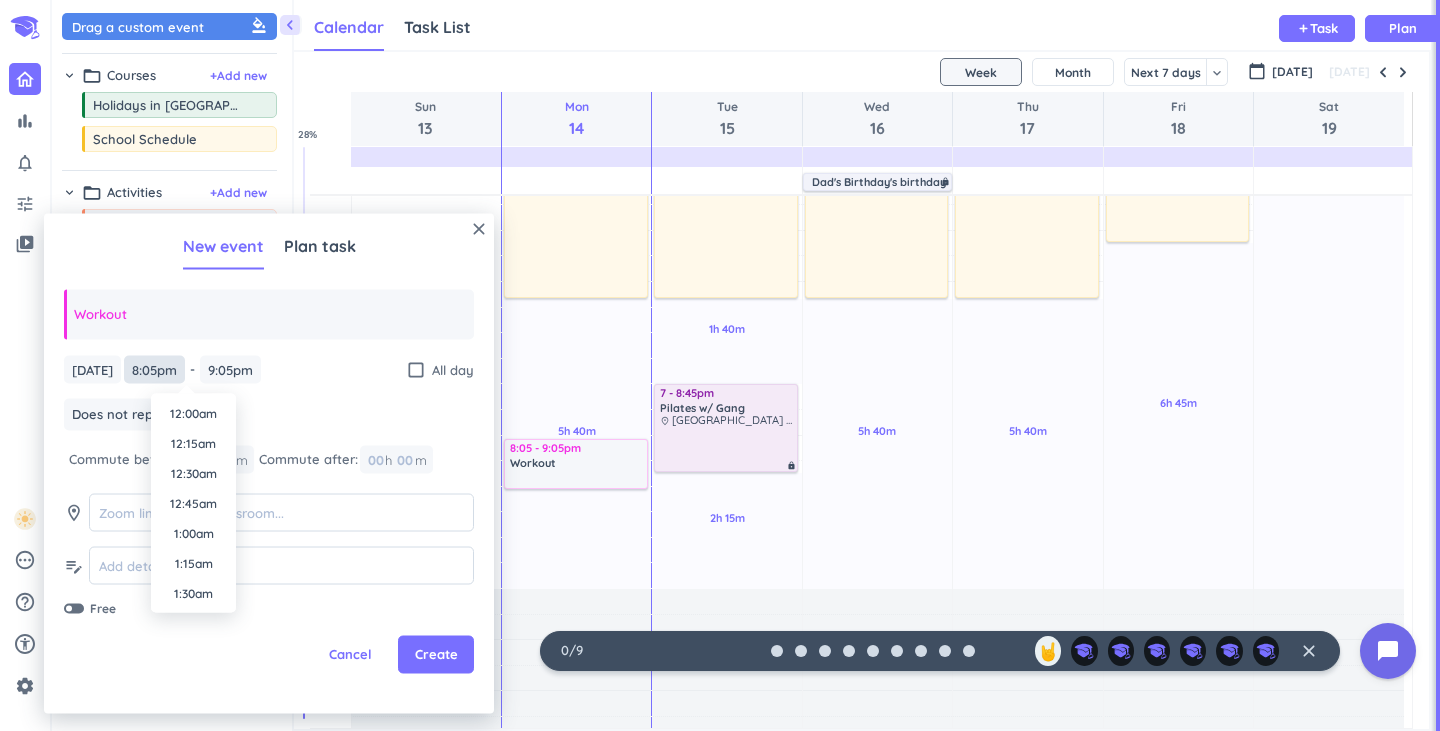 scroll, scrollTop: 2310, scrollLeft: 0, axis: vertical 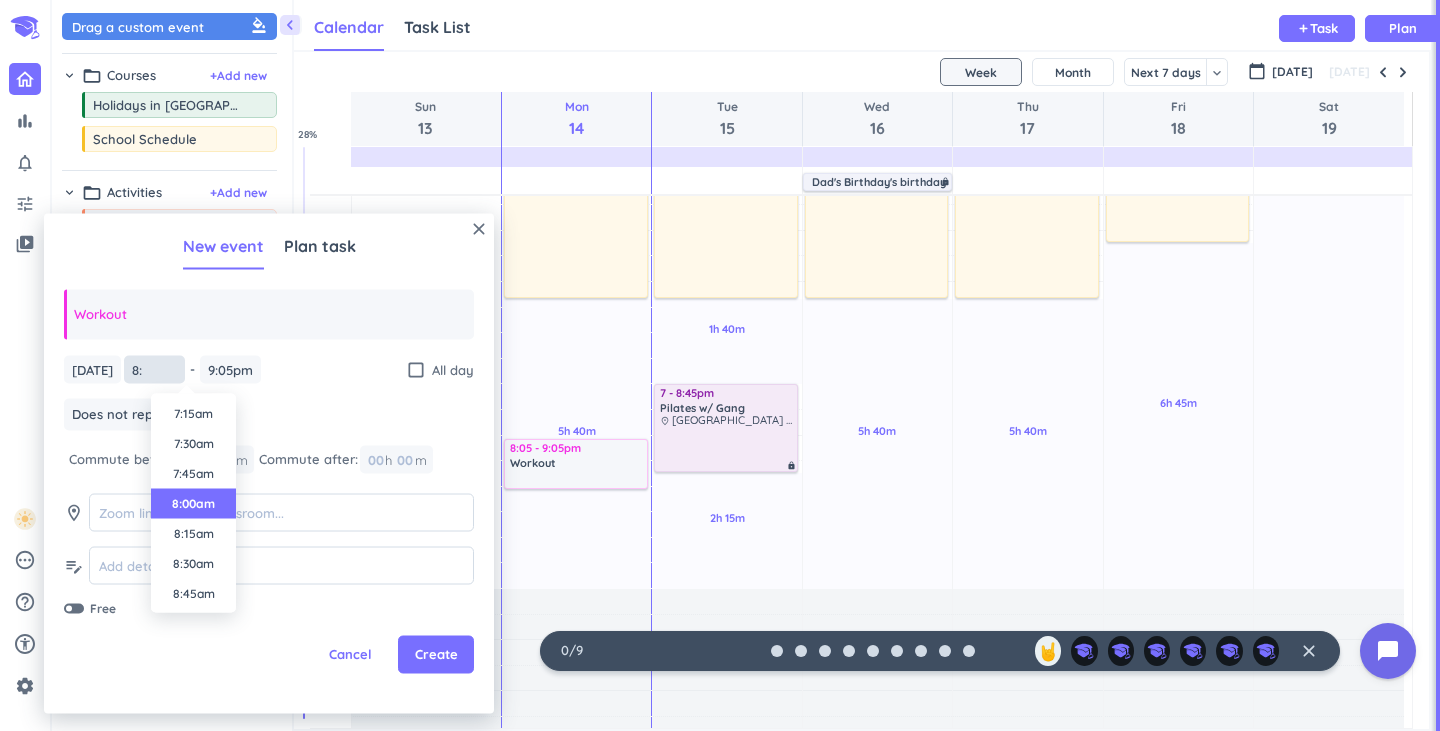 type on "8" 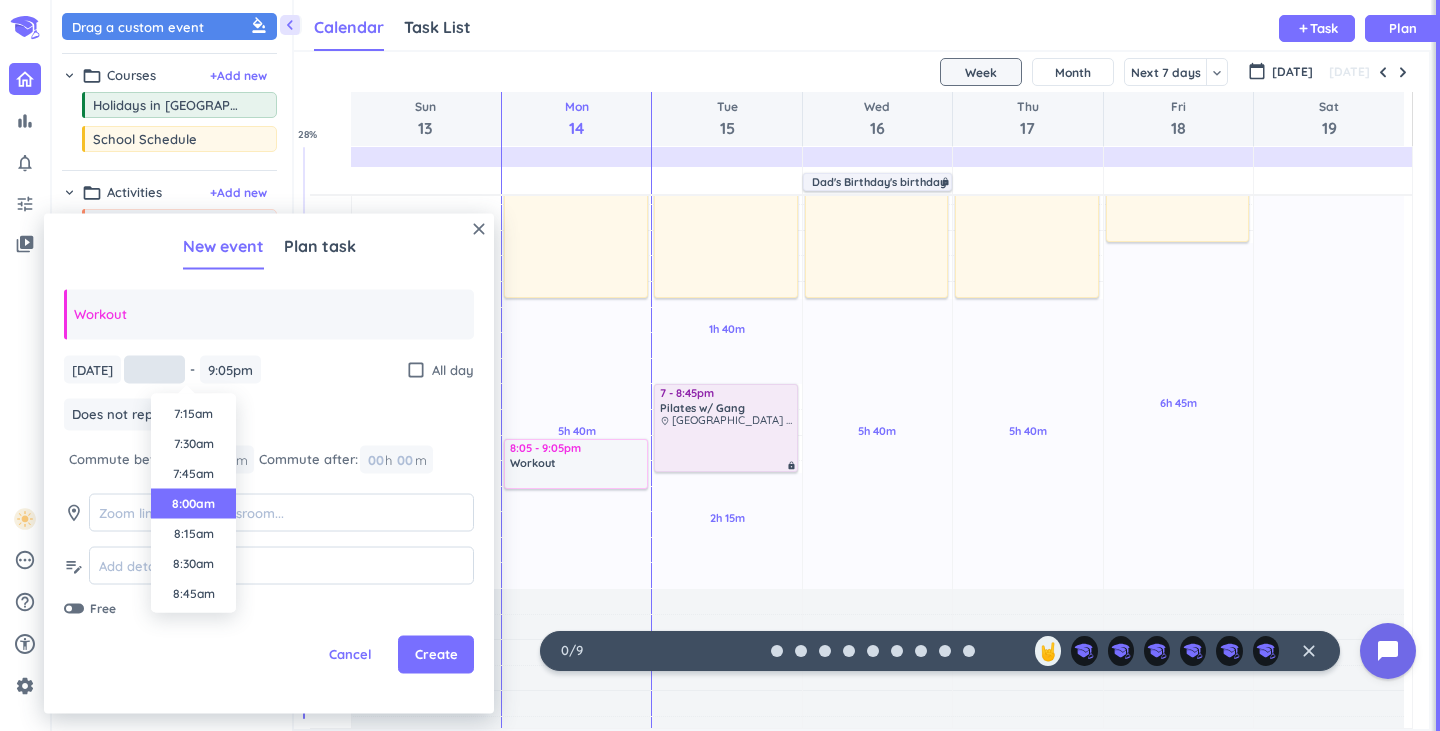 type on "7" 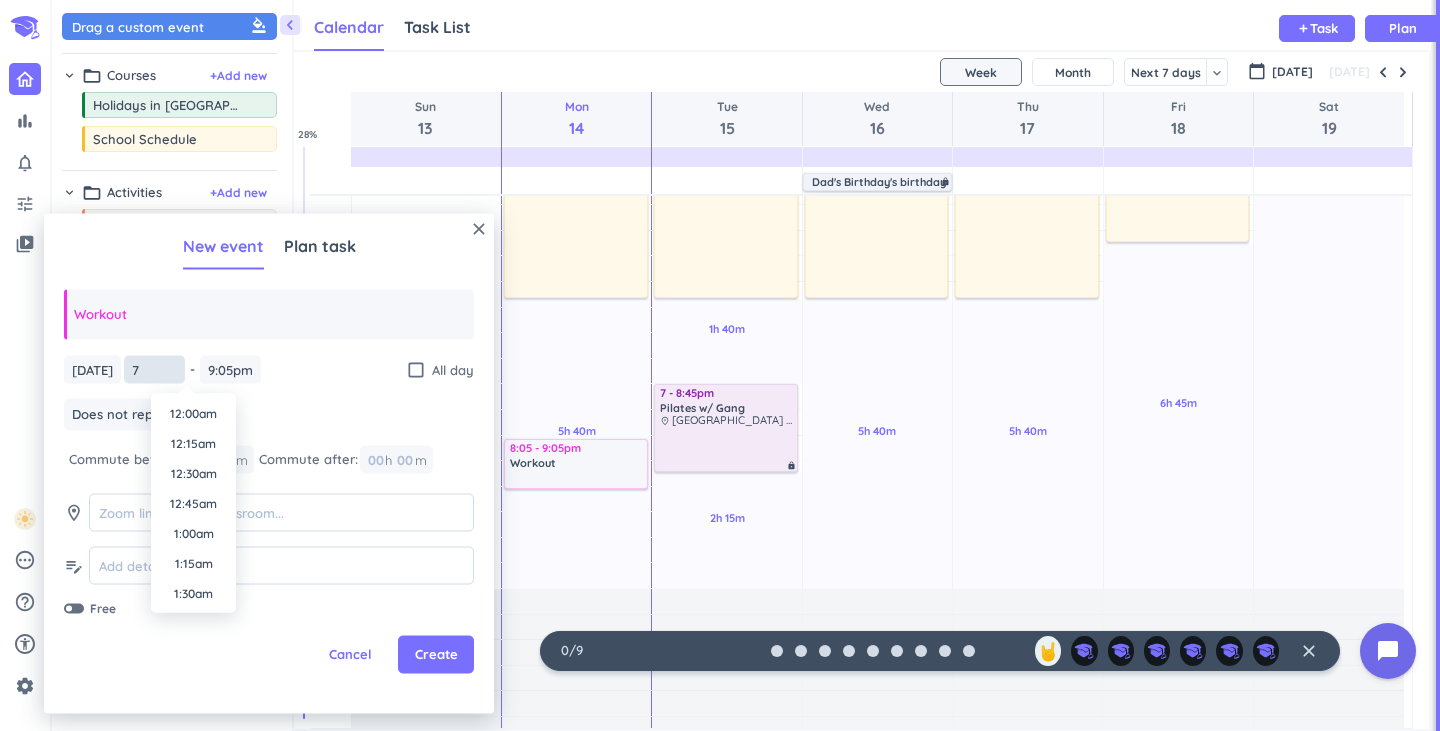 scroll, scrollTop: 750, scrollLeft: 0, axis: vertical 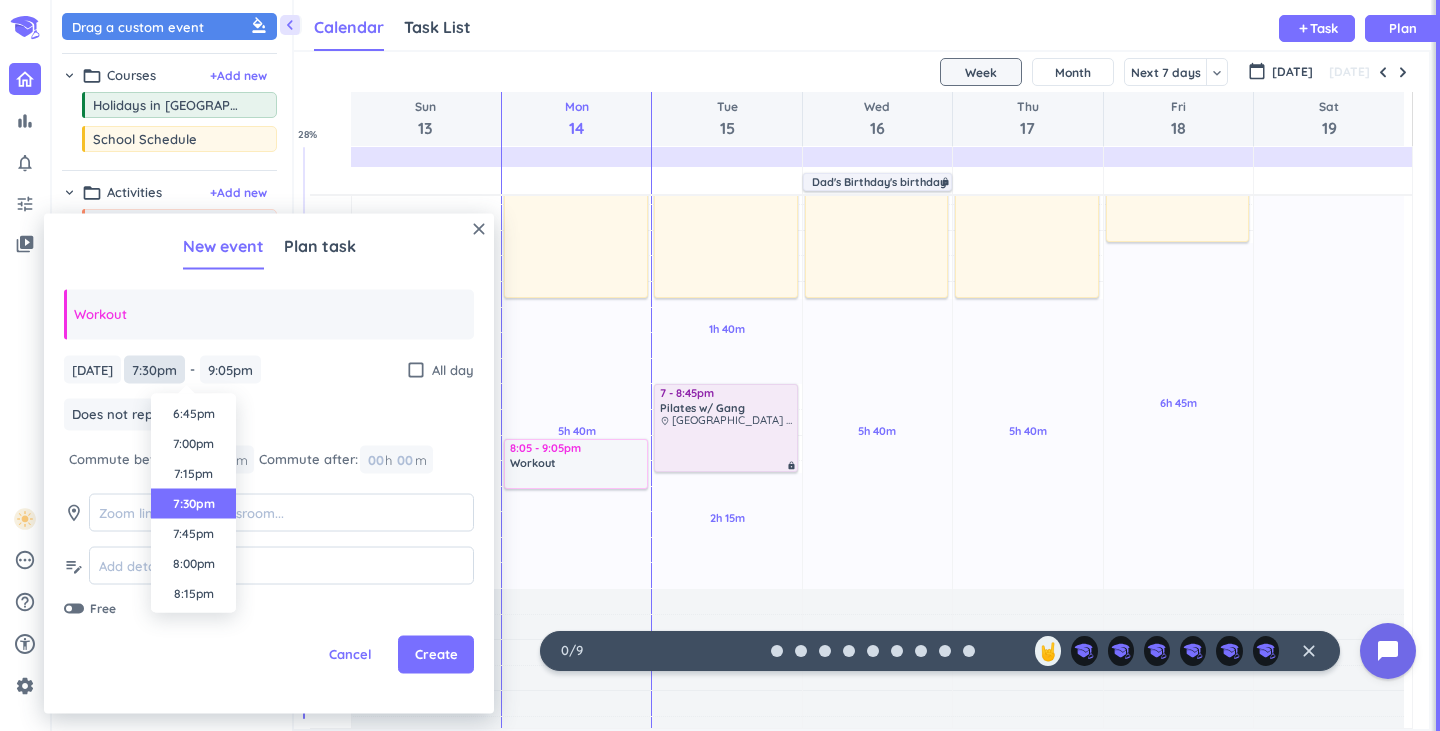 type on "7:30pm" 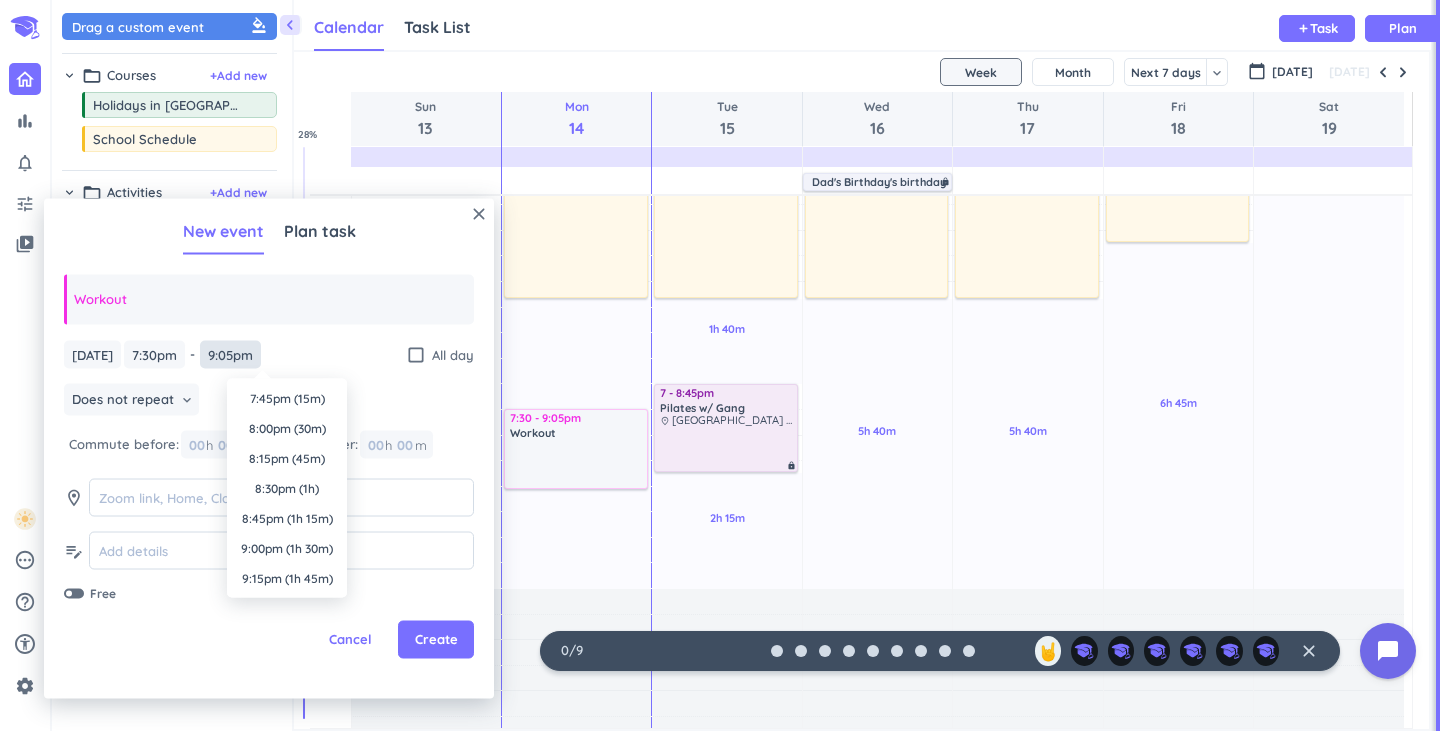 click on "9:05pm" at bounding box center (230, 354) 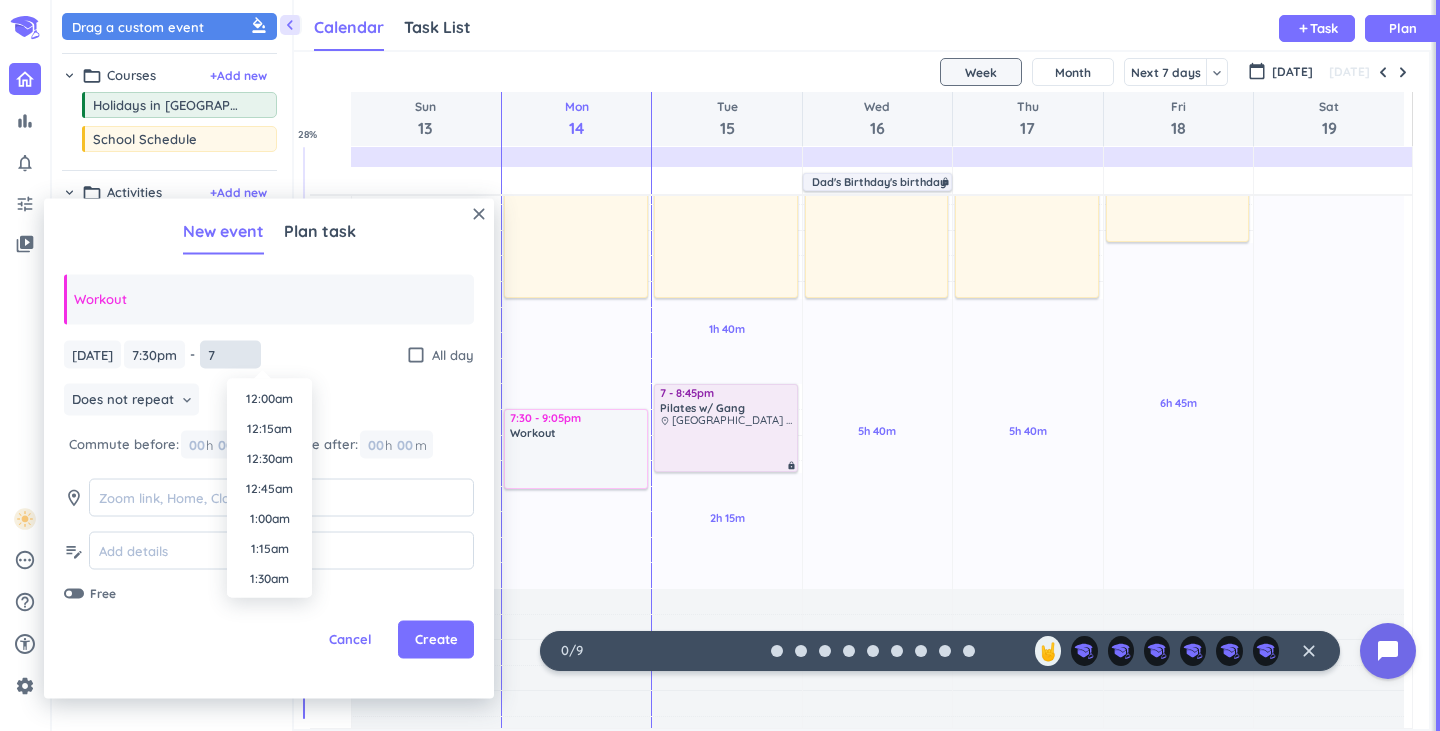 scroll, scrollTop: 750, scrollLeft: 0, axis: vertical 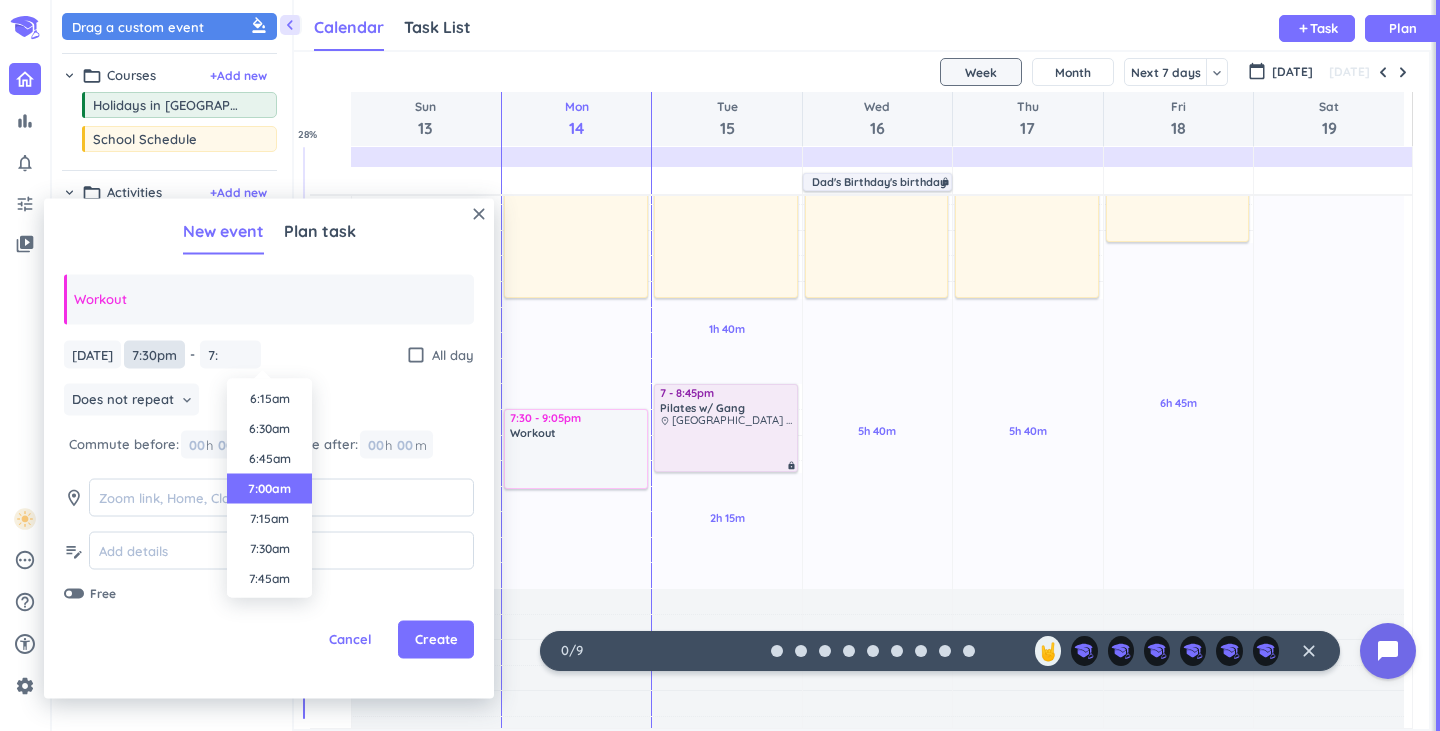 click on "7:30pm" at bounding box center [154, 354] 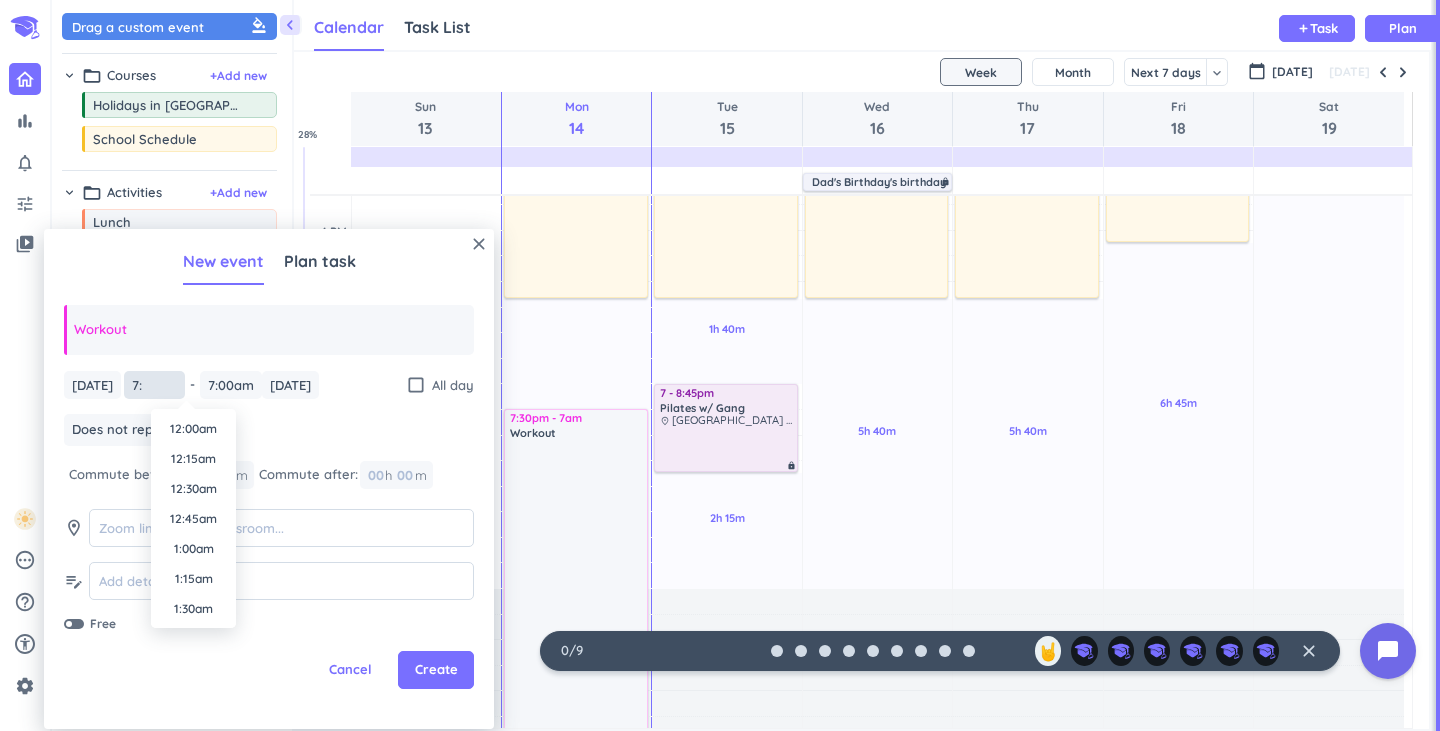 scroll, scrollTop: 750, scrollLeft: 0, axis: vertical 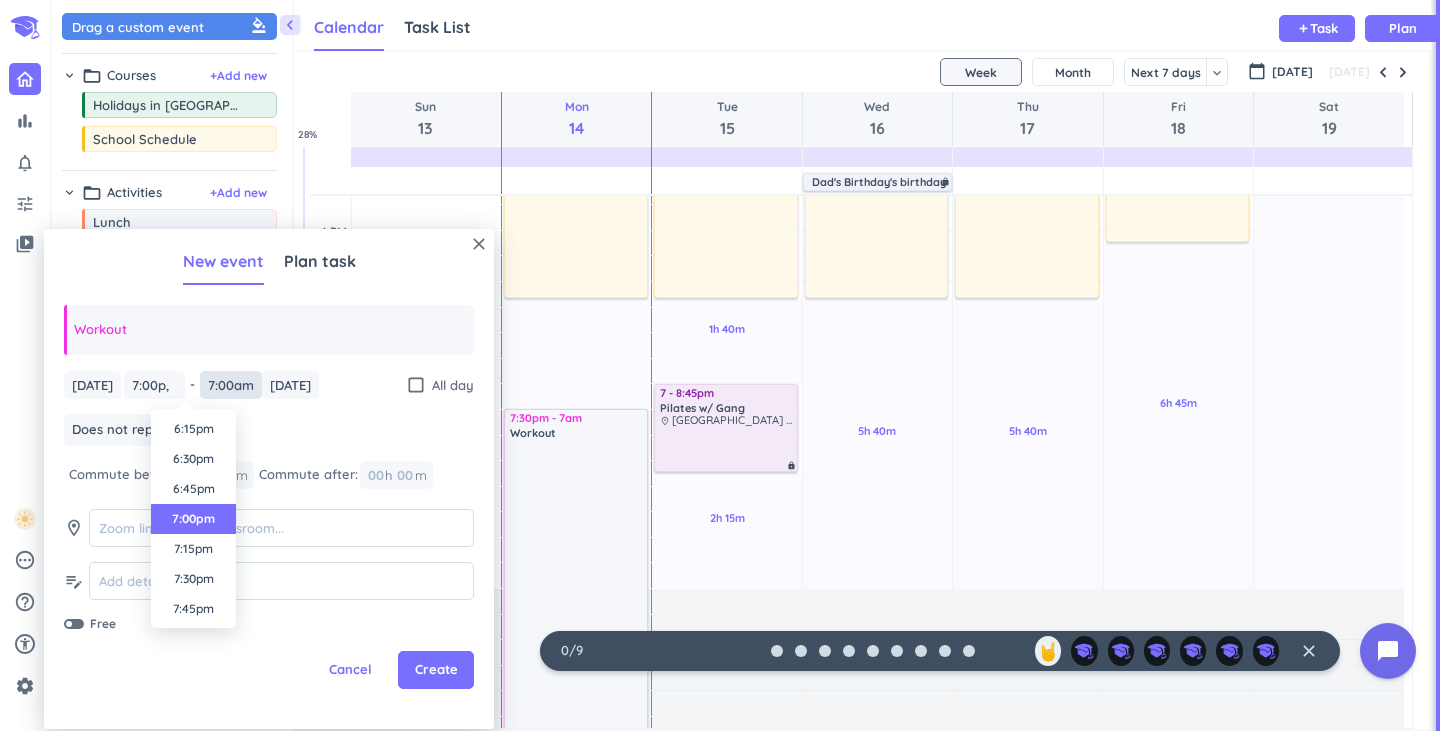 click on "7:00am" at bounding box center (231, 385) 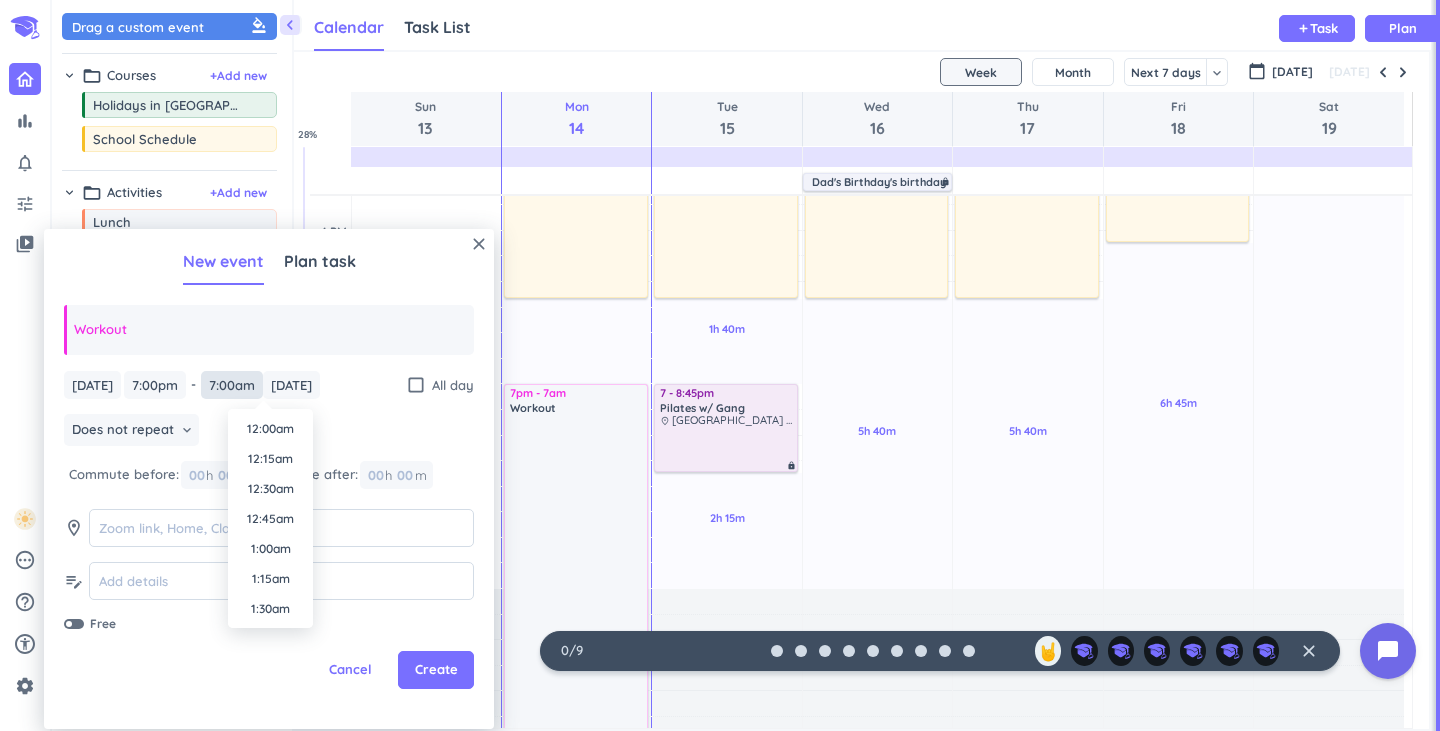 scroll, scrollTop: 750, scrollLeft: 0, axis: vertical 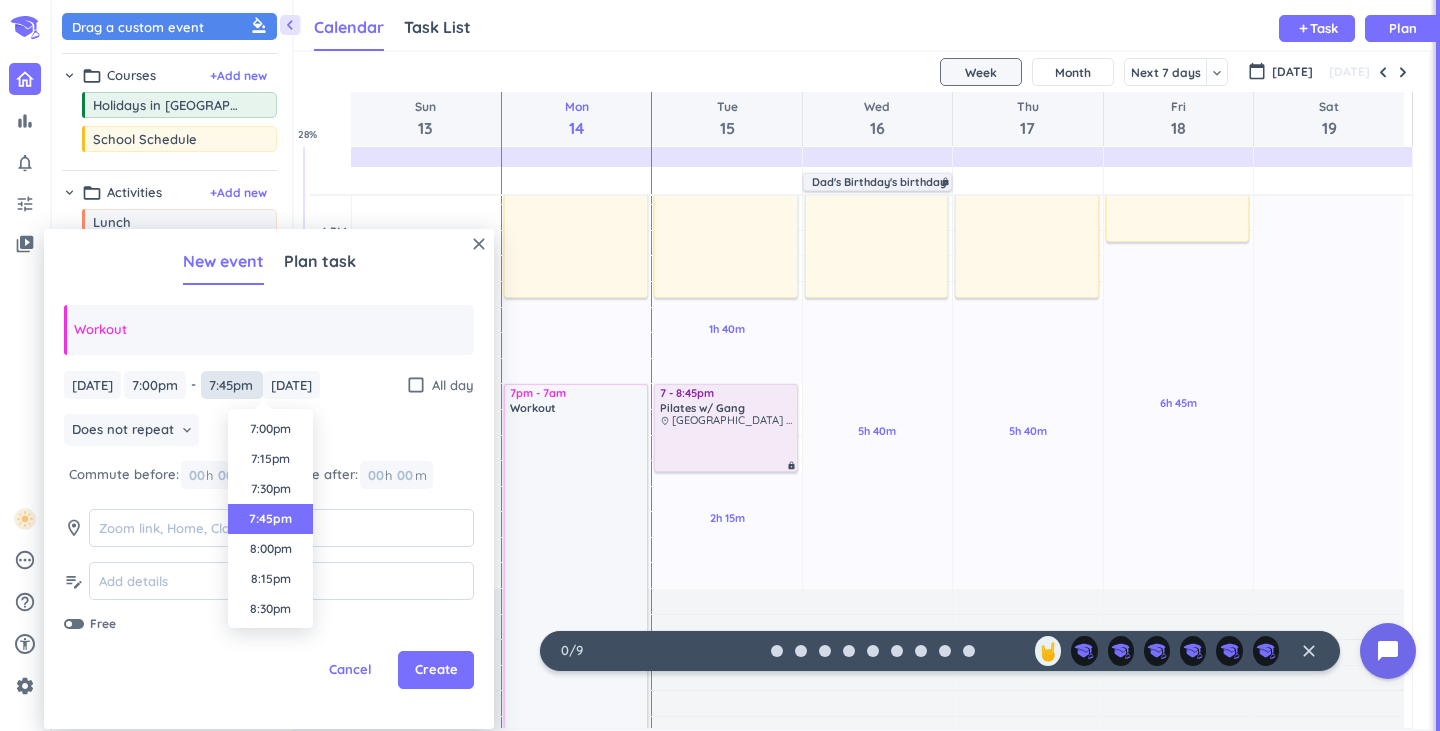 type on "7:45pm" 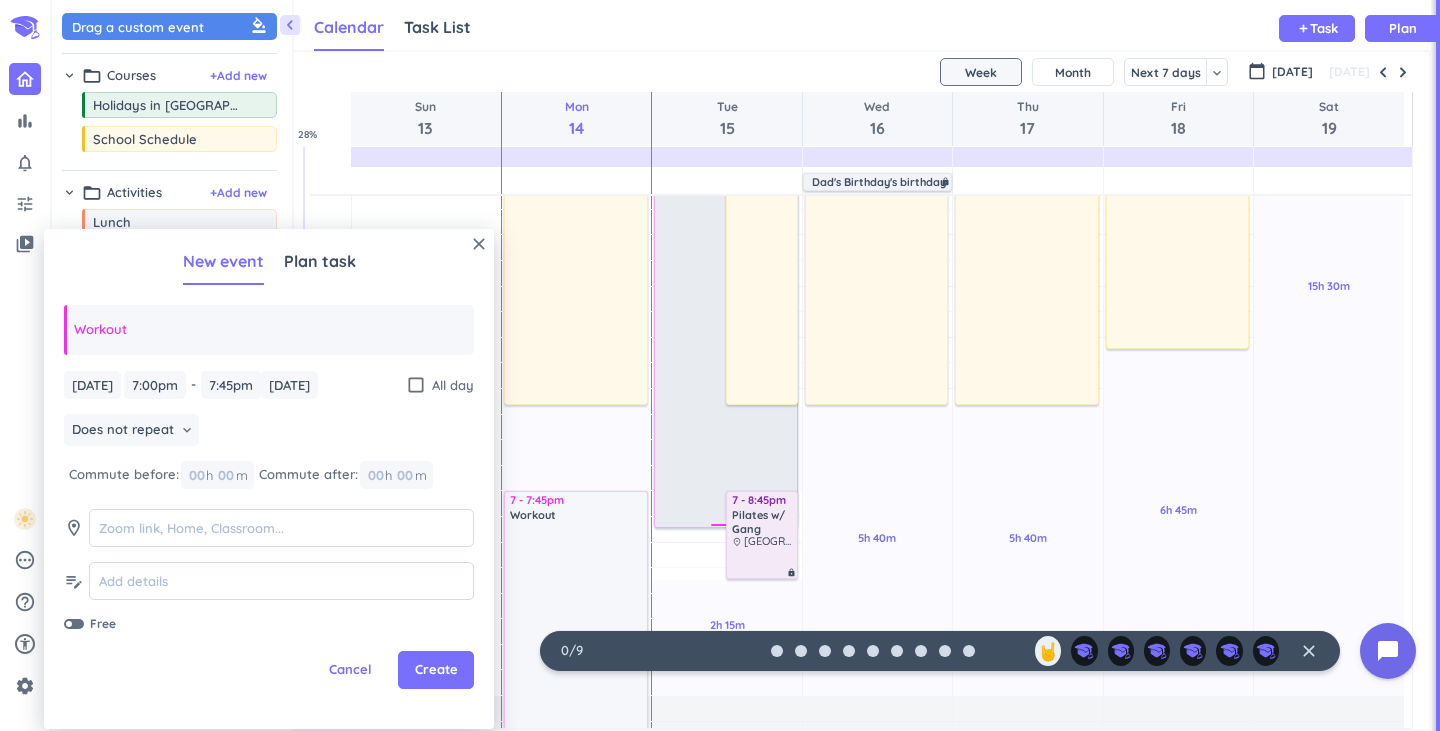 scroll, scrollTop: 529, scrollLeft: 0, axis: vertical 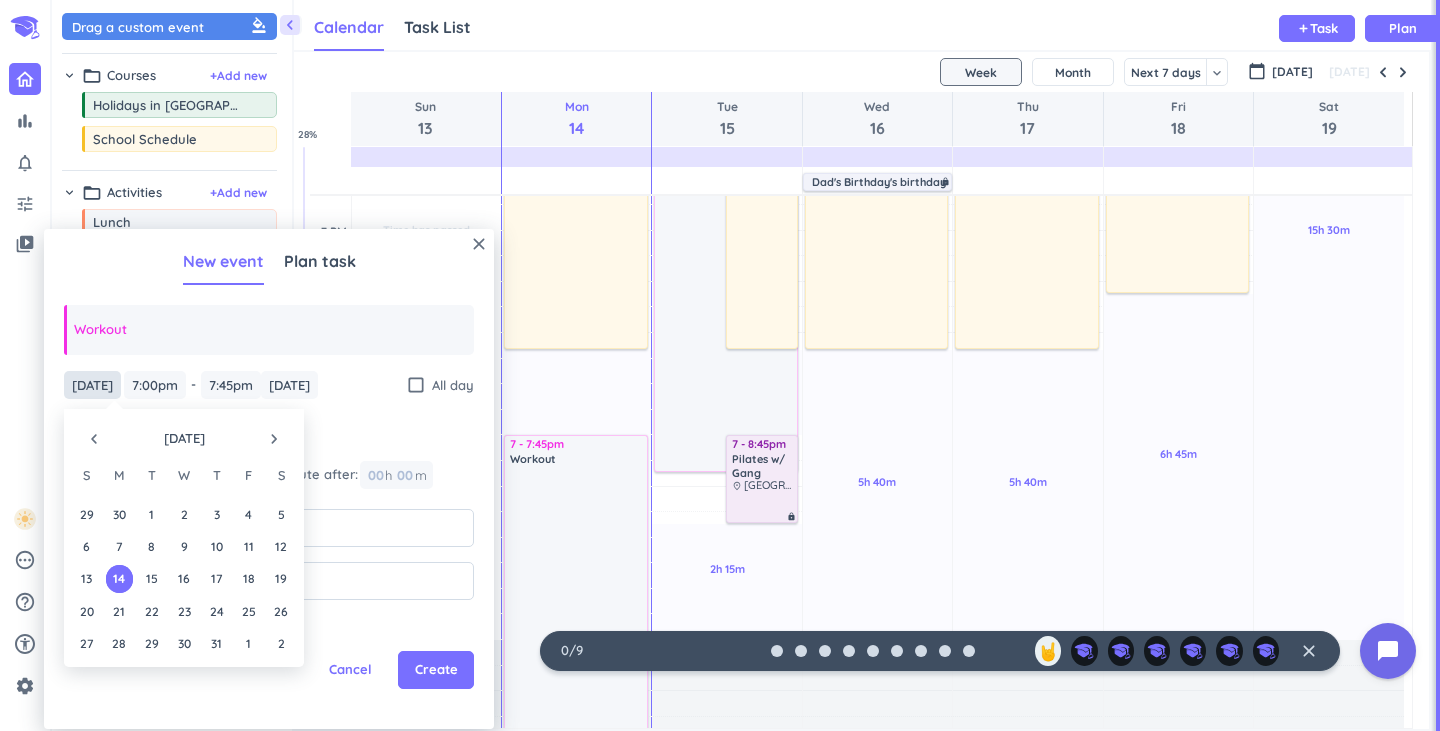 click on "[DATE]" at bounding box center (92, 385) 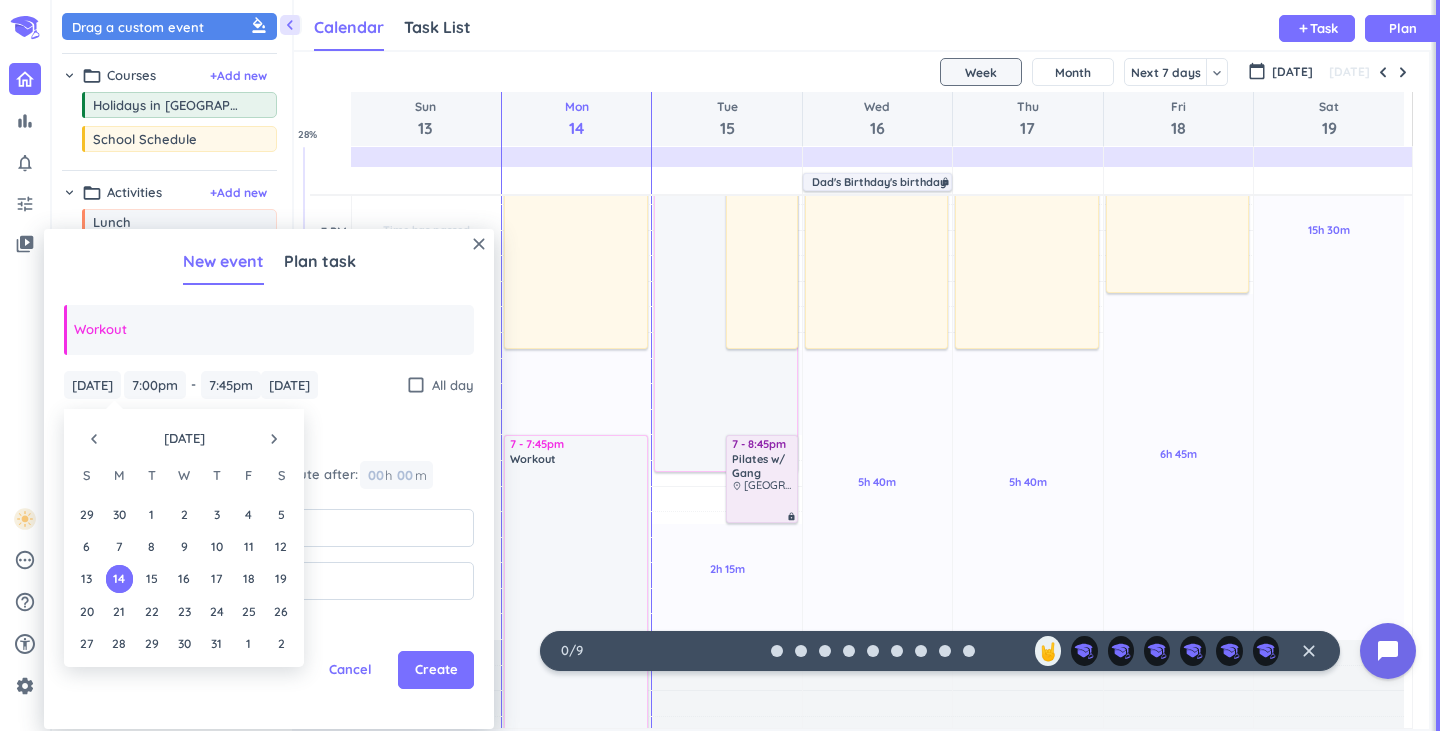 click on "14" at bounding box center [119, 578] 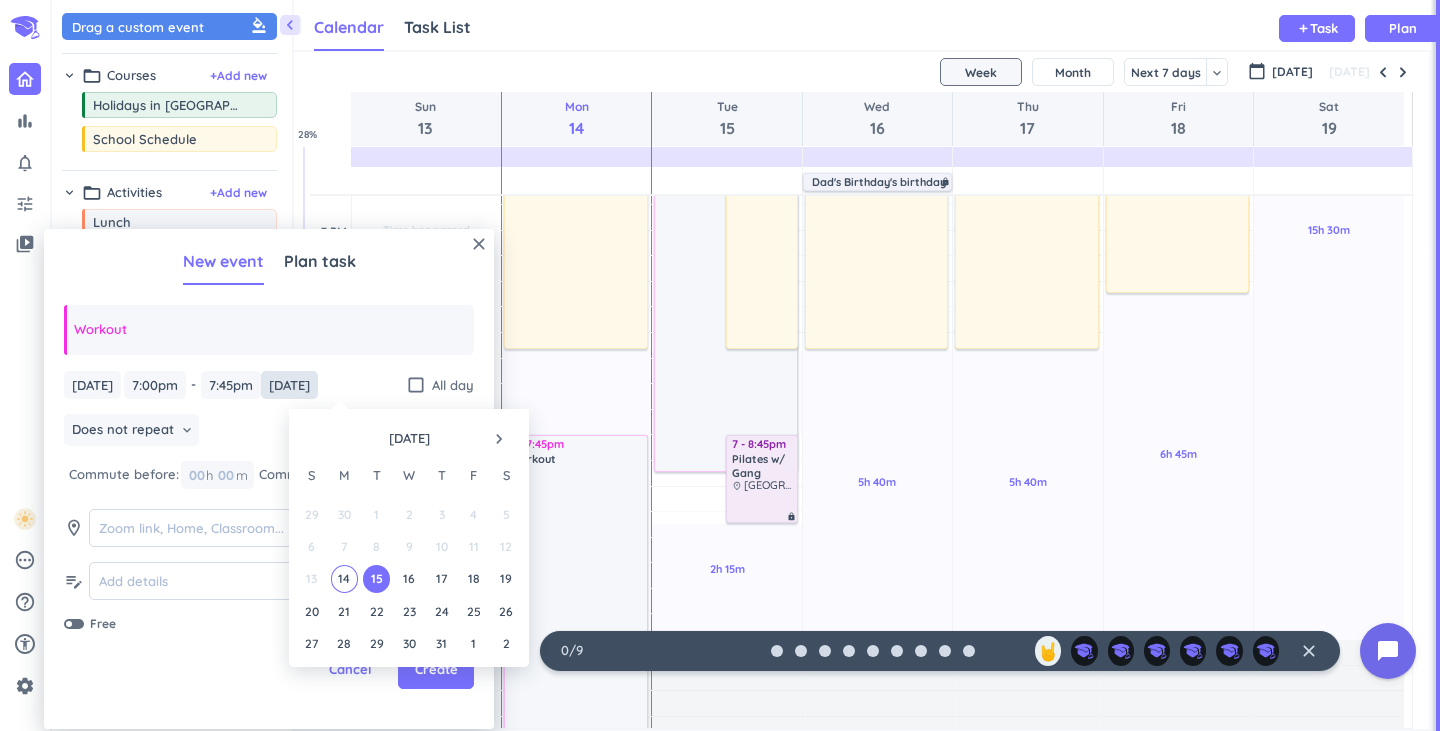 click on "[DATE]" at bounding box center (289, 385) 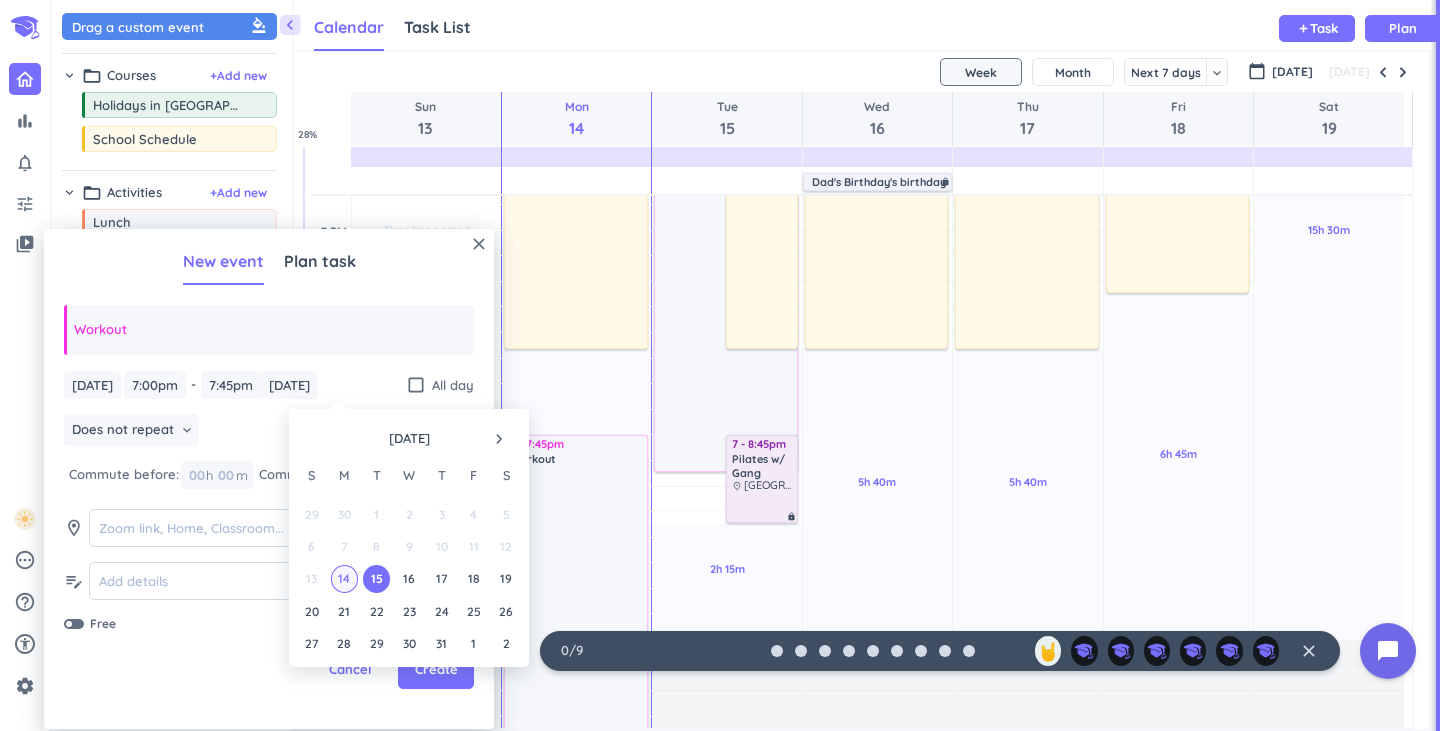 click on "14" at bounding box center (344, 578) 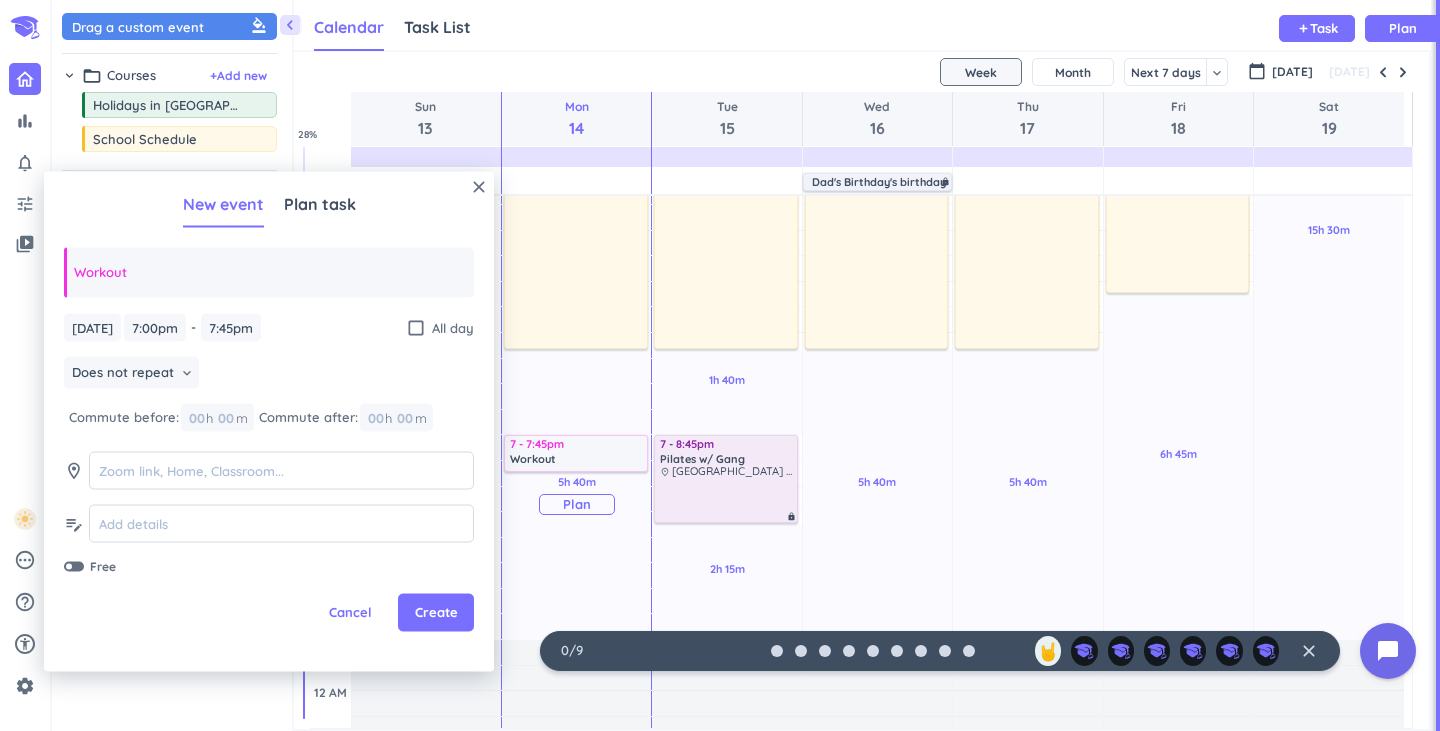 scroll, scrollTop: 575, scrollLeft: 0, axis: vertical 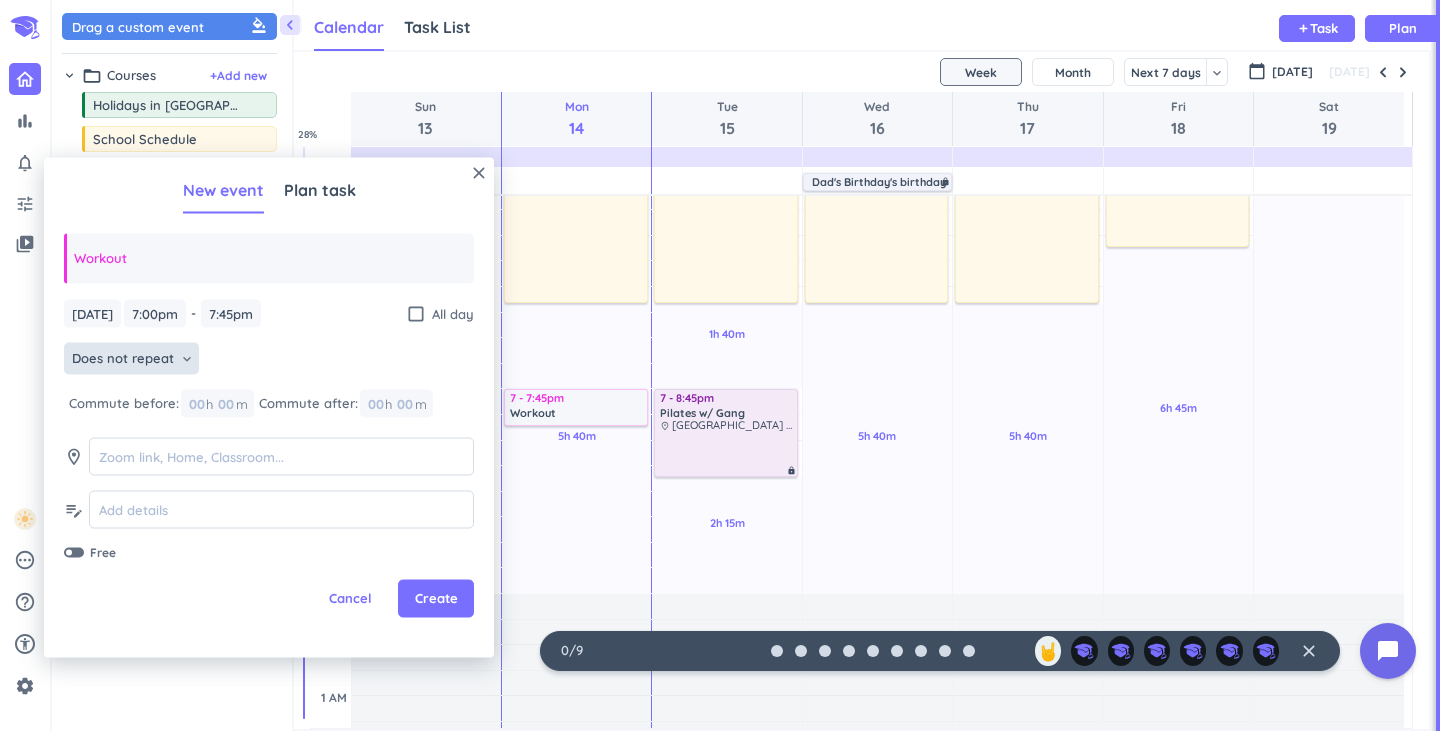 click on "keyboard_arrow_down" at bounding box center [187, 359] 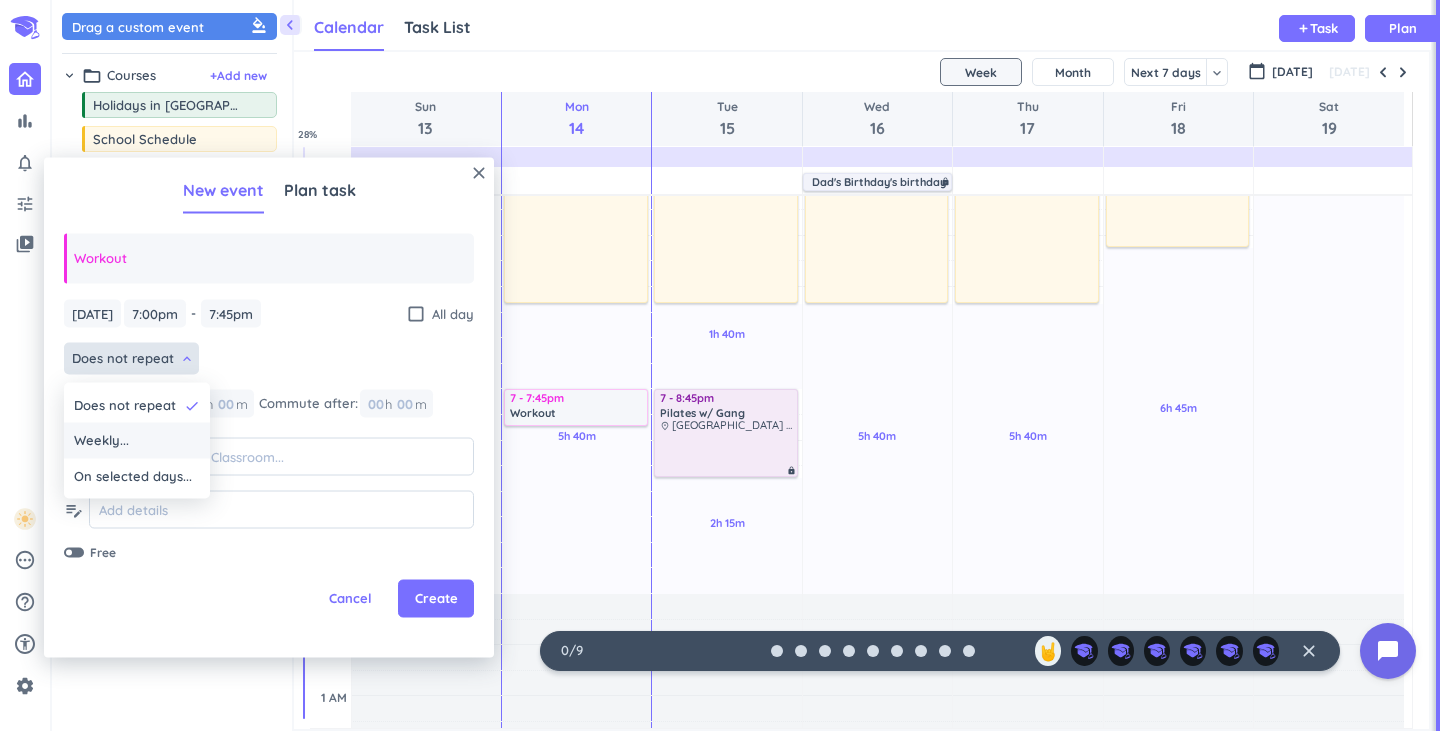 click on "Weekly..." at bounding box center (137, 441) 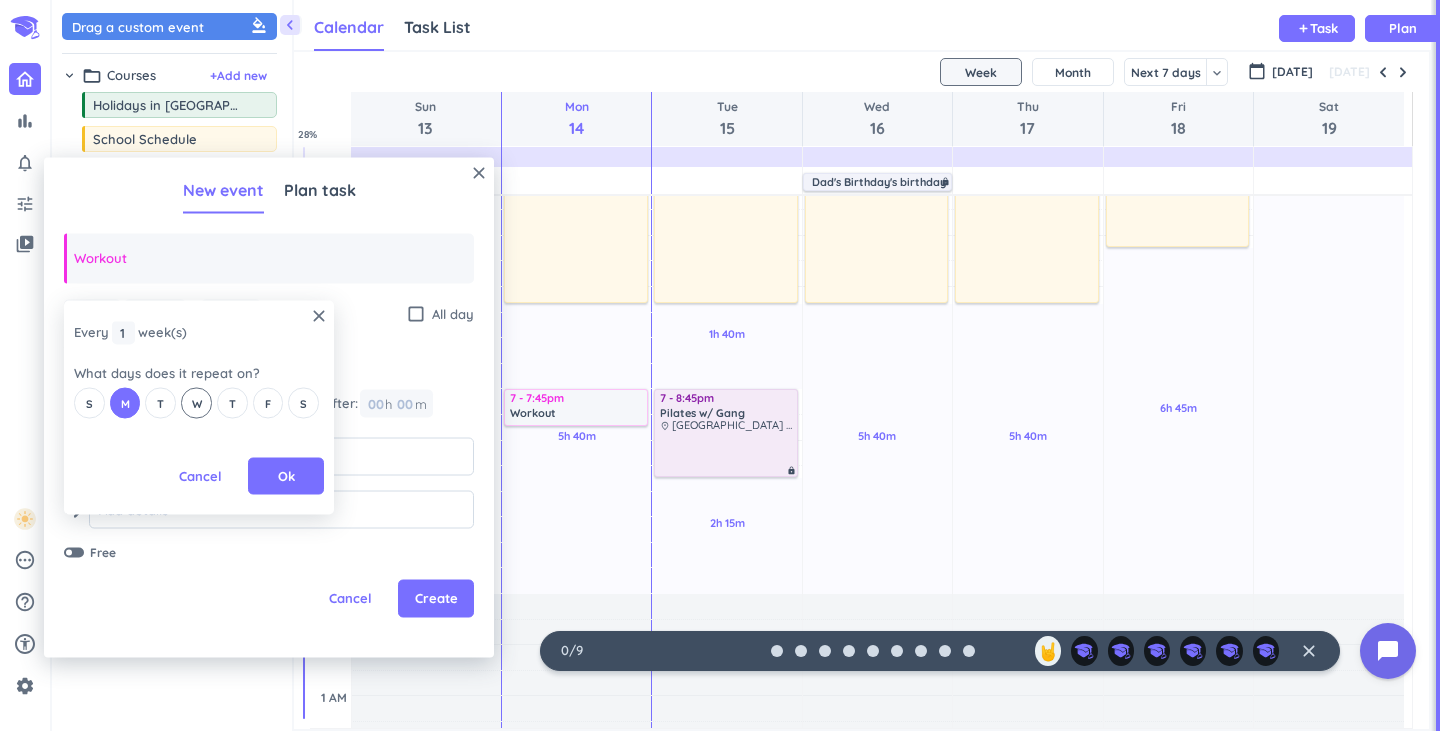 click on "W" at bounding box center (197, 403) 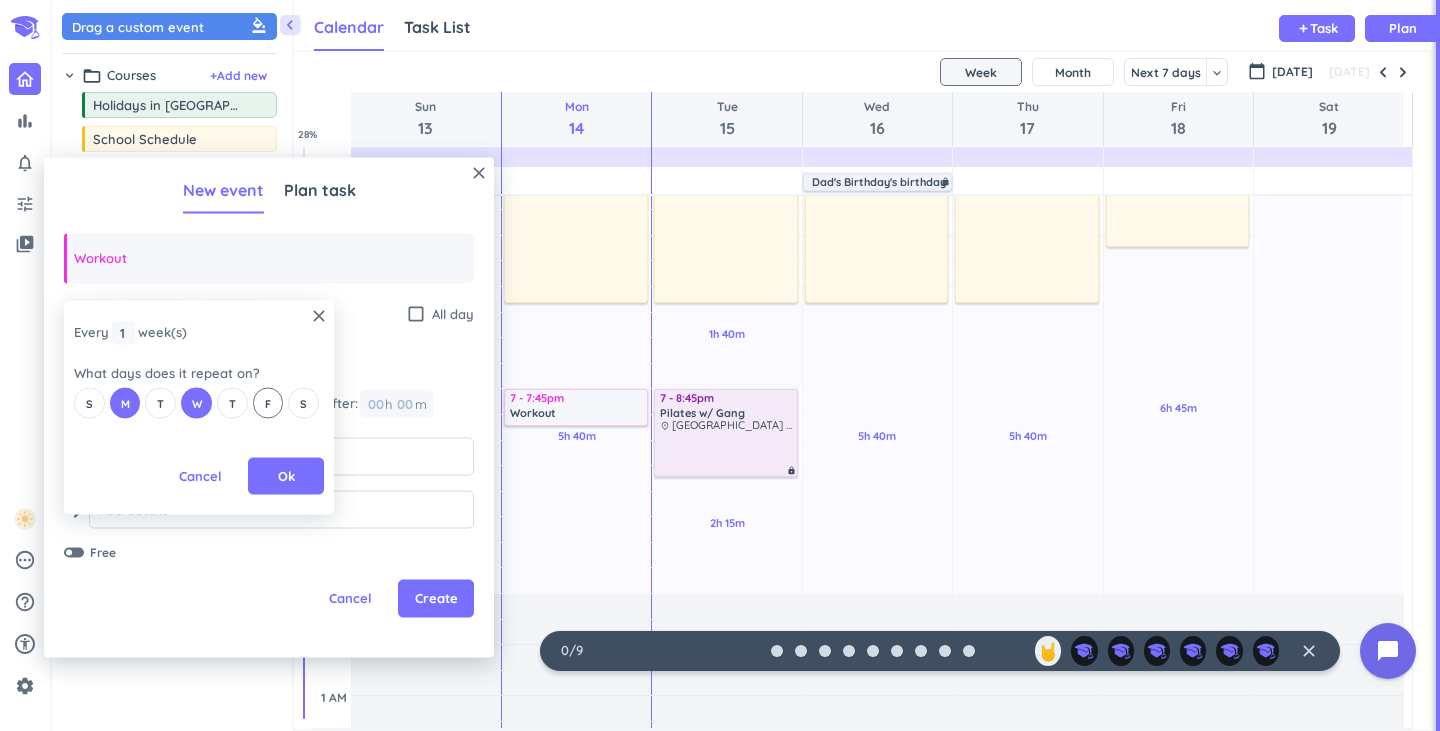 click on "F" at bounding box center [268, 403] 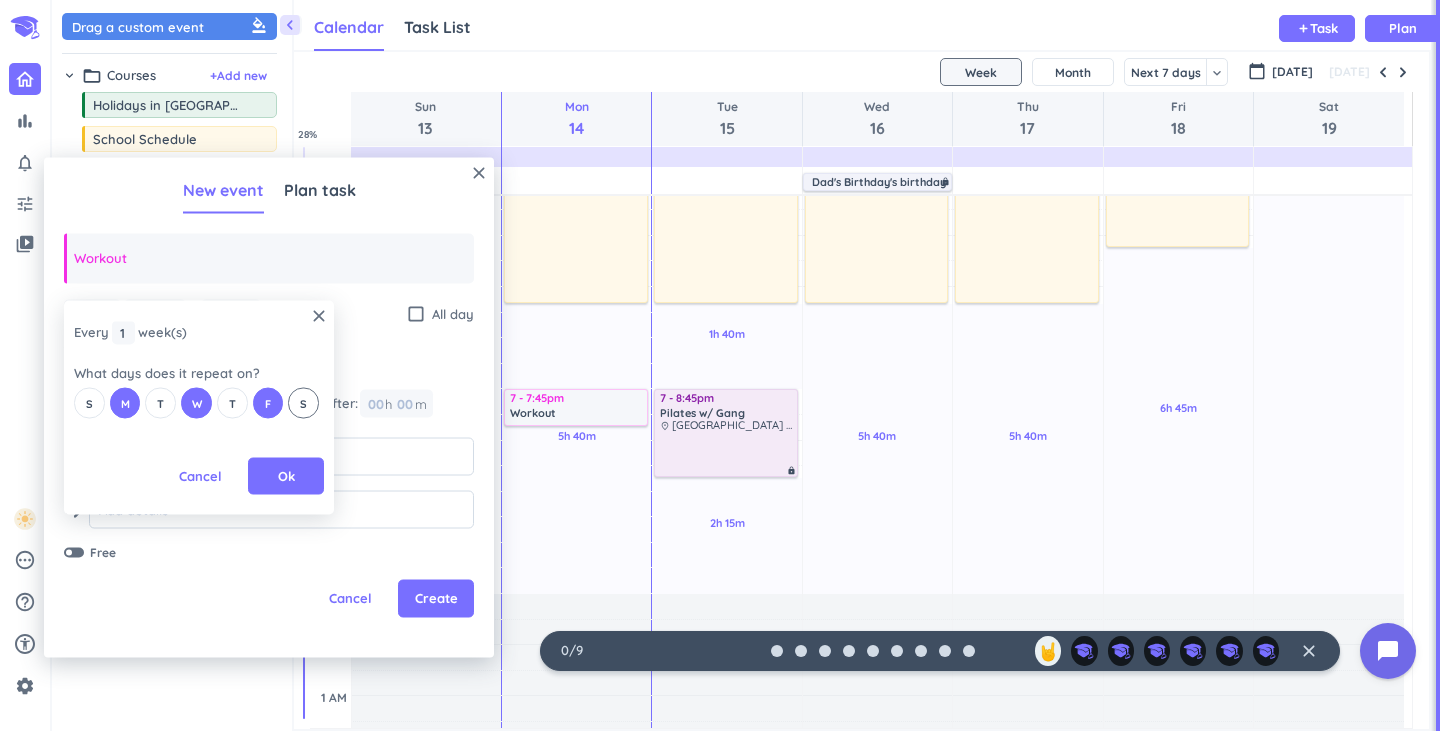 click on "S" at bounding box center [303, 403] 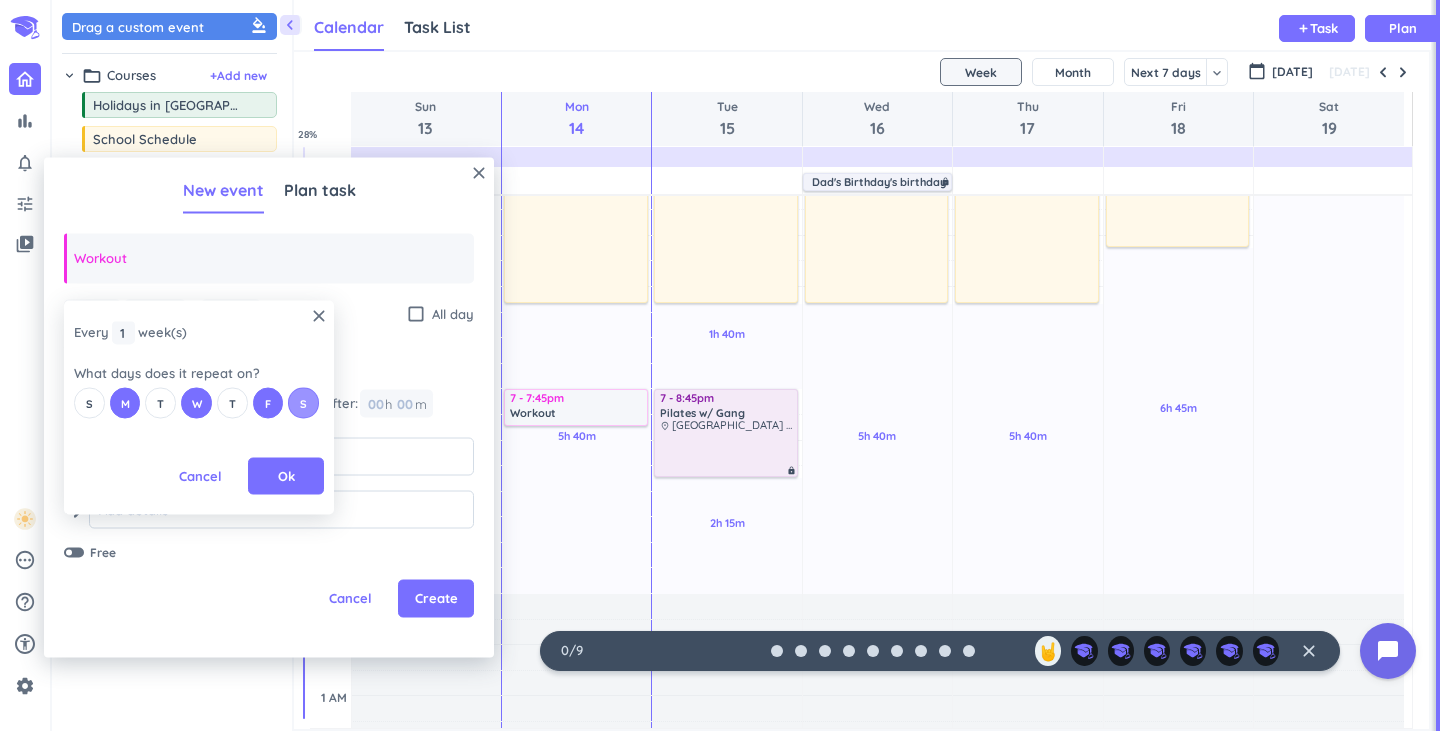 click on "S" at bounding box center (303, 403) 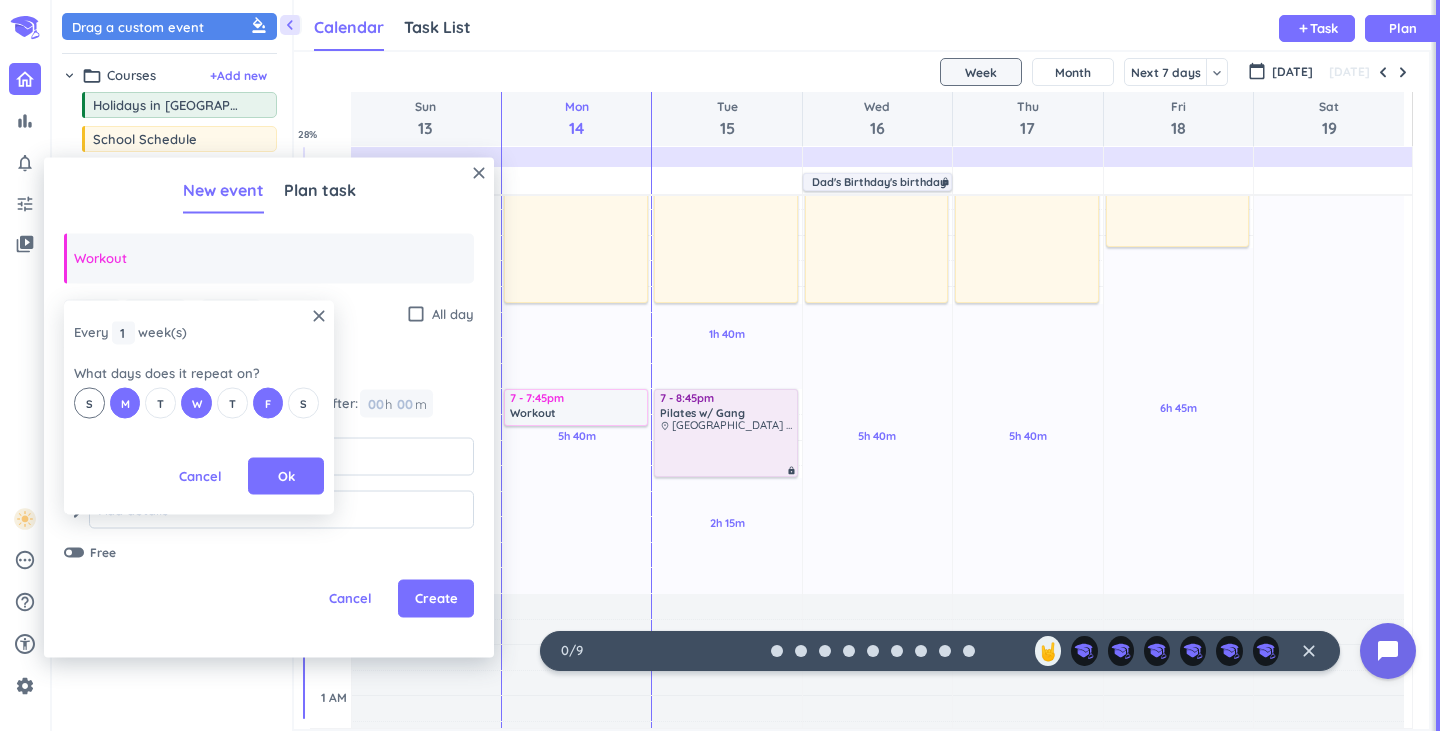 click on "S" at bounding box center (89, 403) 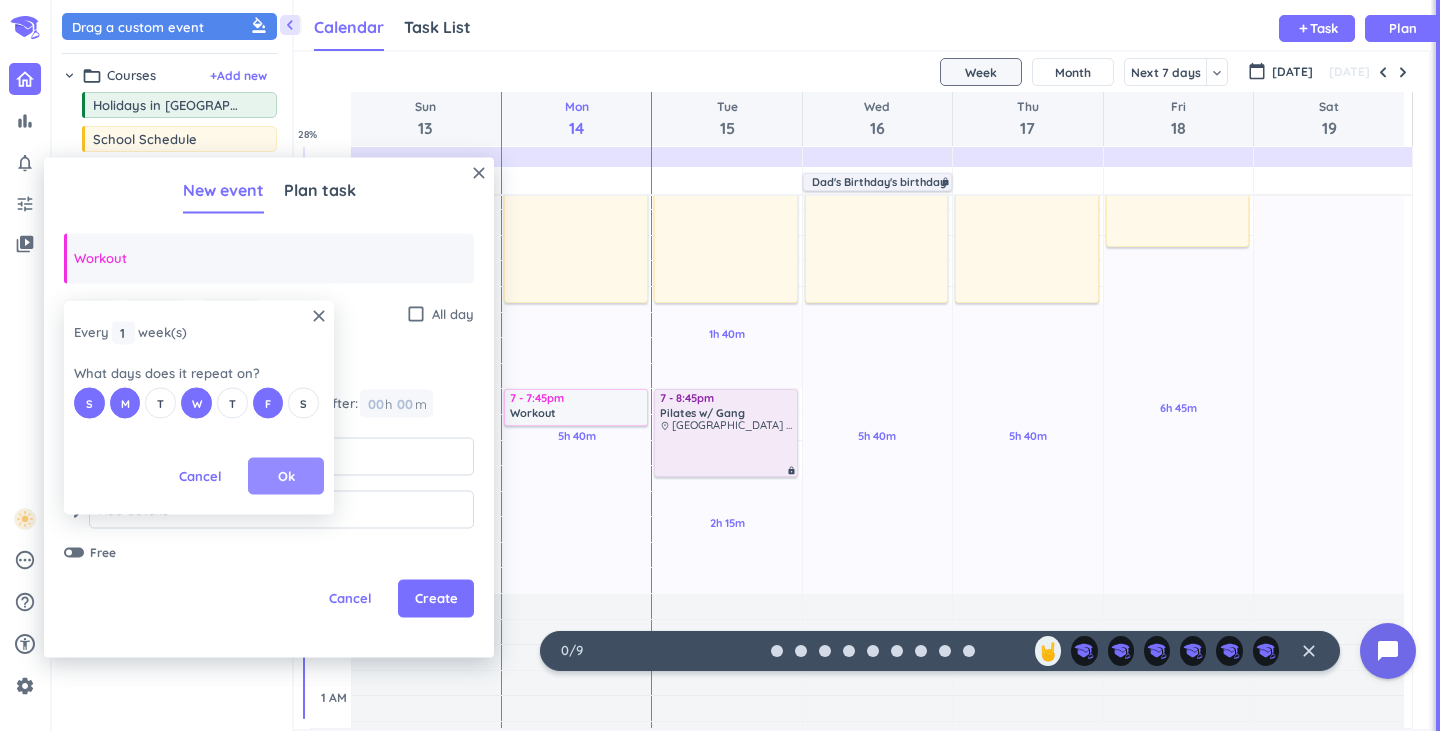 click on "Ok" at bounding box center [286, 476] 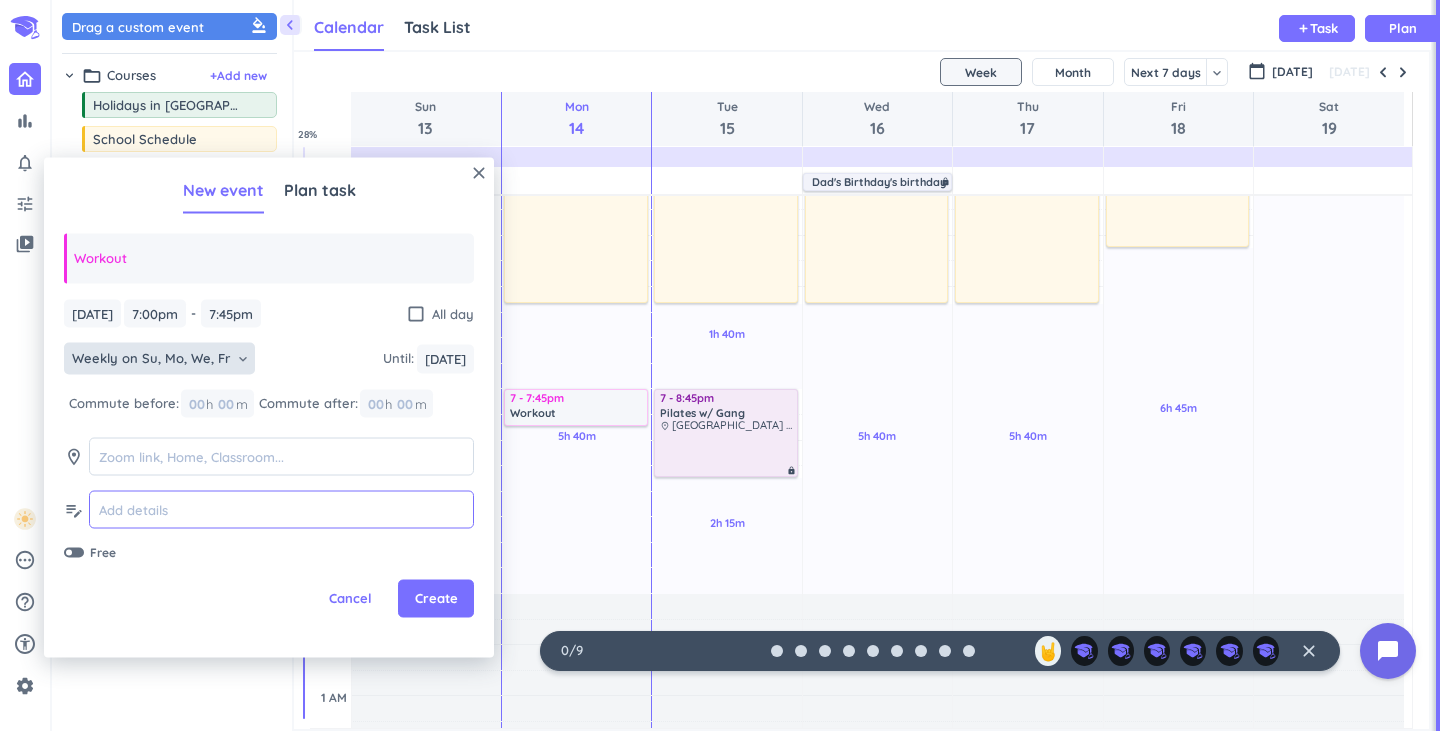 click at bounding box center (281, 509) 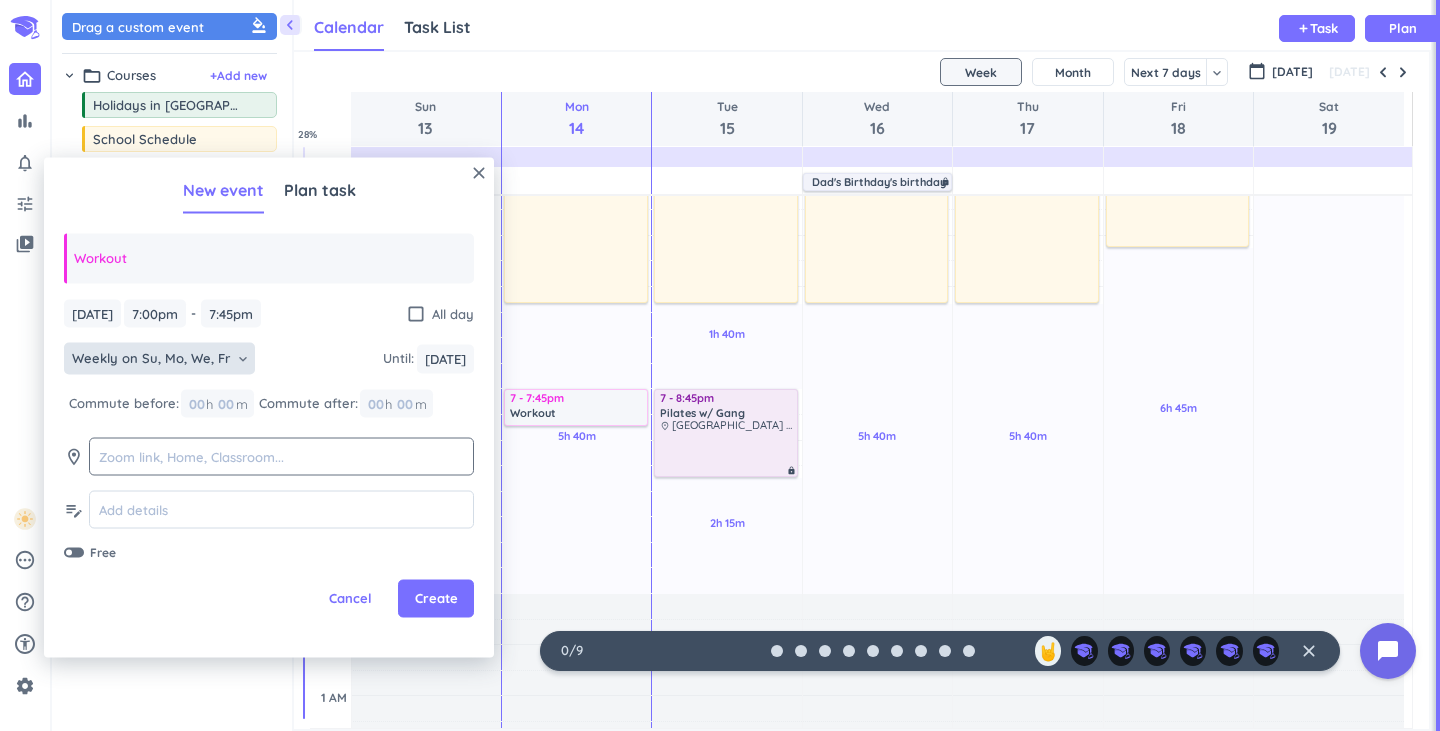 click 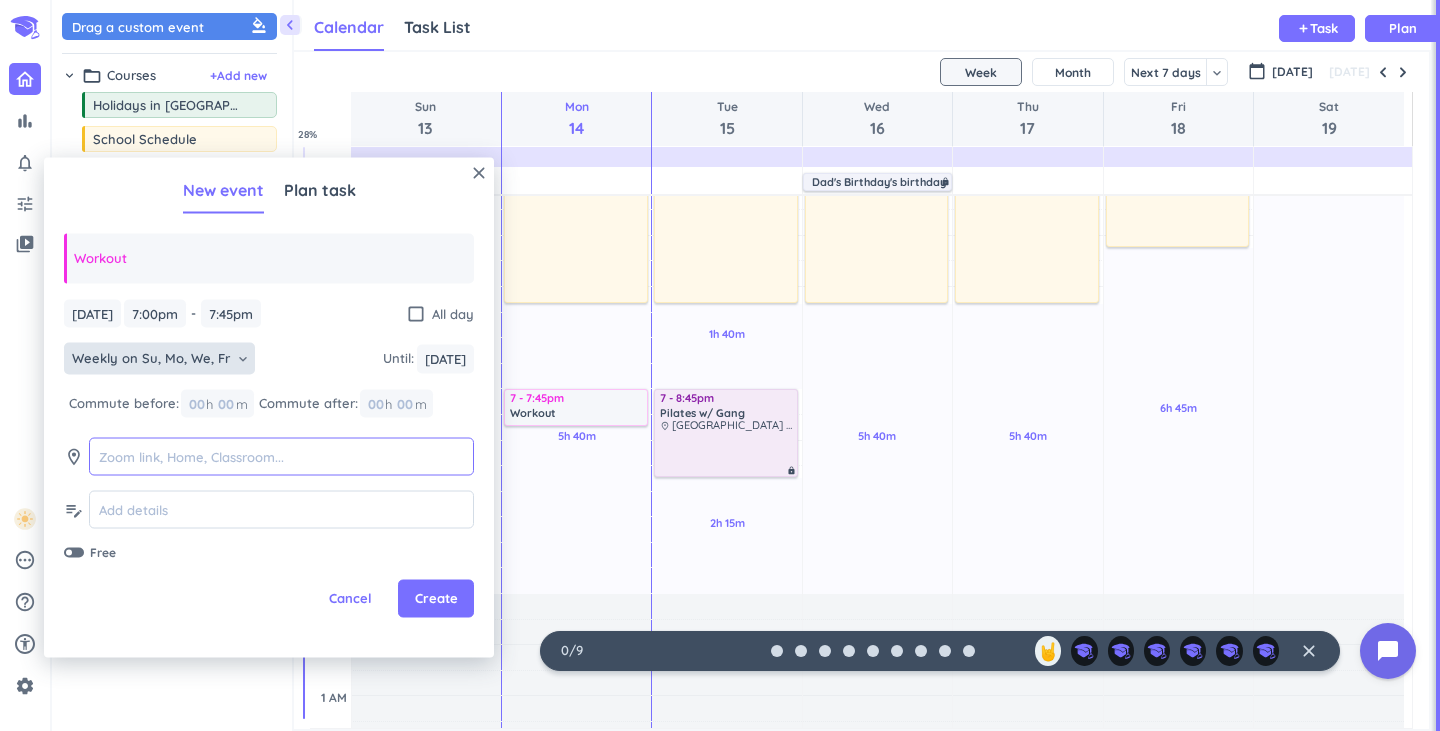 click at bounding box center [281, 456] 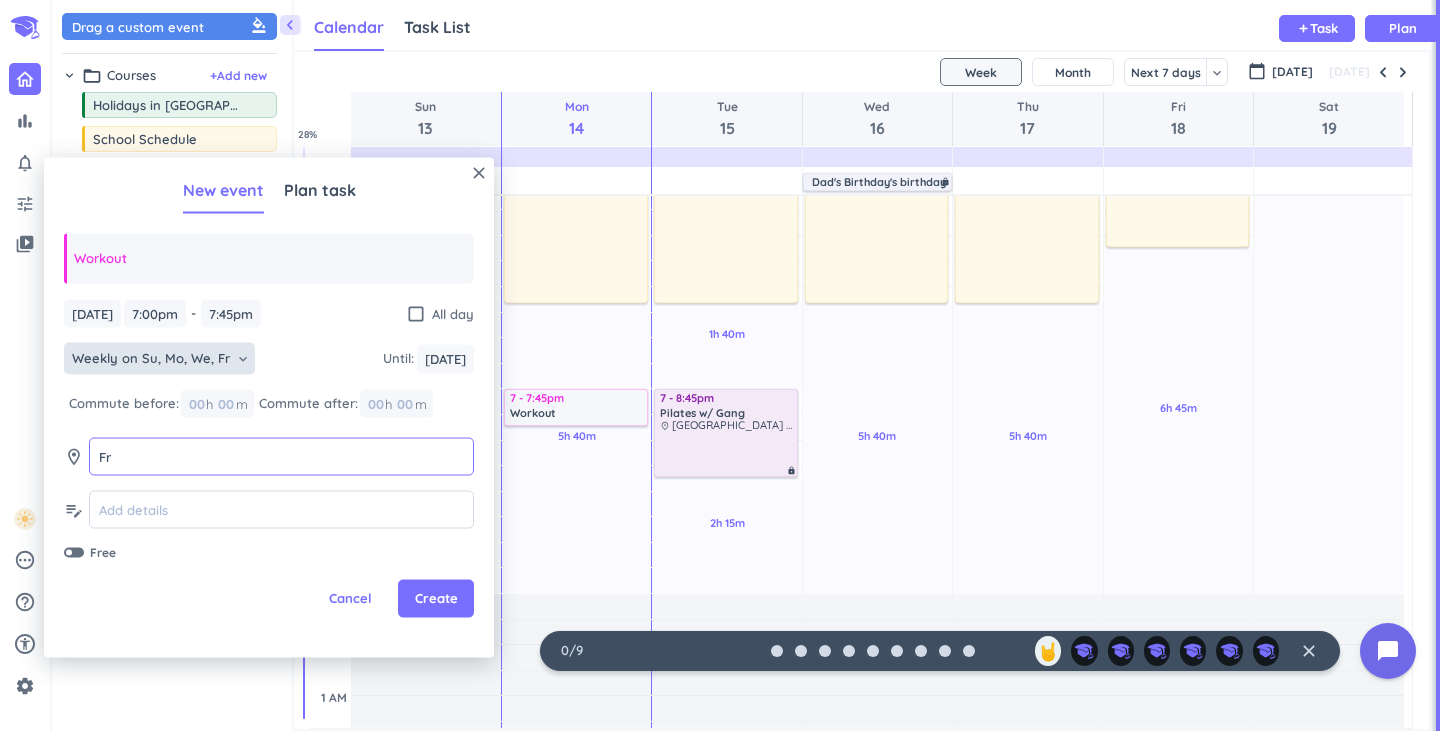 type on "F" 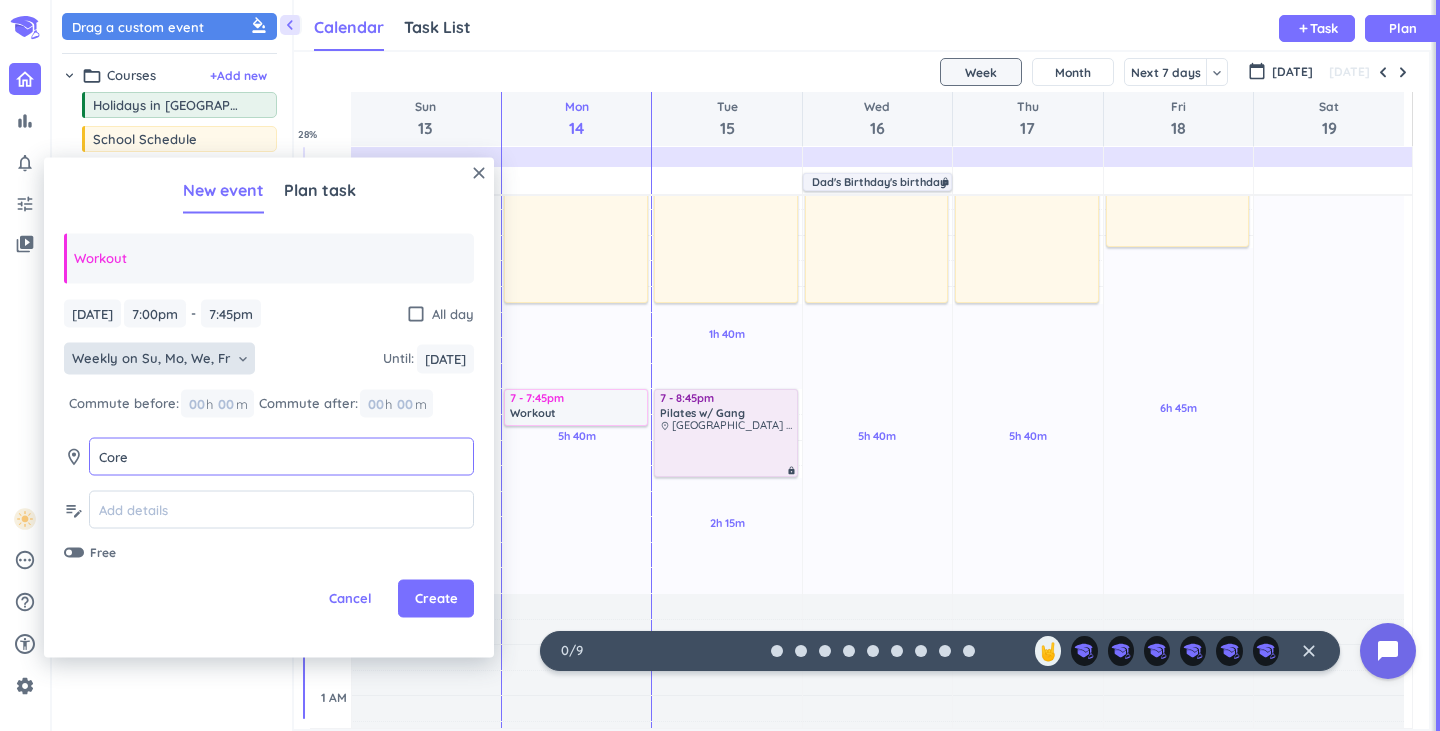 type on "Corec" 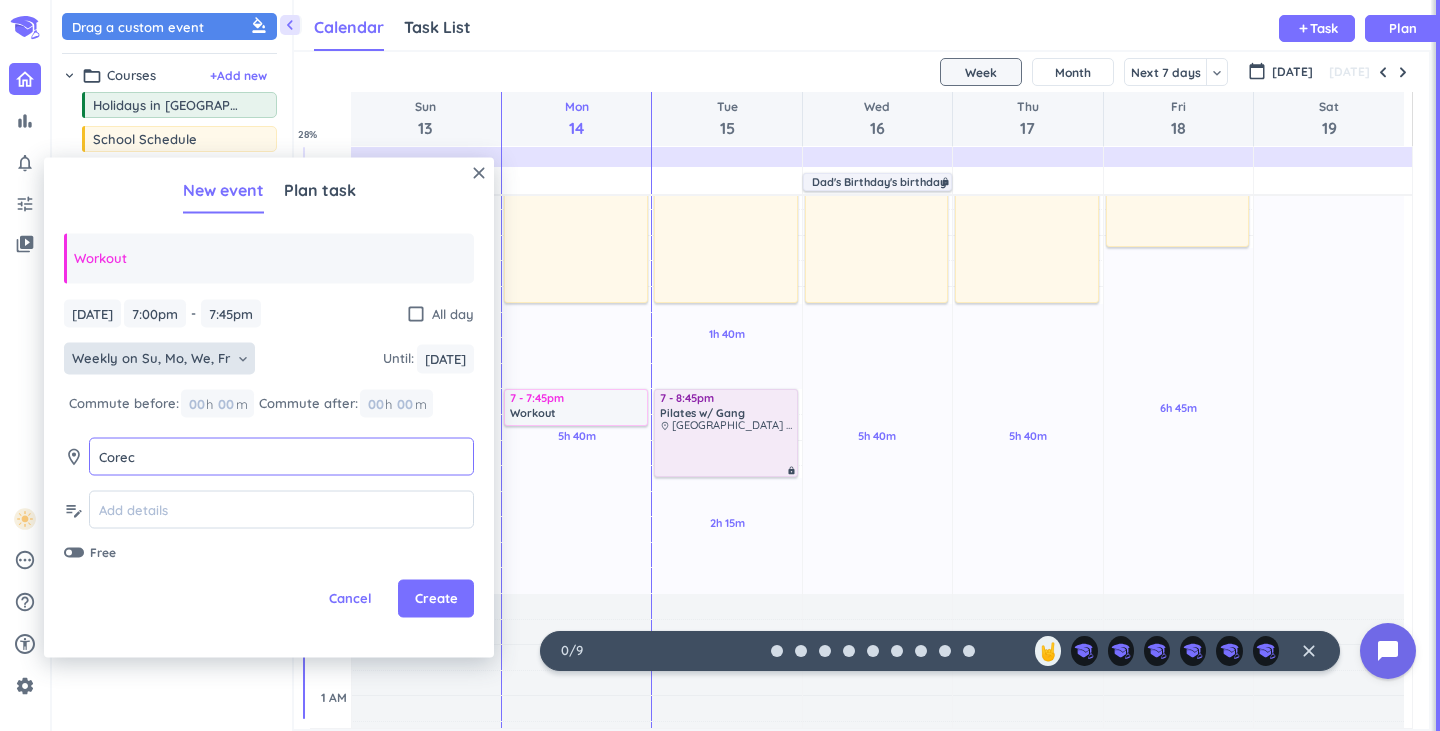 click on "Corec" at bounding box center [281, 456] 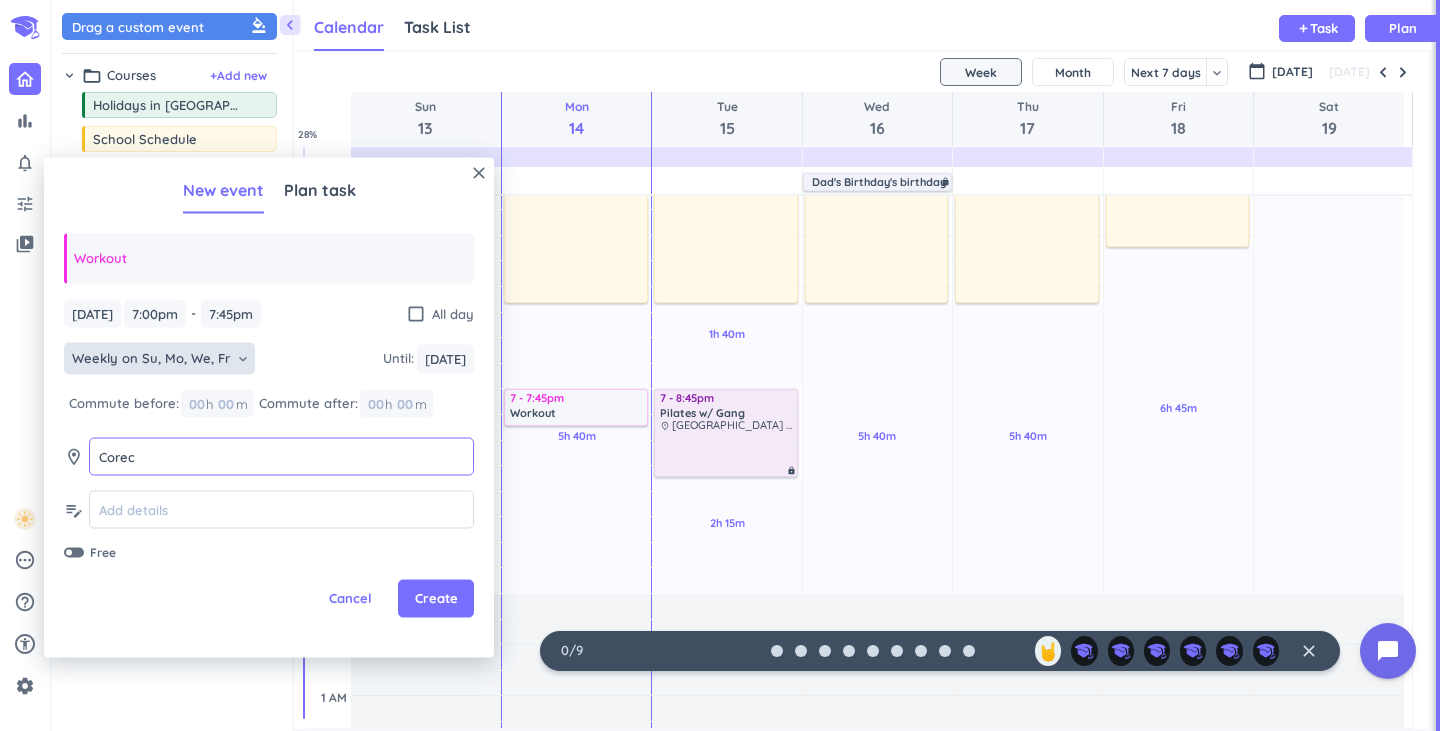click on "Corec" at bounding box center [281, 456] 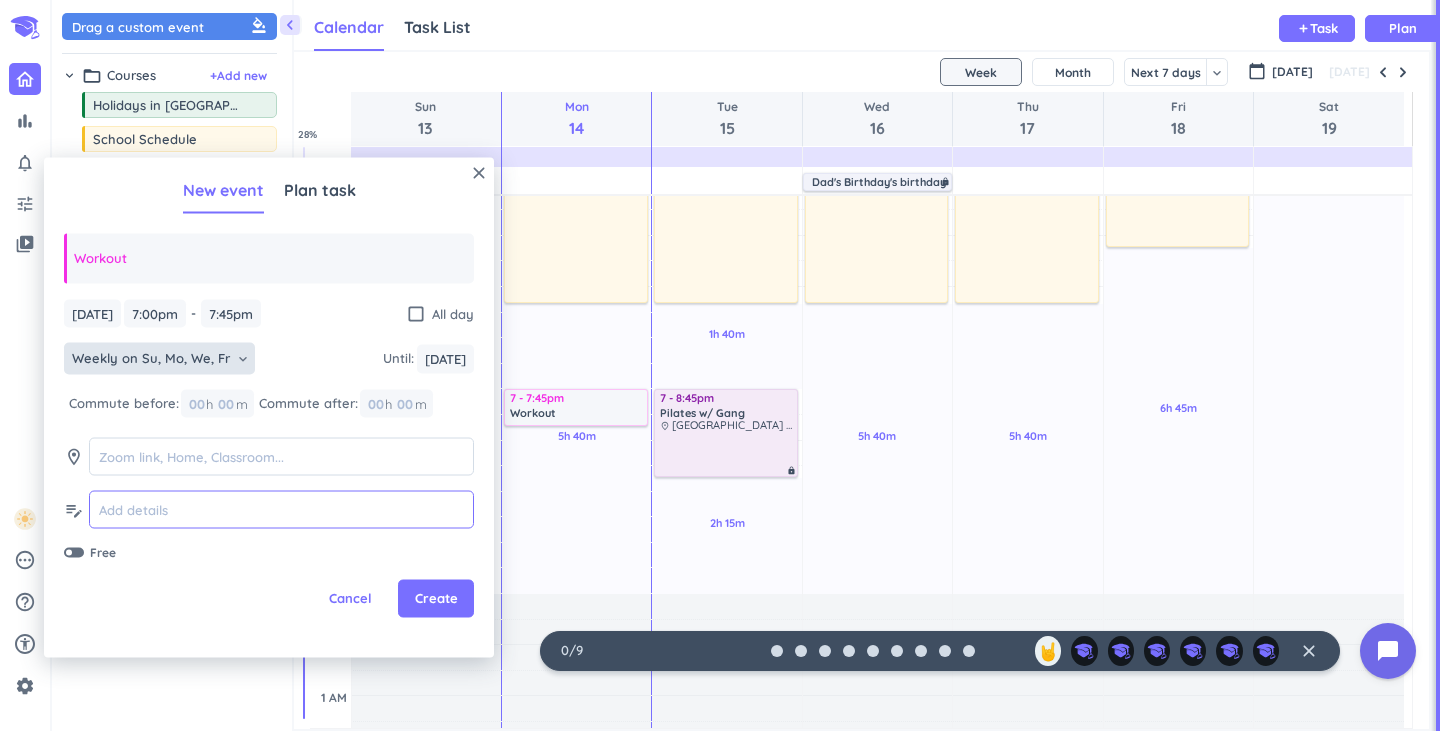 click at bounding box center (281, 509) 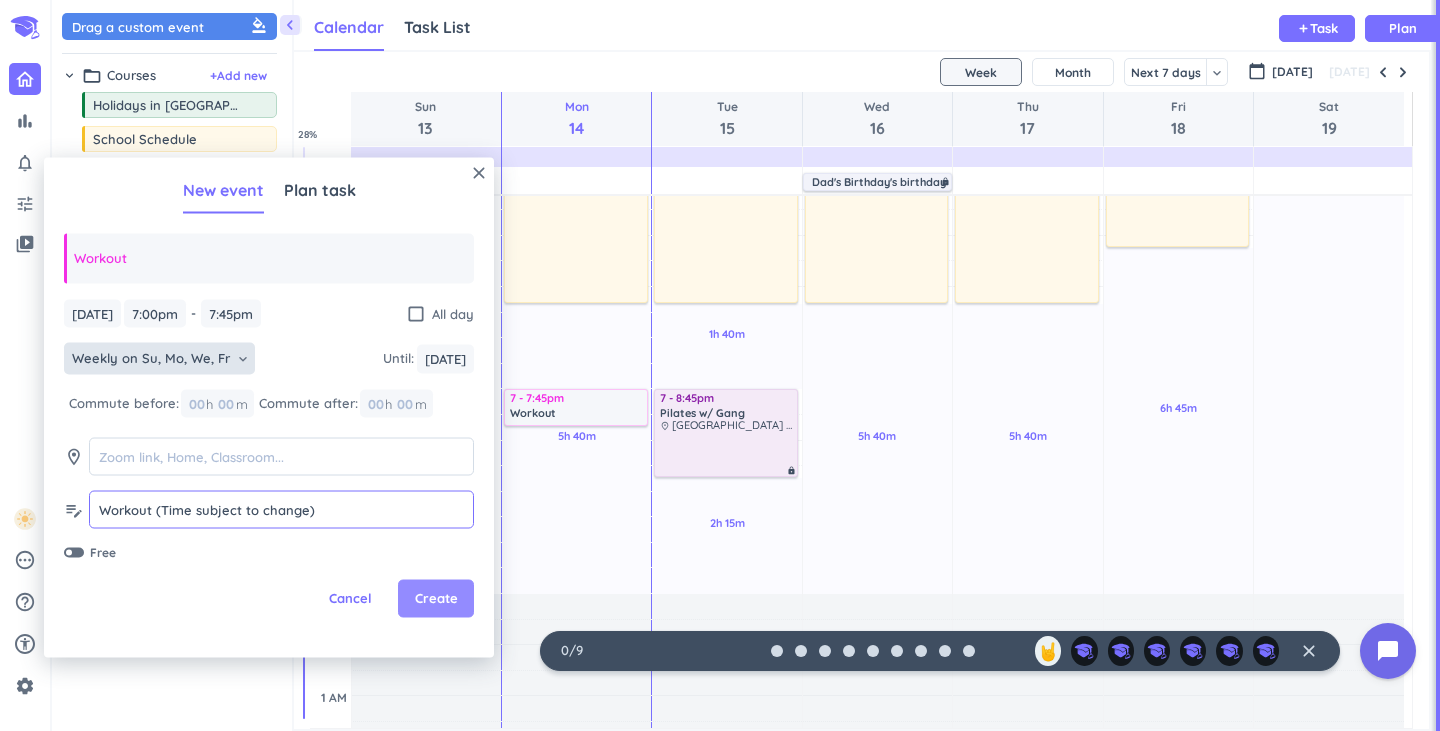 type on "Workout (Time subject to change)" 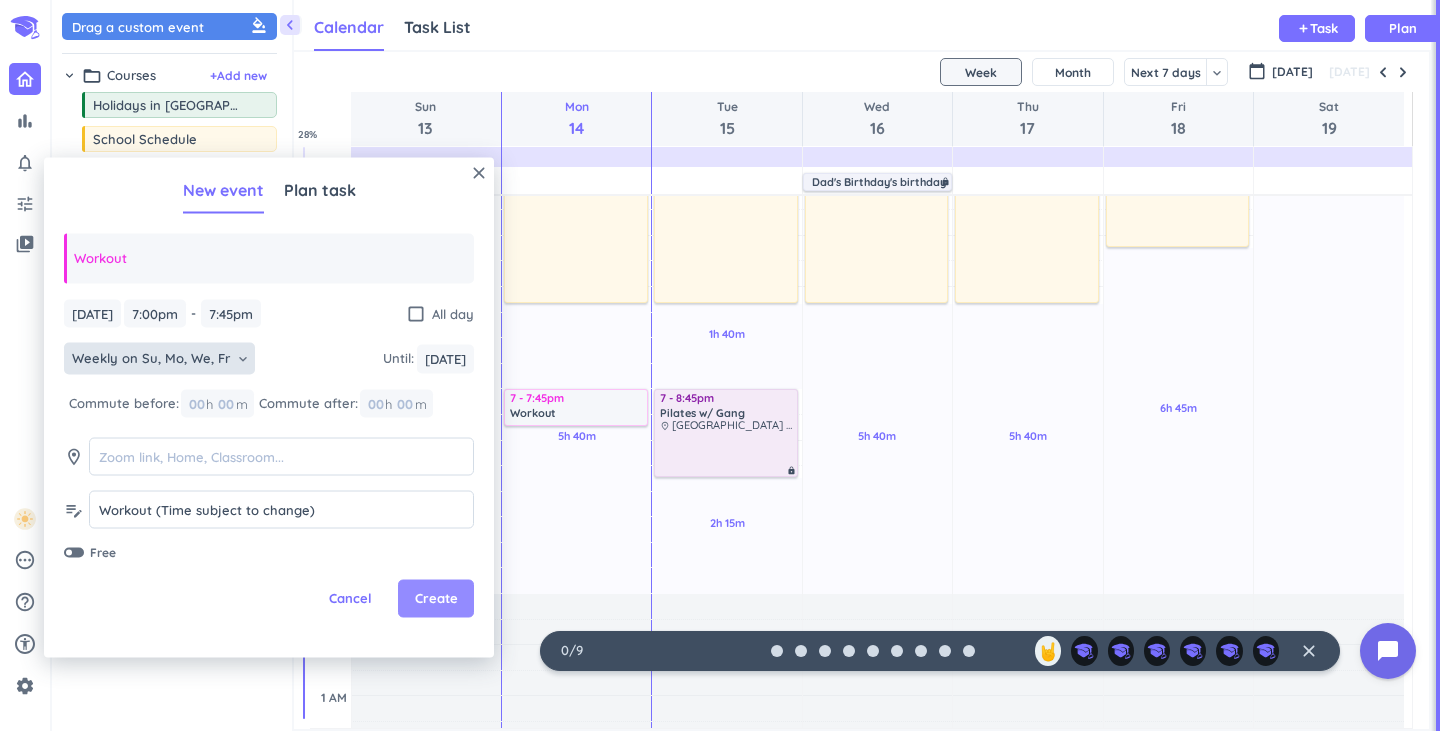 click on "Create" at bounding box center (436, 599) 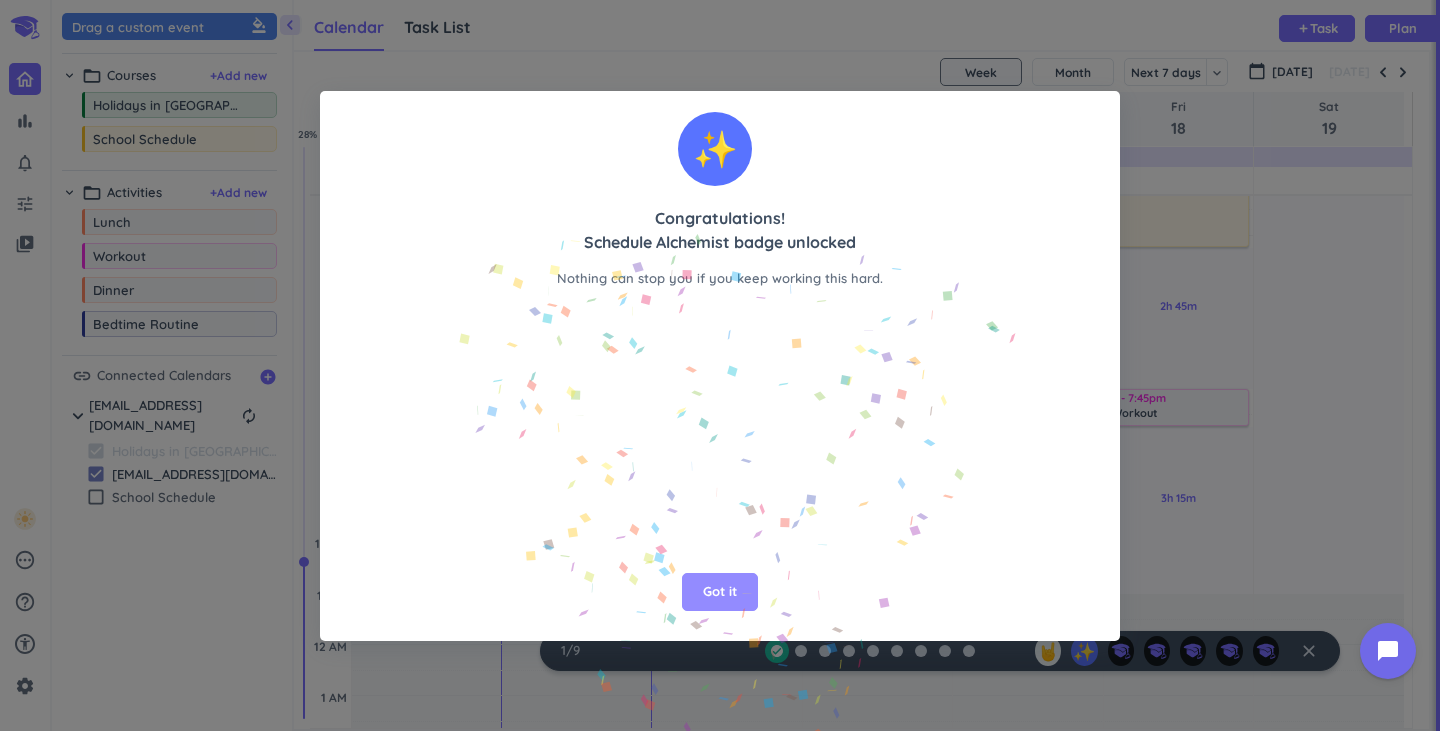 click on "Got it" at bounding box center (720, 592) 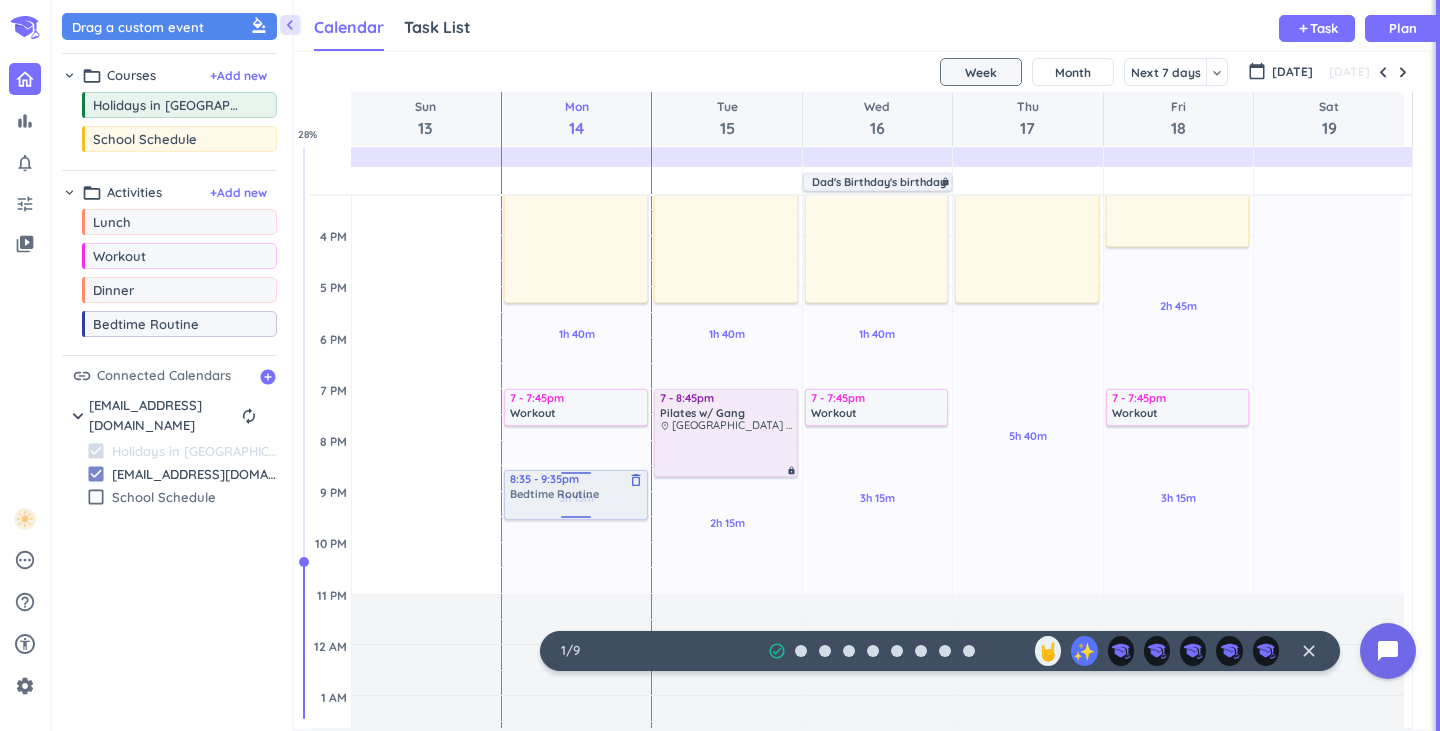 drag, startPoint x: 196, startPoint y: 335, endPoint x: 574, endPoint y: 471, distance: 401.72128 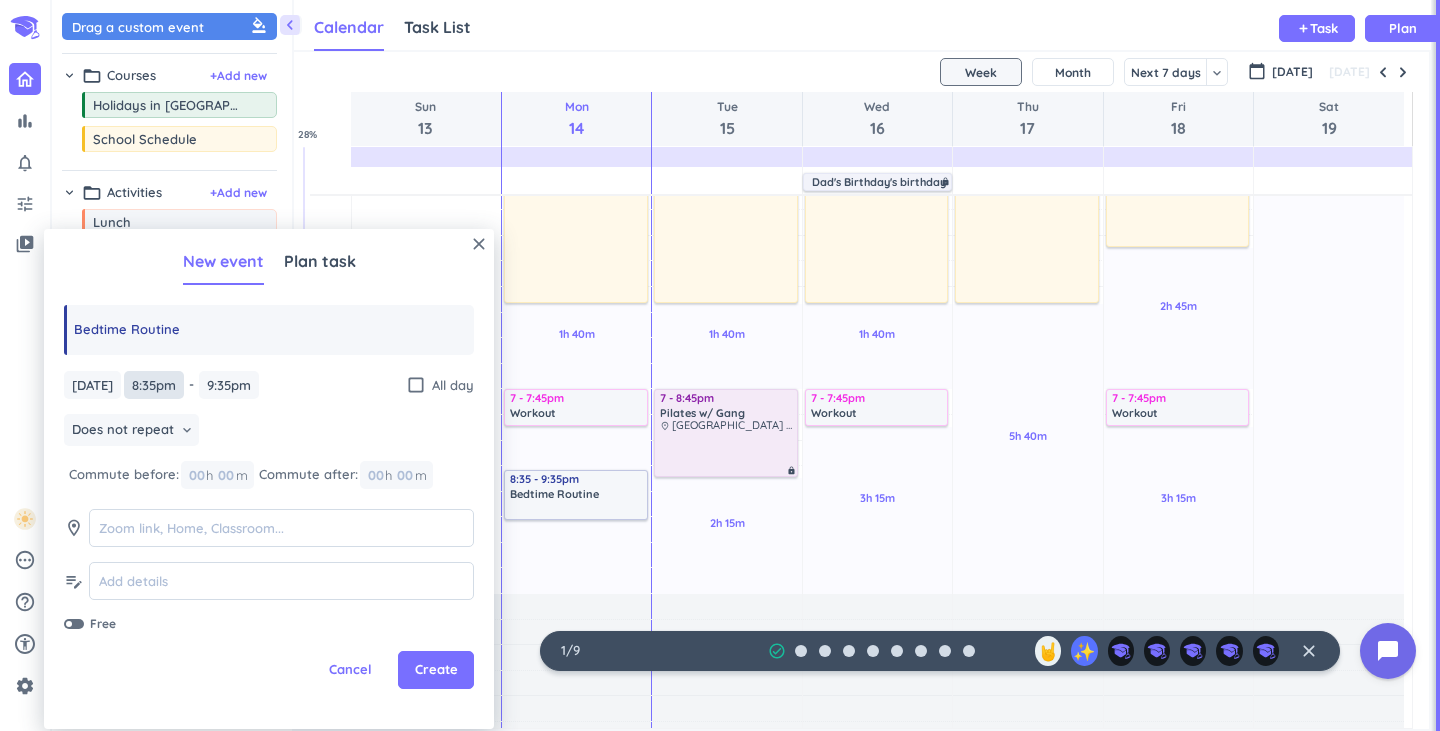 click on "8:35pm" at bounding box center [154, 385] 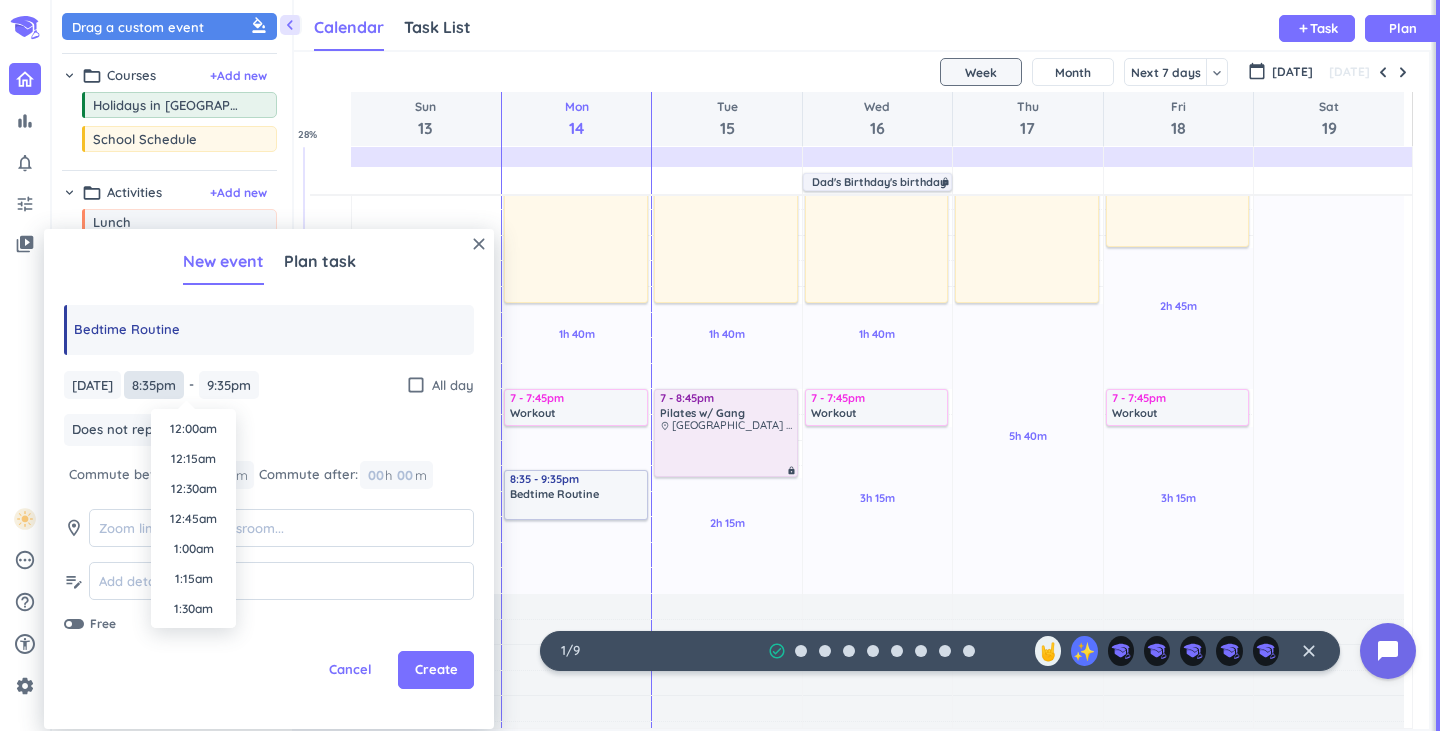 scroll, scrollTop: 2370, scrollLeft: 0, axis: vertical 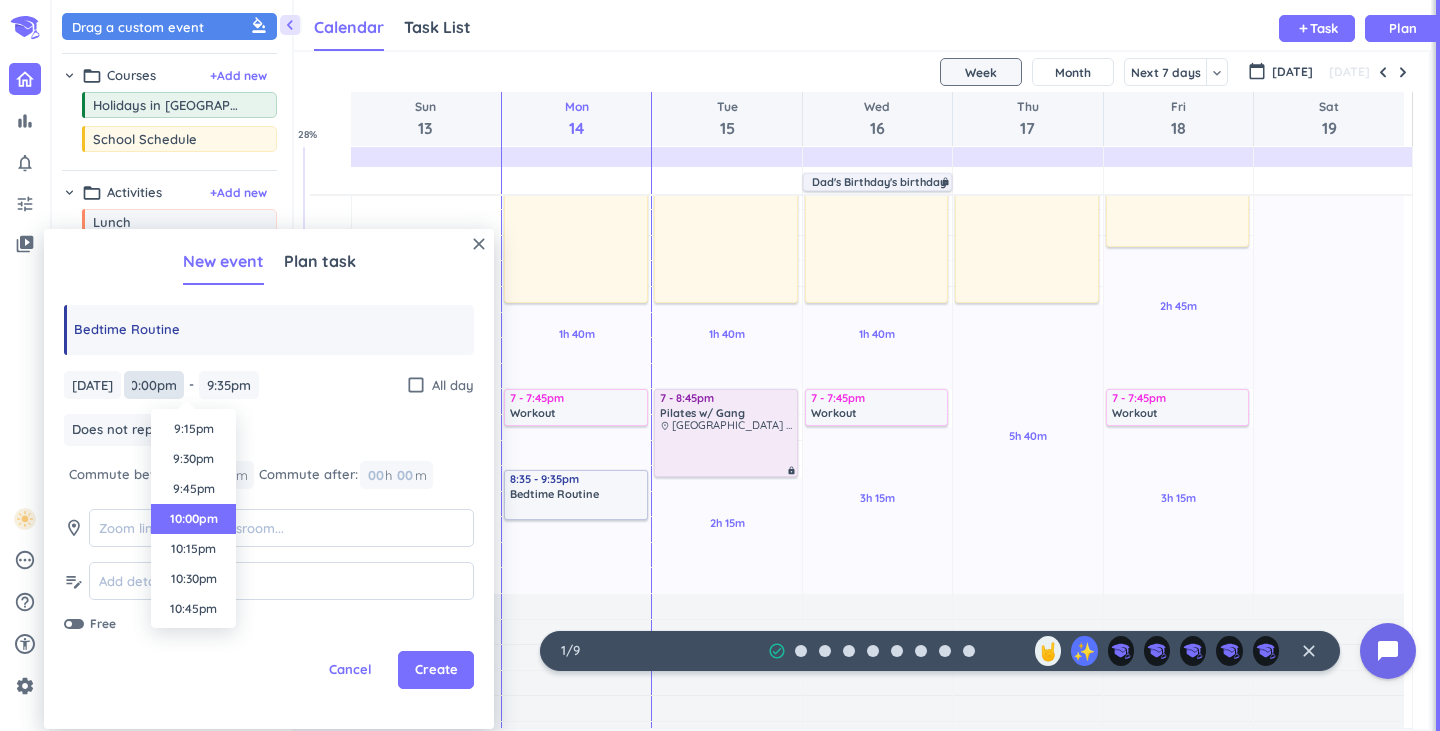 type on "10:00pm" 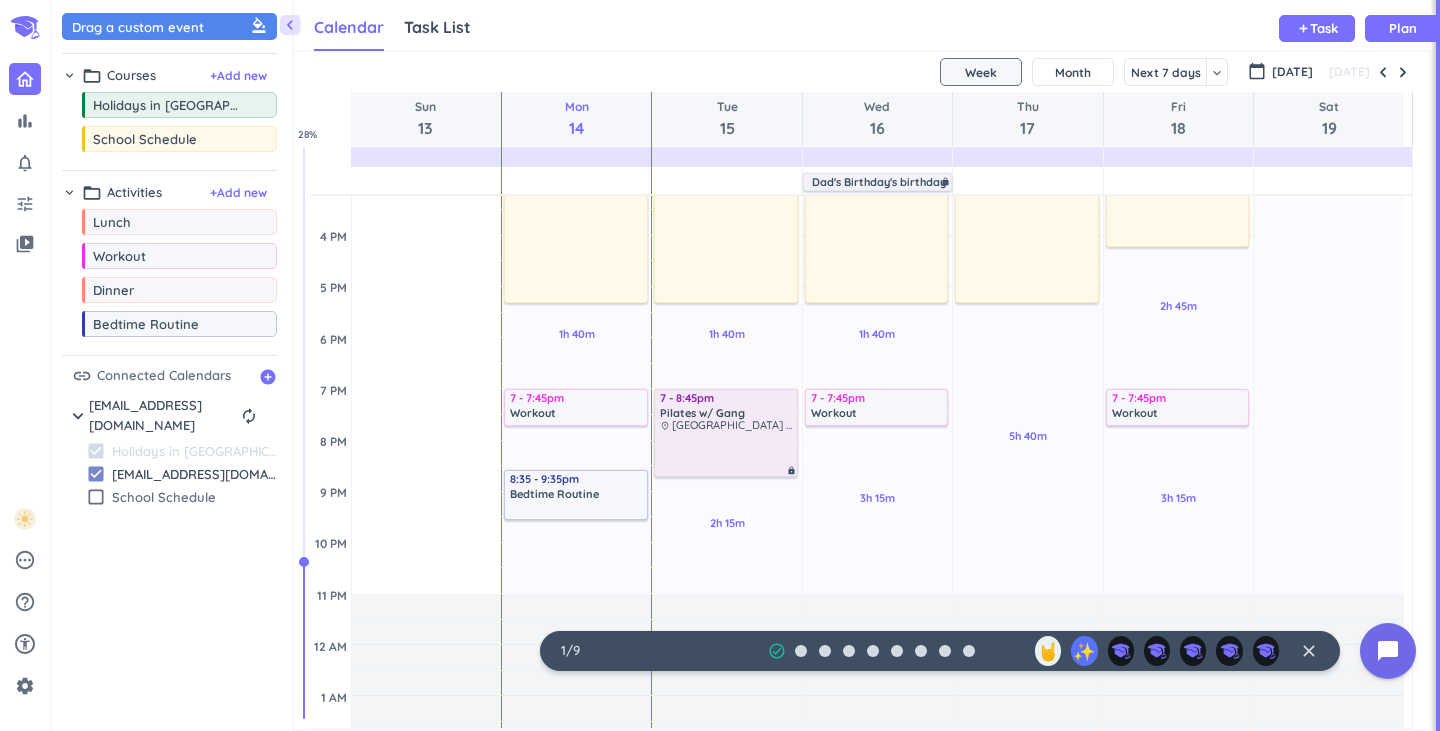 scroll, scrollTop: 0, scrollLeft: 0, axis: both 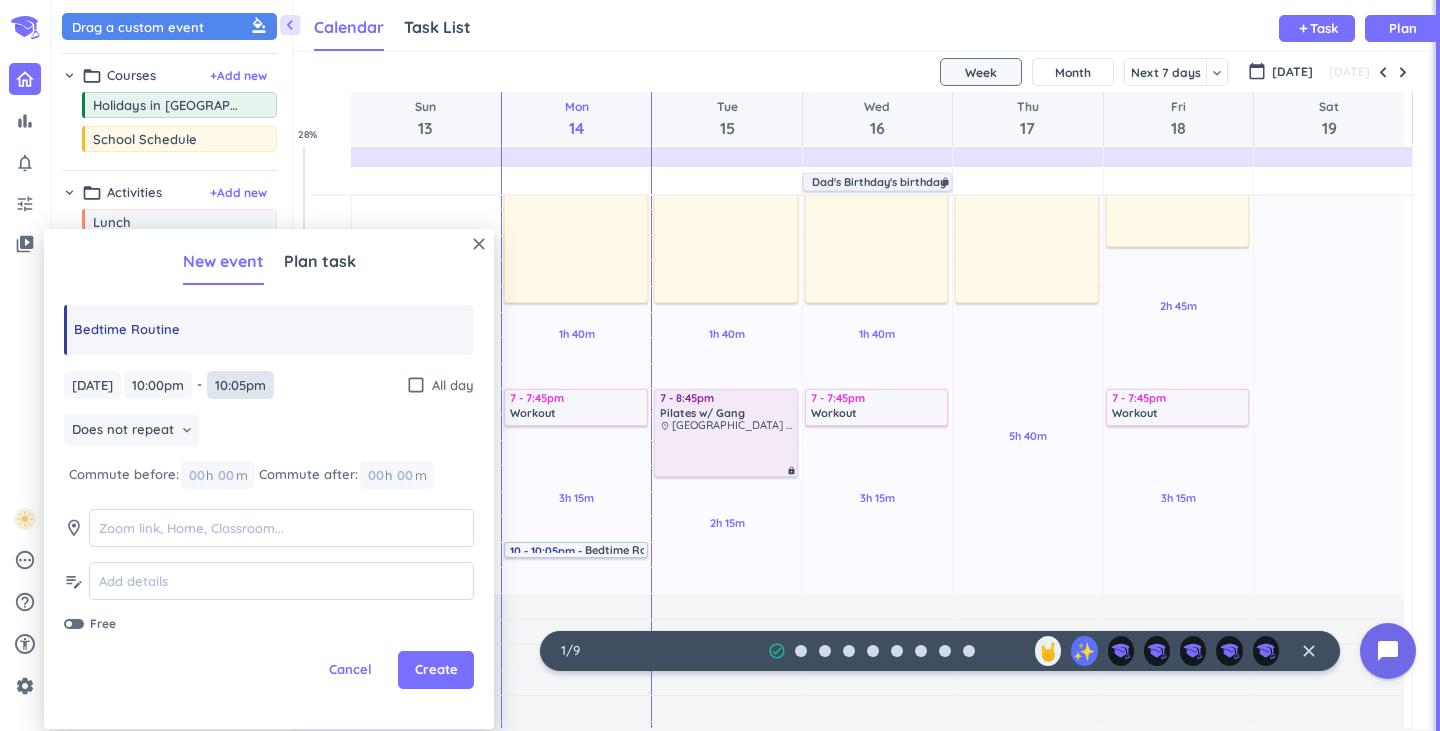 click on "10:05pm" at bounding box center [240, 385] 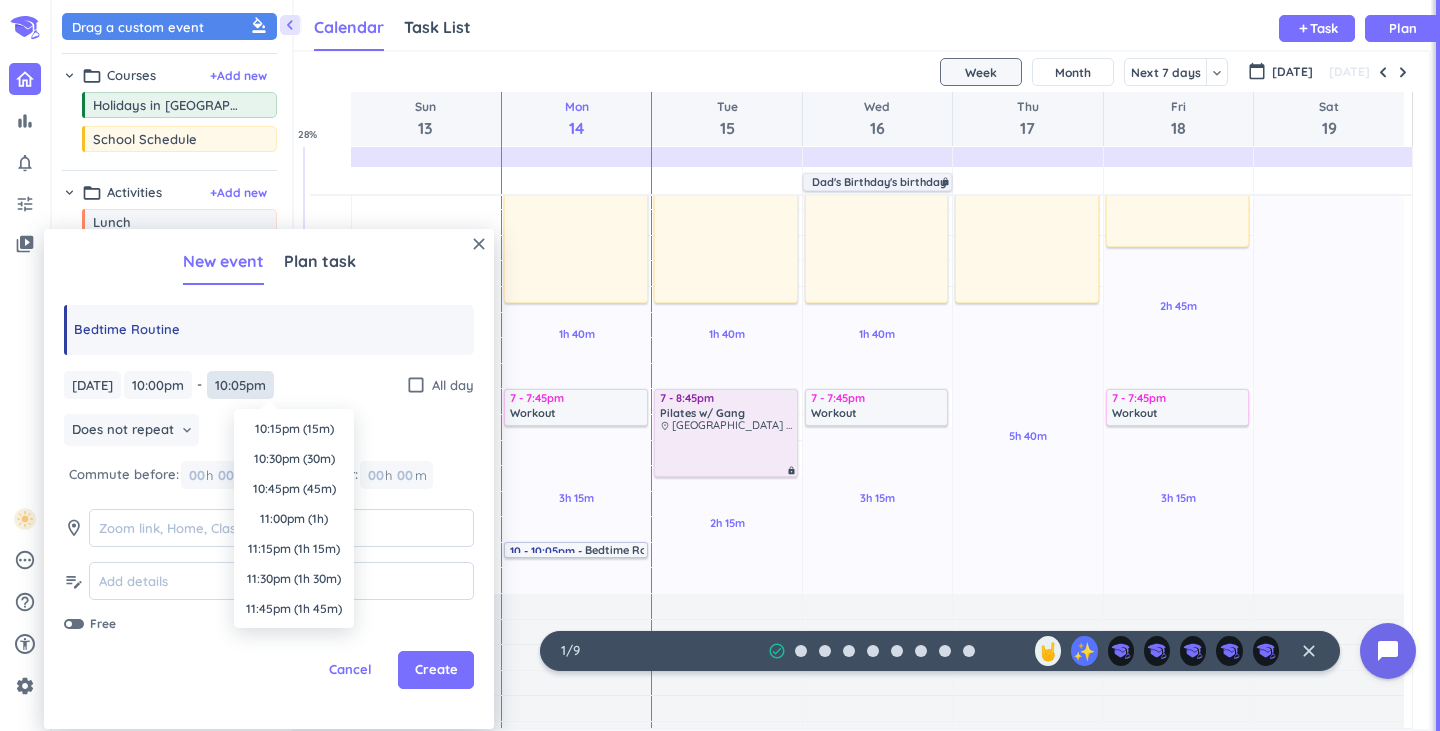 scroll, scrollTop: 2550, scrollLeft: 0, axis: vertical 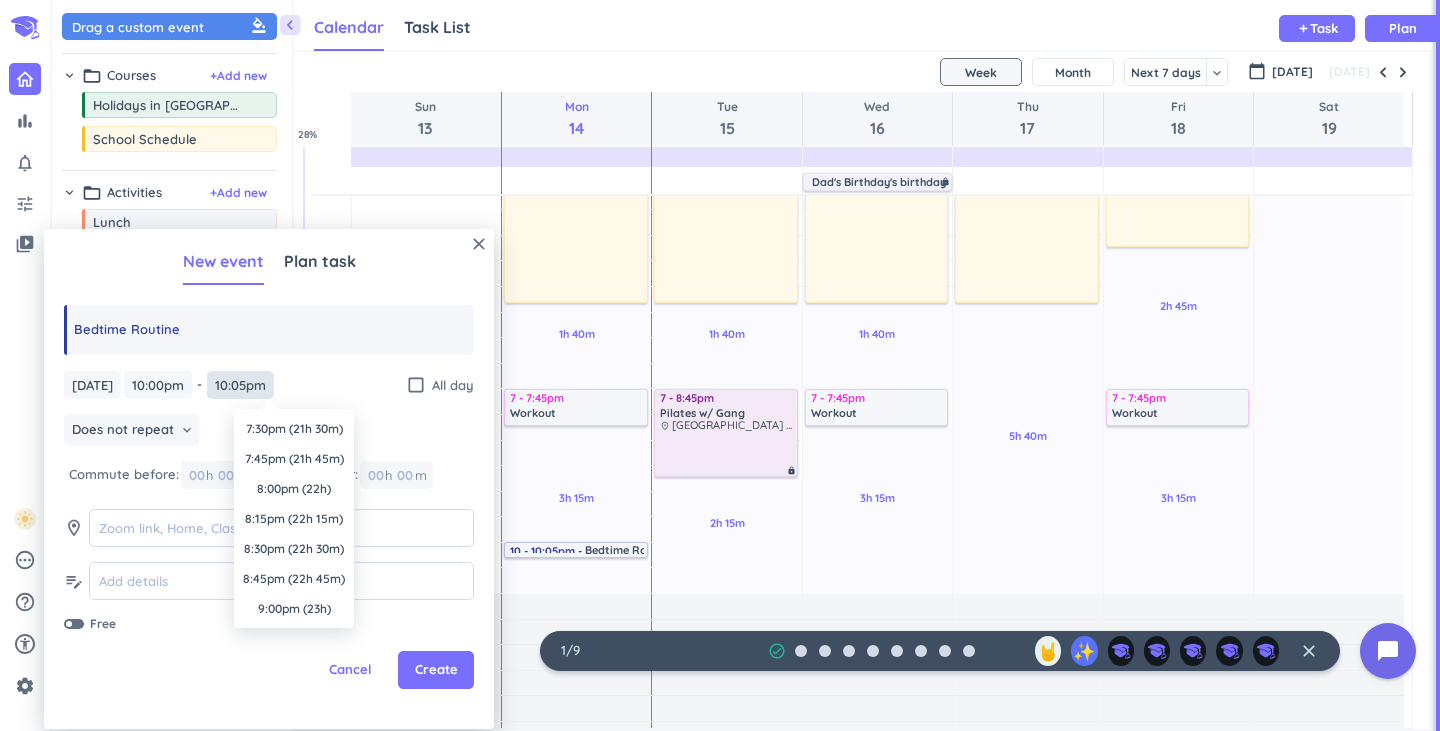 click on "10:05pm" at bounding box center [240, 385] 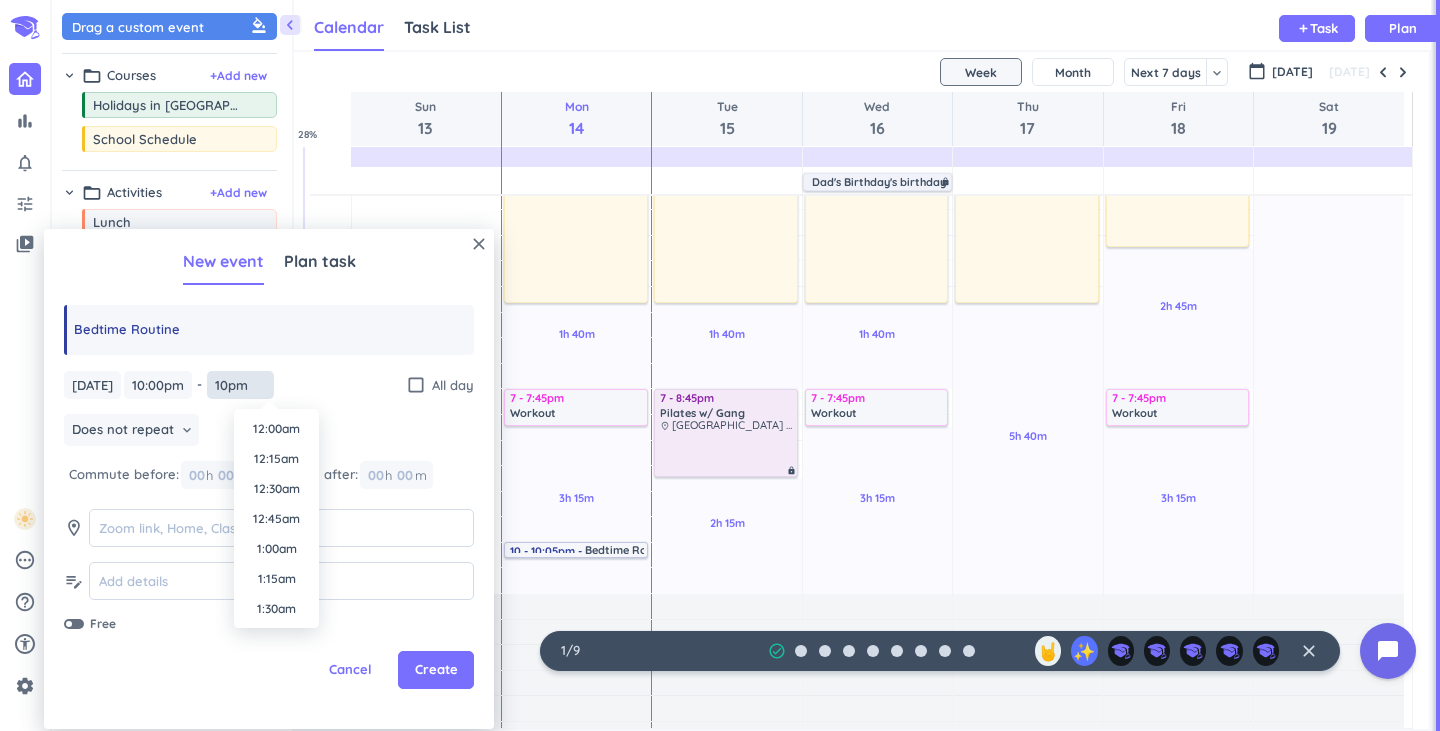 scroll, scrollTop: 2550, scrollLeft: 0, axis: vertical 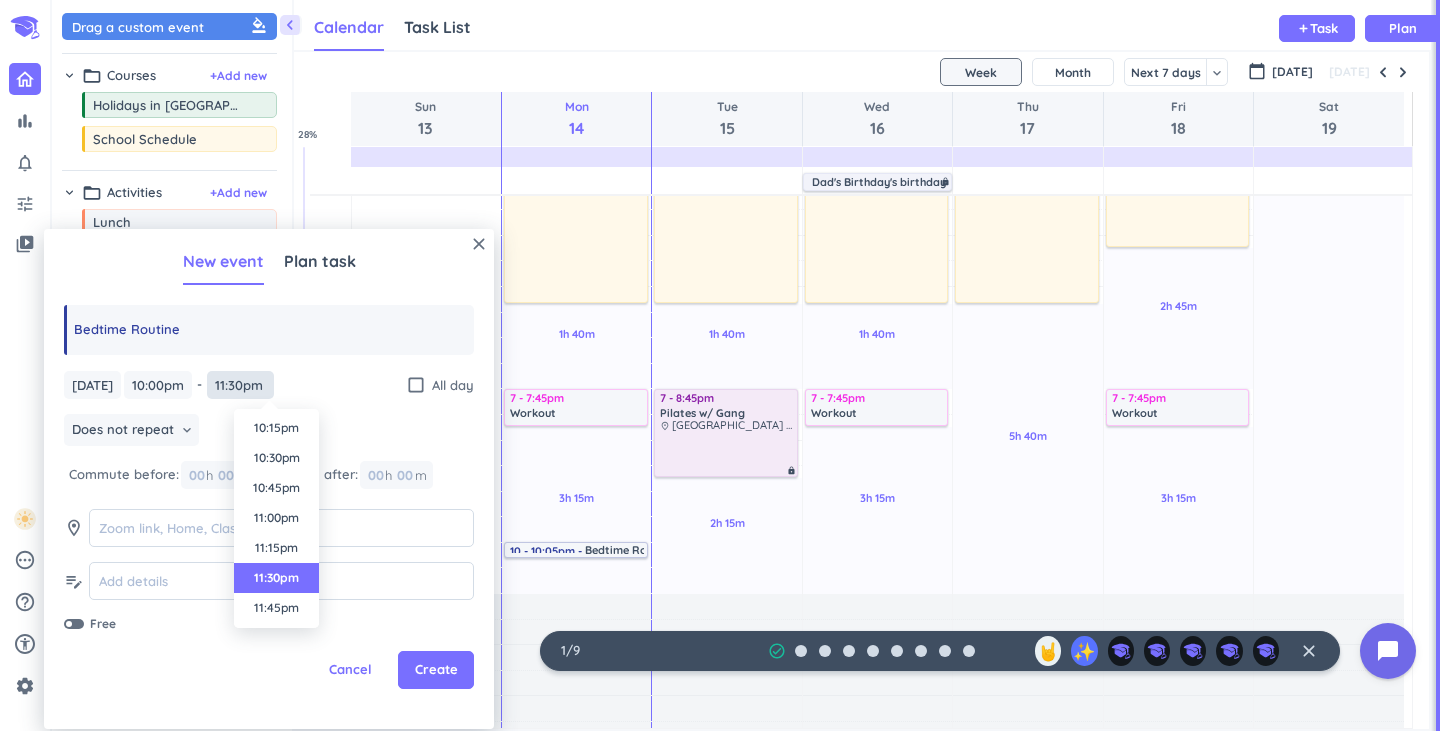 type on "11:30pm" 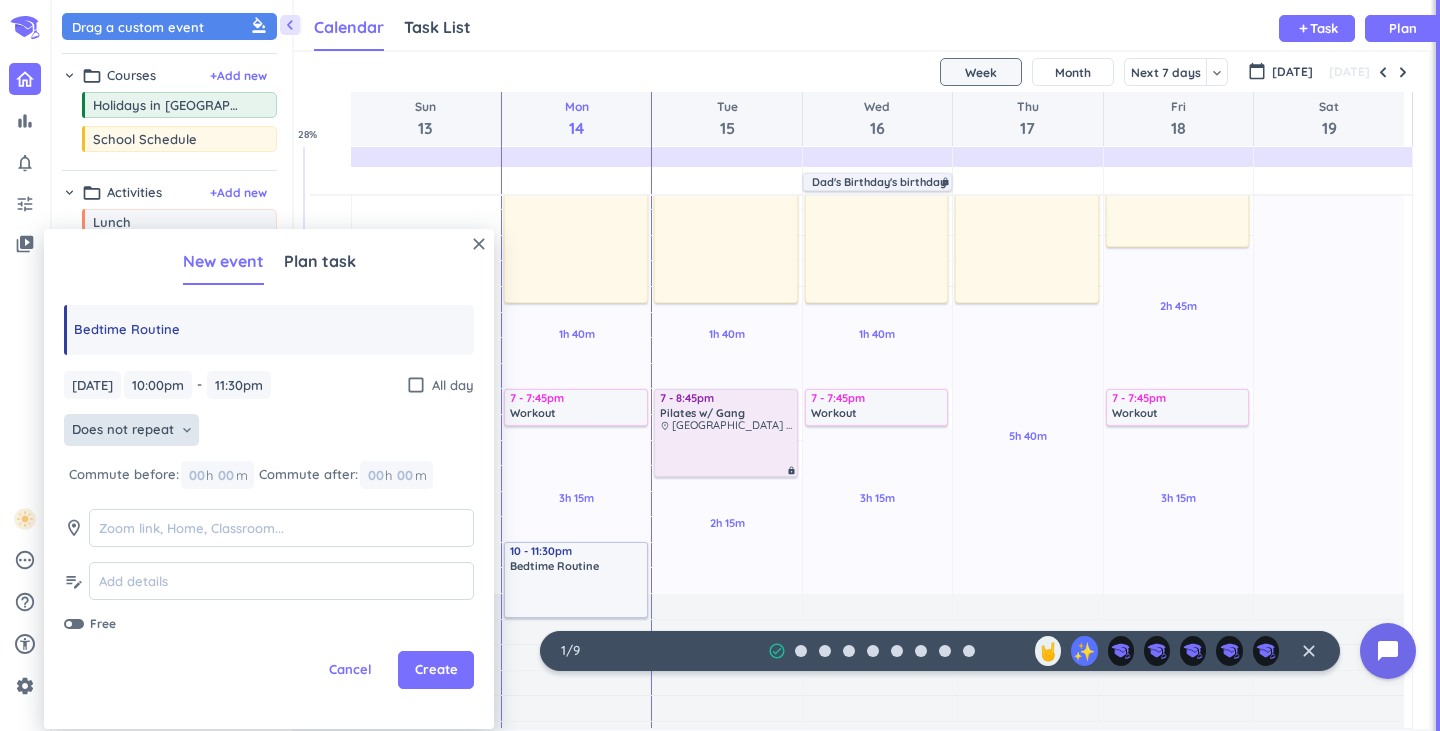 click on "keyboard_arrow_down" at bounding box center [187, 430] 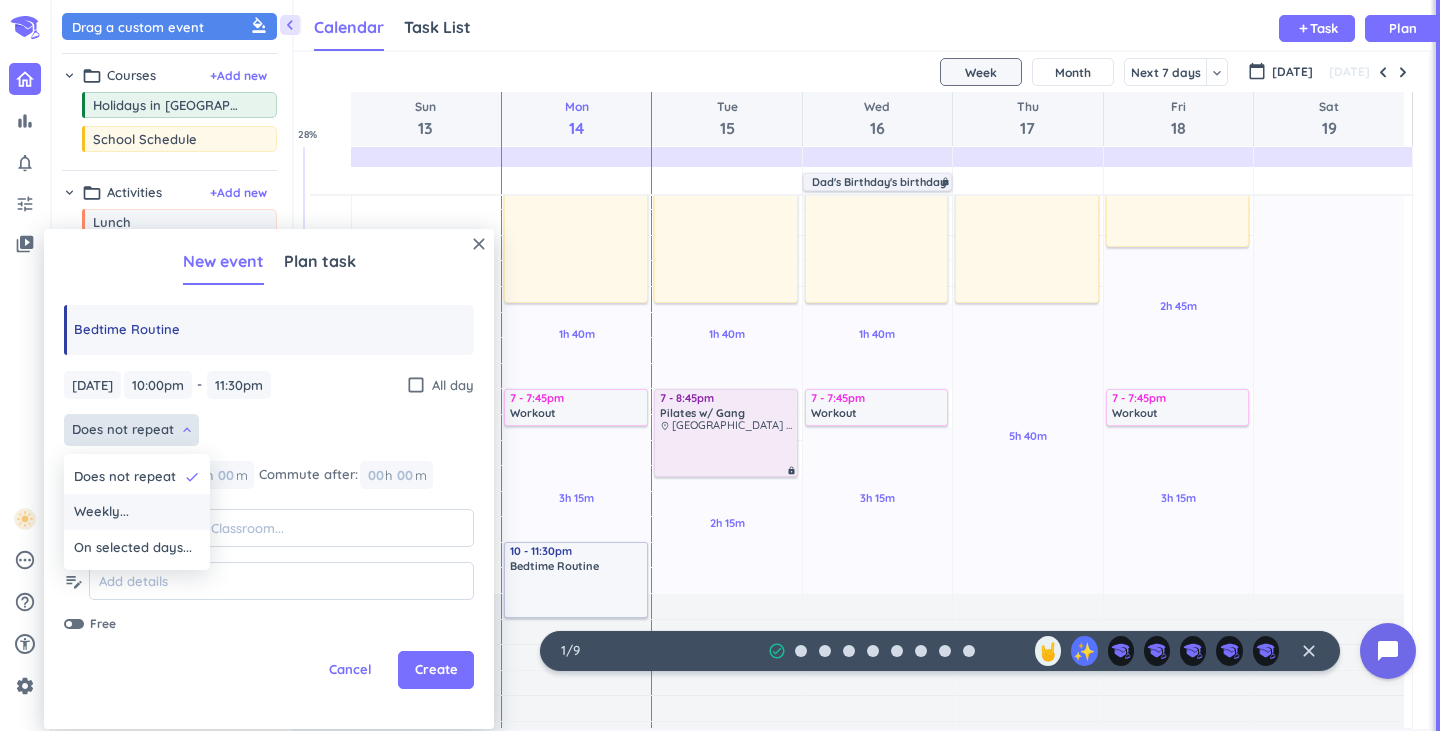 click on "Weekly..." at bounding box center (101, 512) 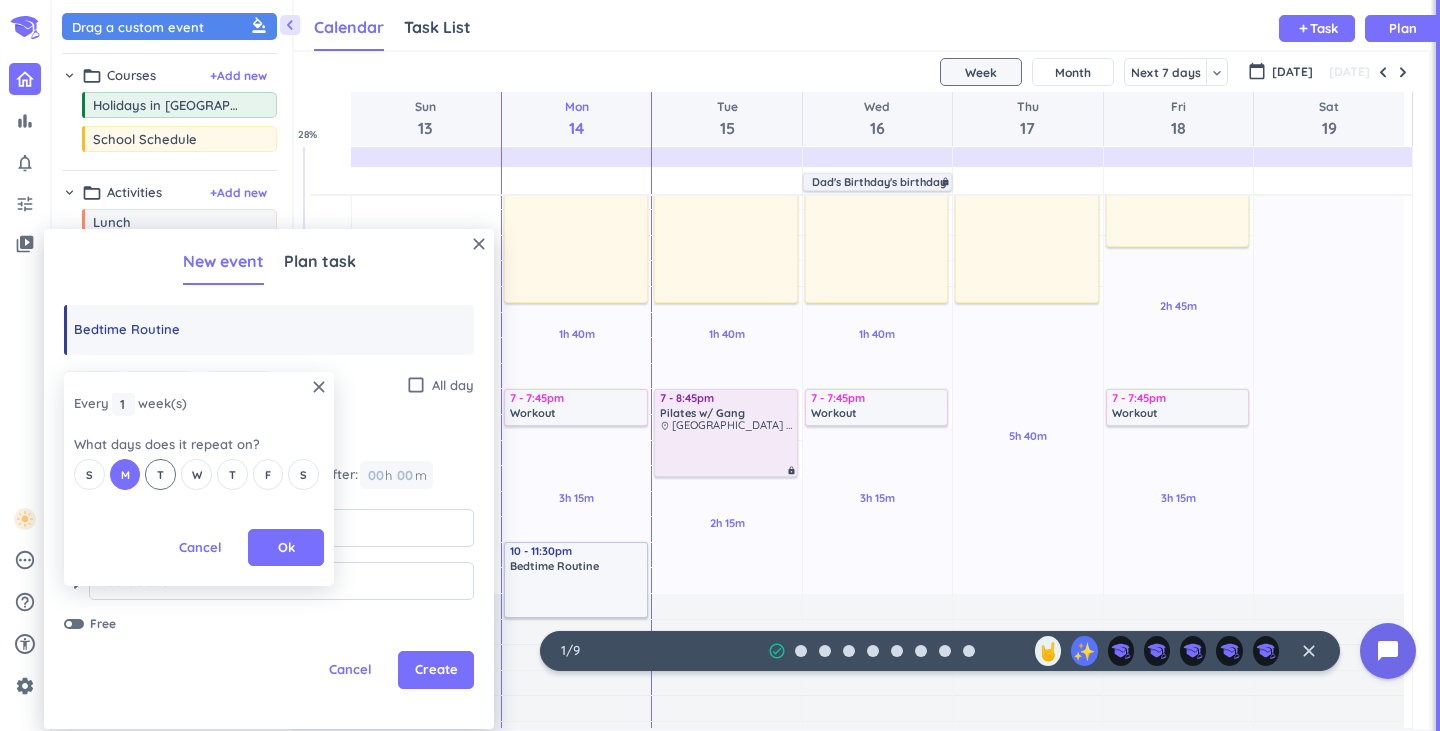 click on "T" at bounding box center [160, 475] 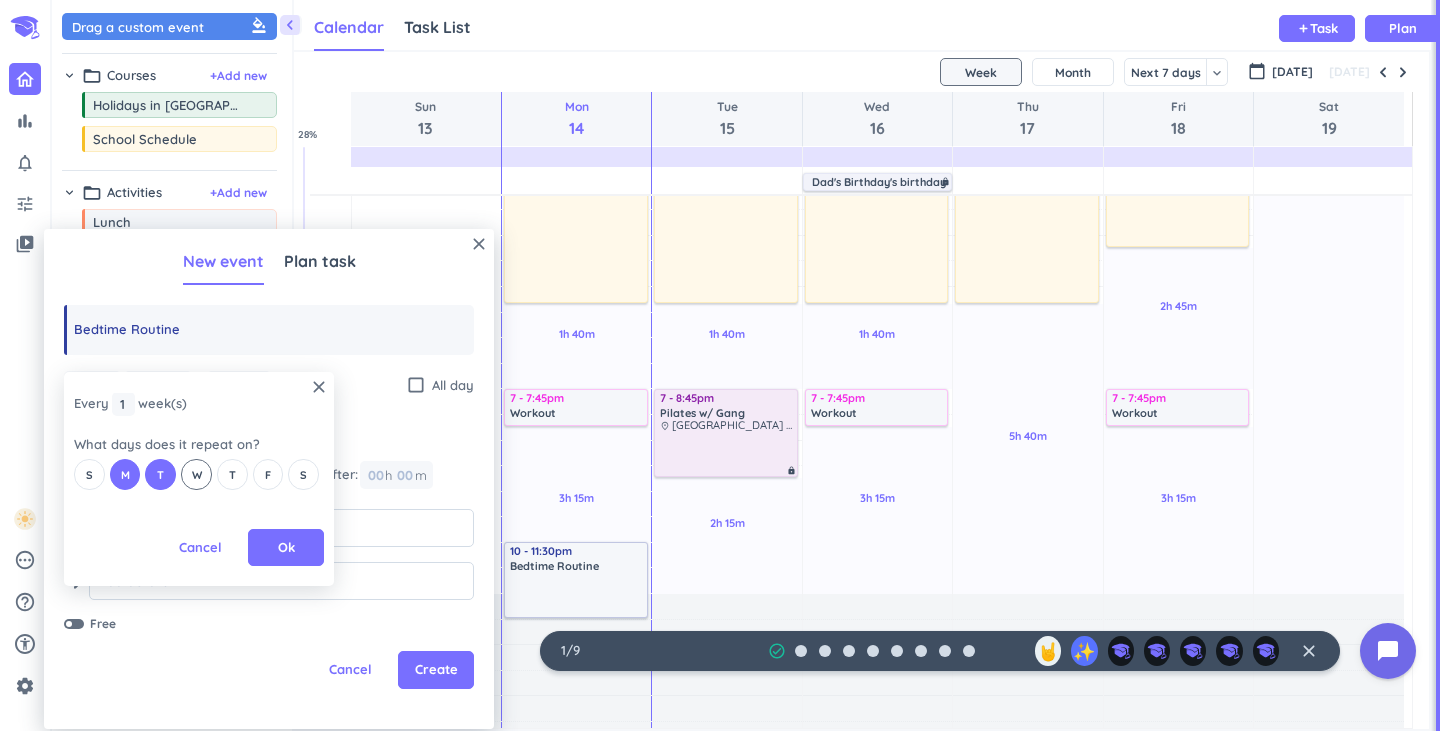 click on "W" at bounding box center (197, 475) 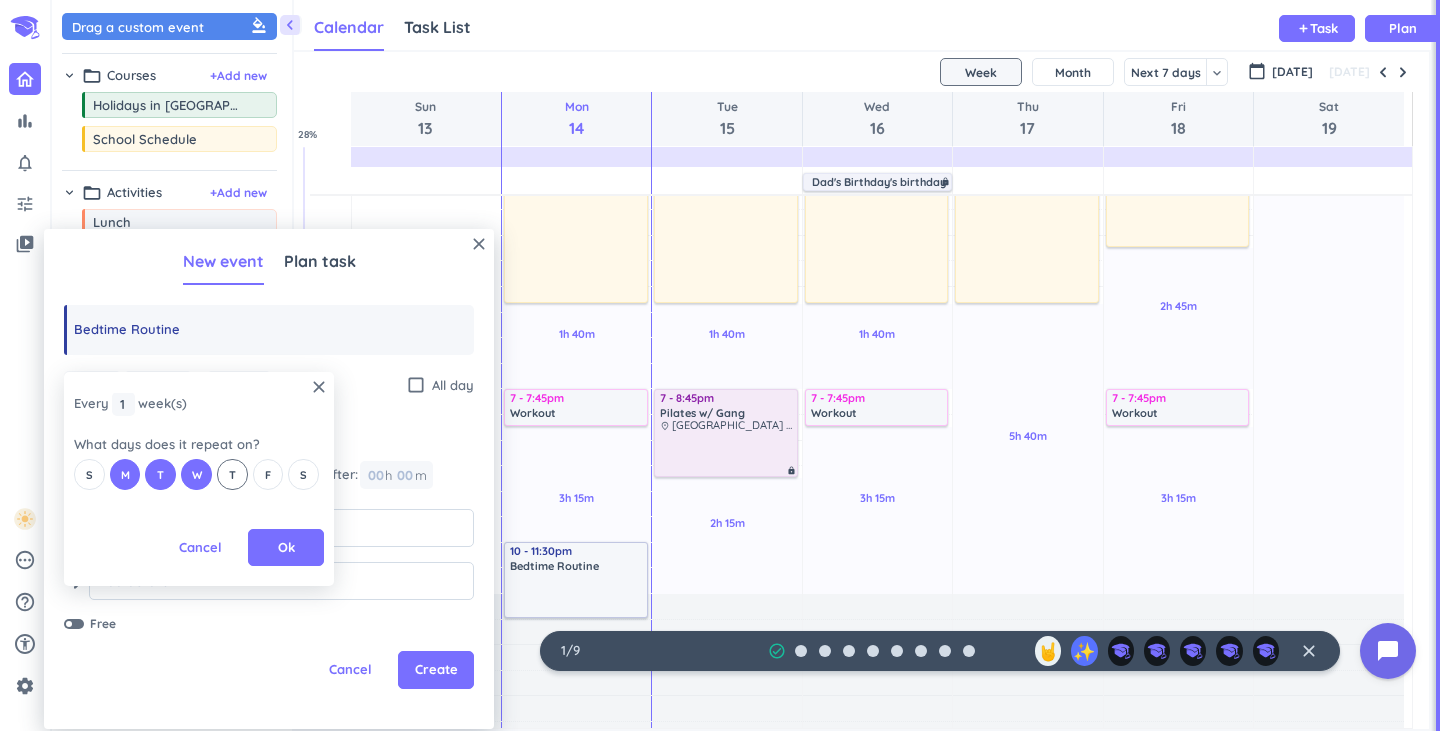 click on "T" at bounding box center [232, 475] 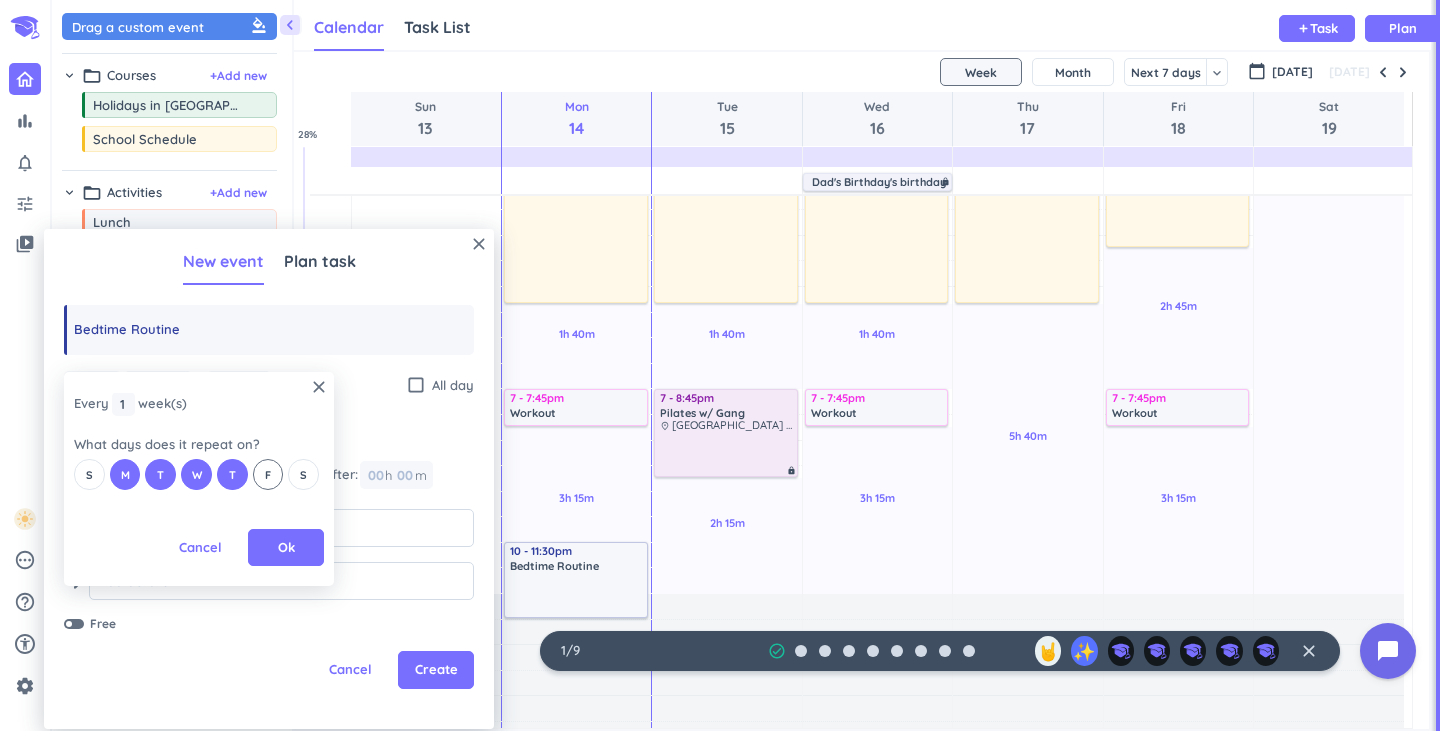 click on "F" at bounding box center (268, 474) 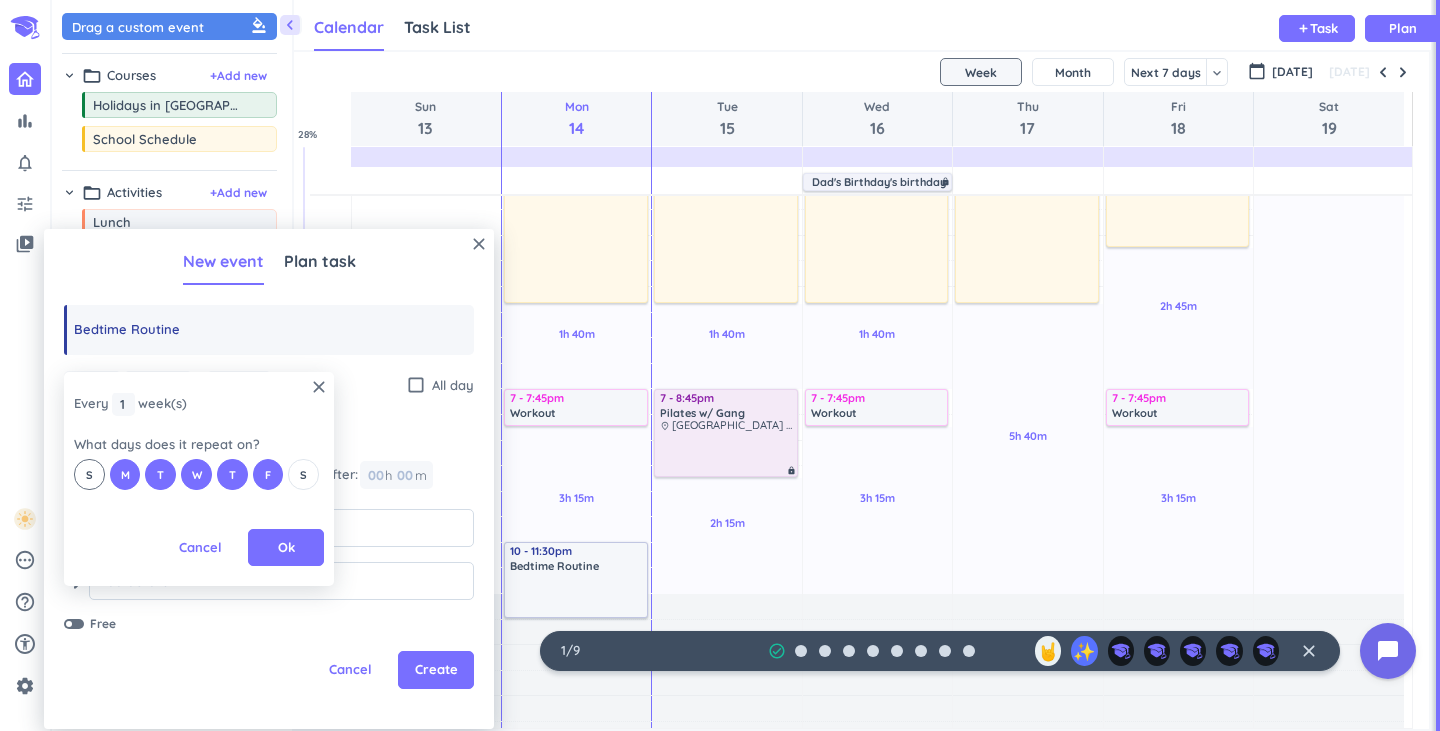 click on "S" at bounding box center [89, 474] 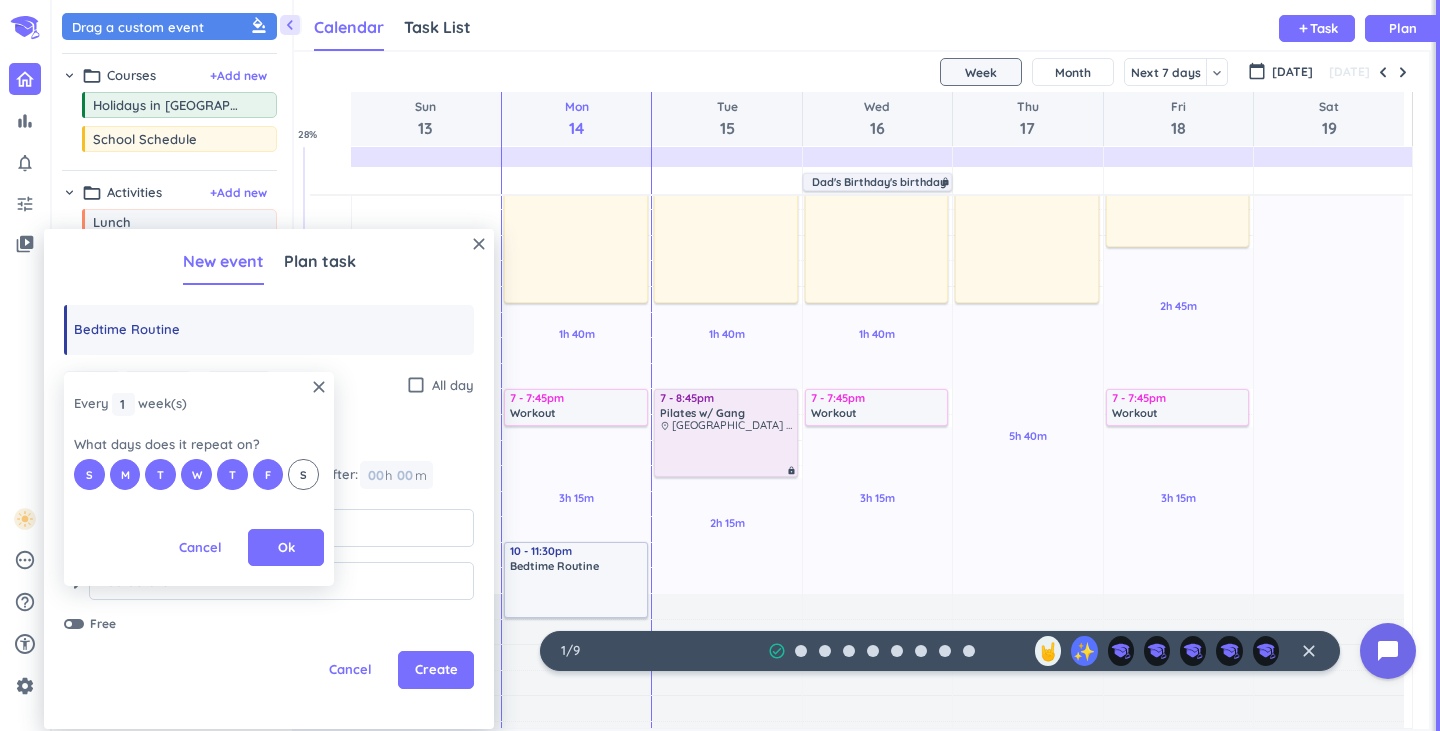 click on "S" at bounding box center [303, 474] 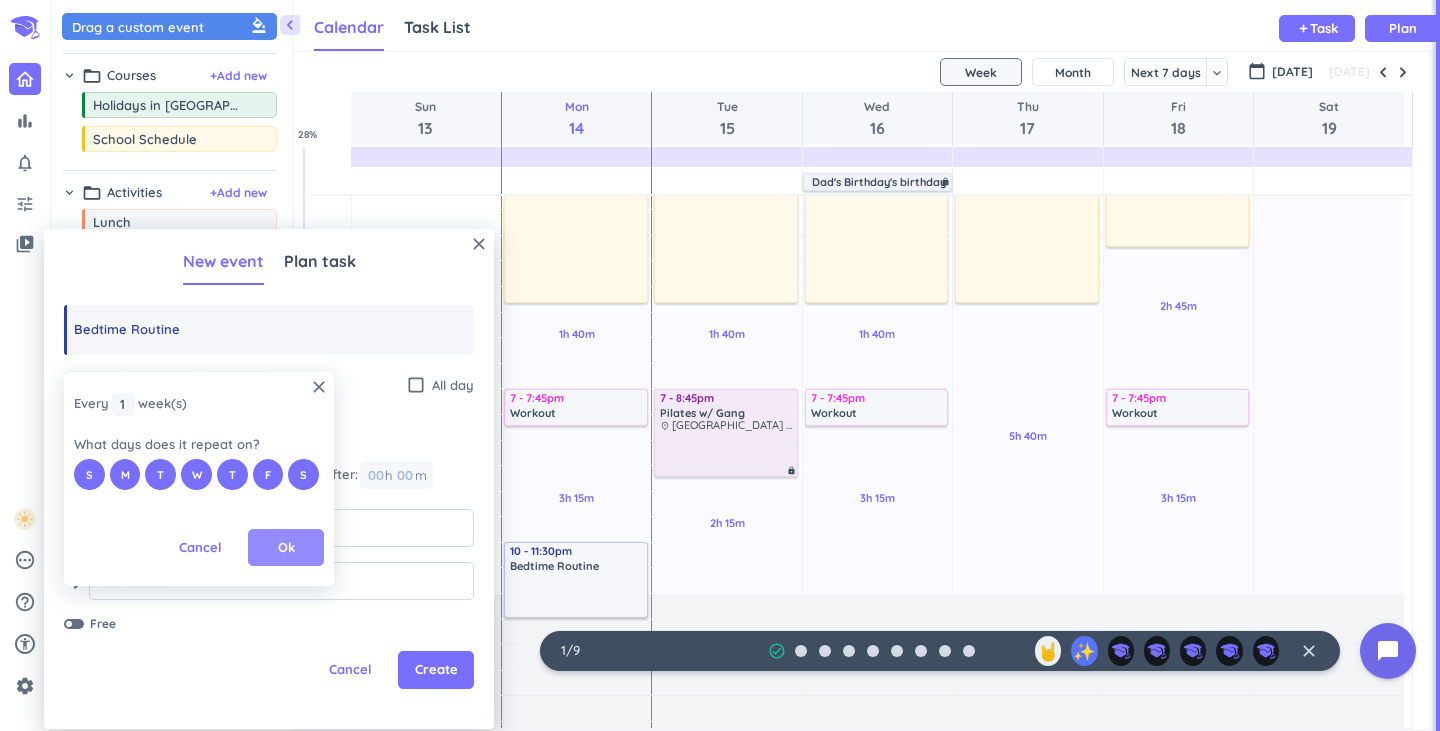 click on "Ok" at bounding box center (286, 548) 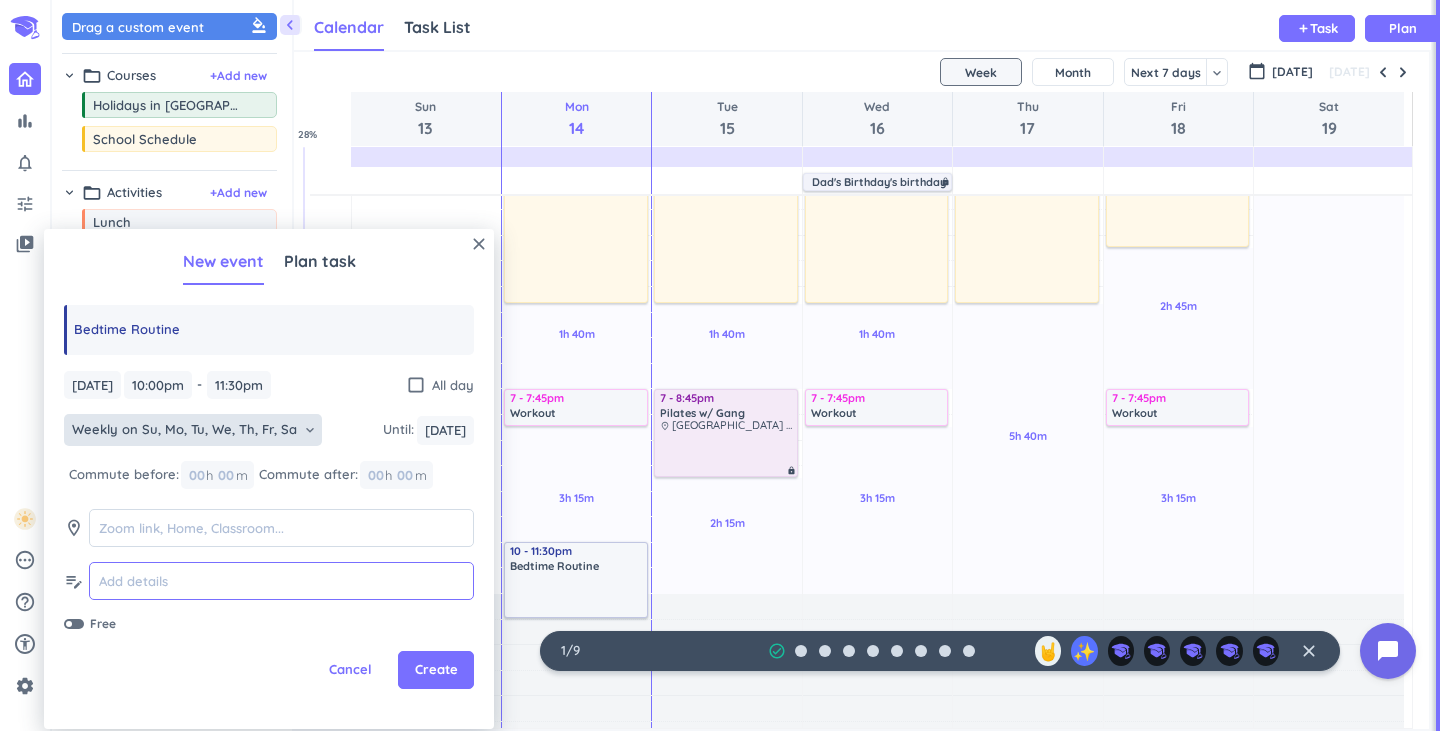 click at bounding box center [281, 581] 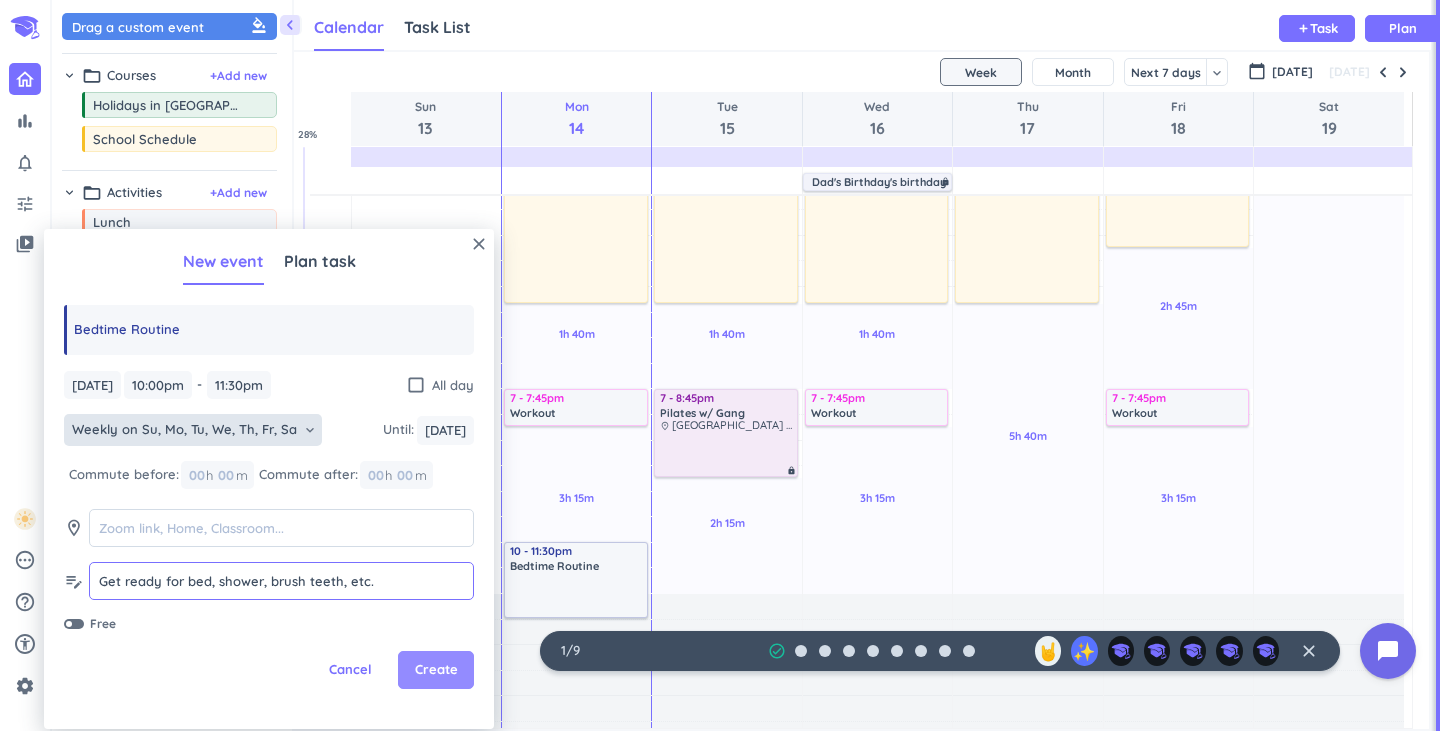 type on "Get ready for bed, shower, brush teeth, etc." 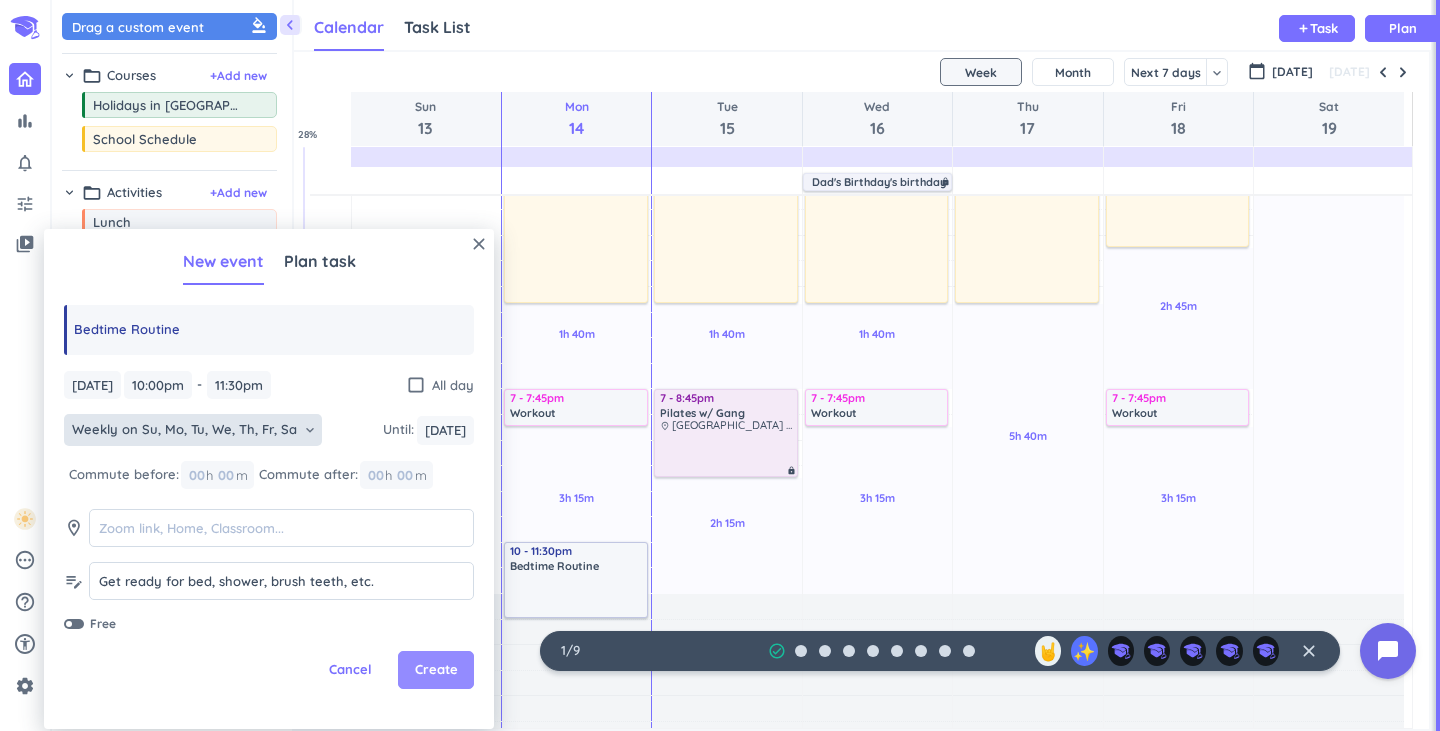 click on "Create" at bounding box center (436, 670) 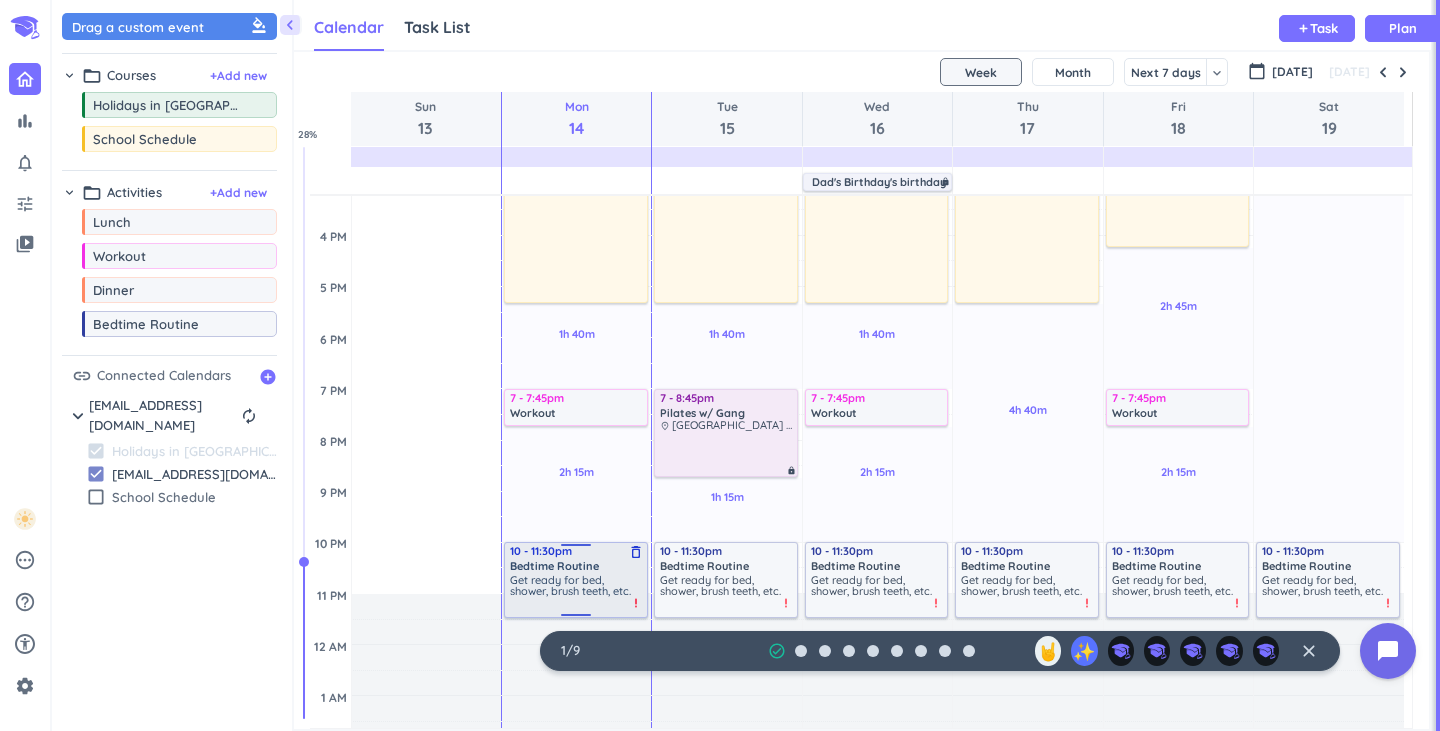 click on "priority_high" at bounding box center (636, 603) 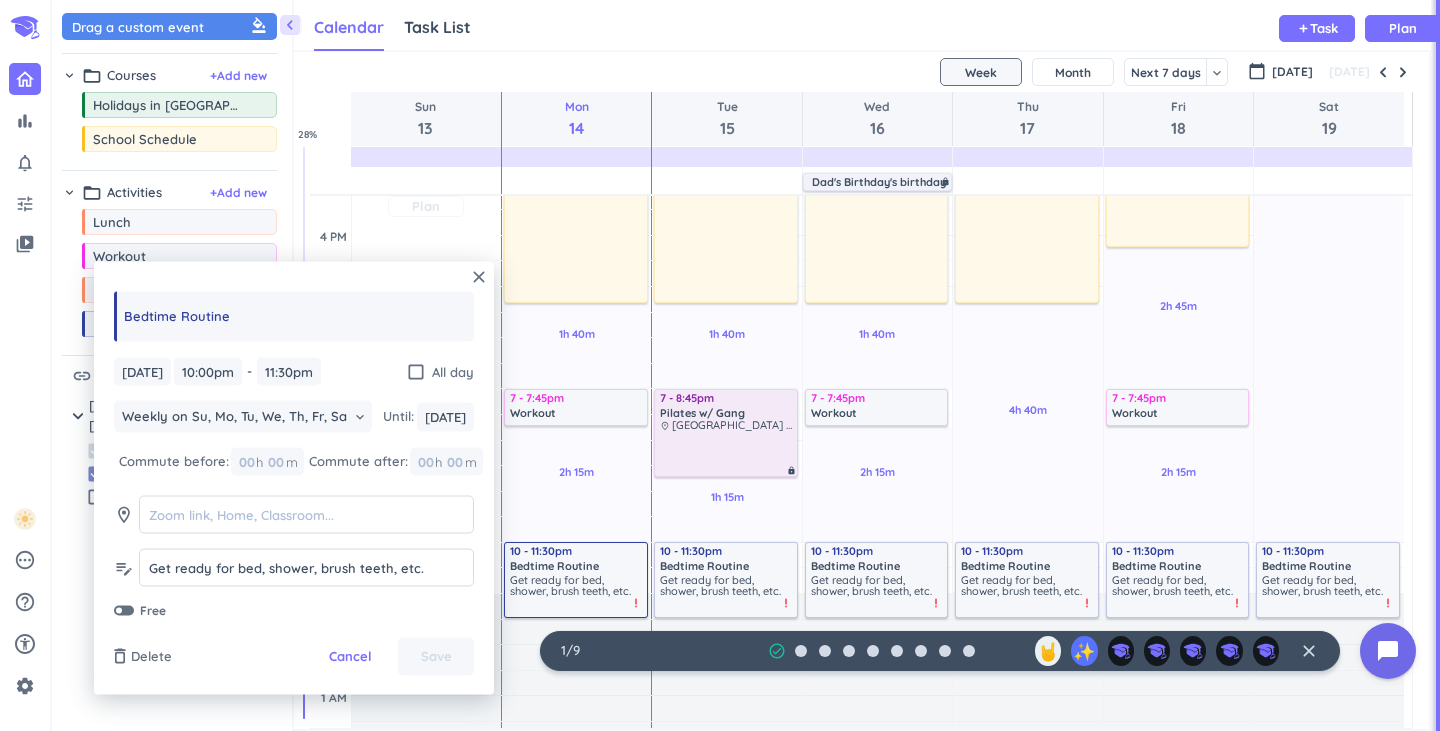 click on "close" at bounding box center [479, 277] 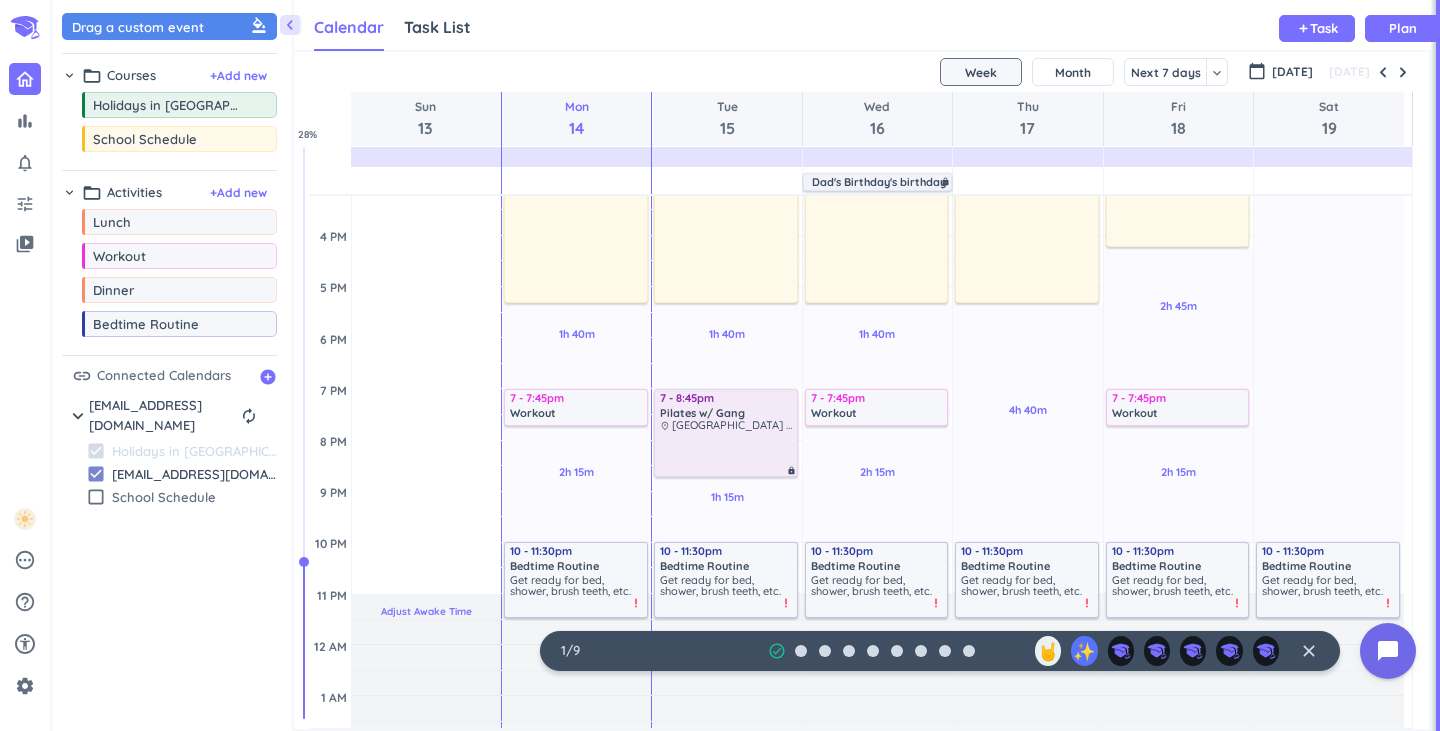 click on "Adjust Awake Time" at bounding box center (426, 611) 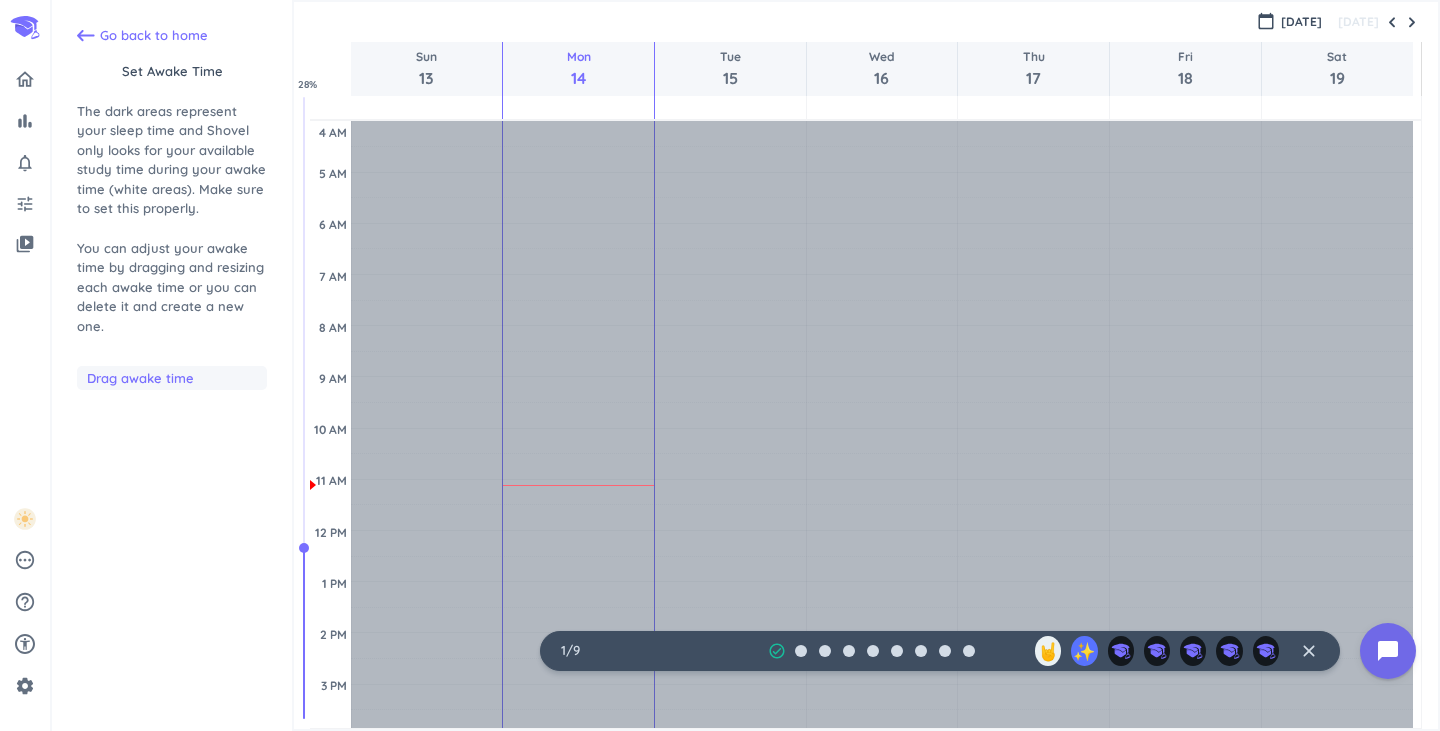 scroll, scrollTop: 104, scrollLeft: 0, axis: vertical 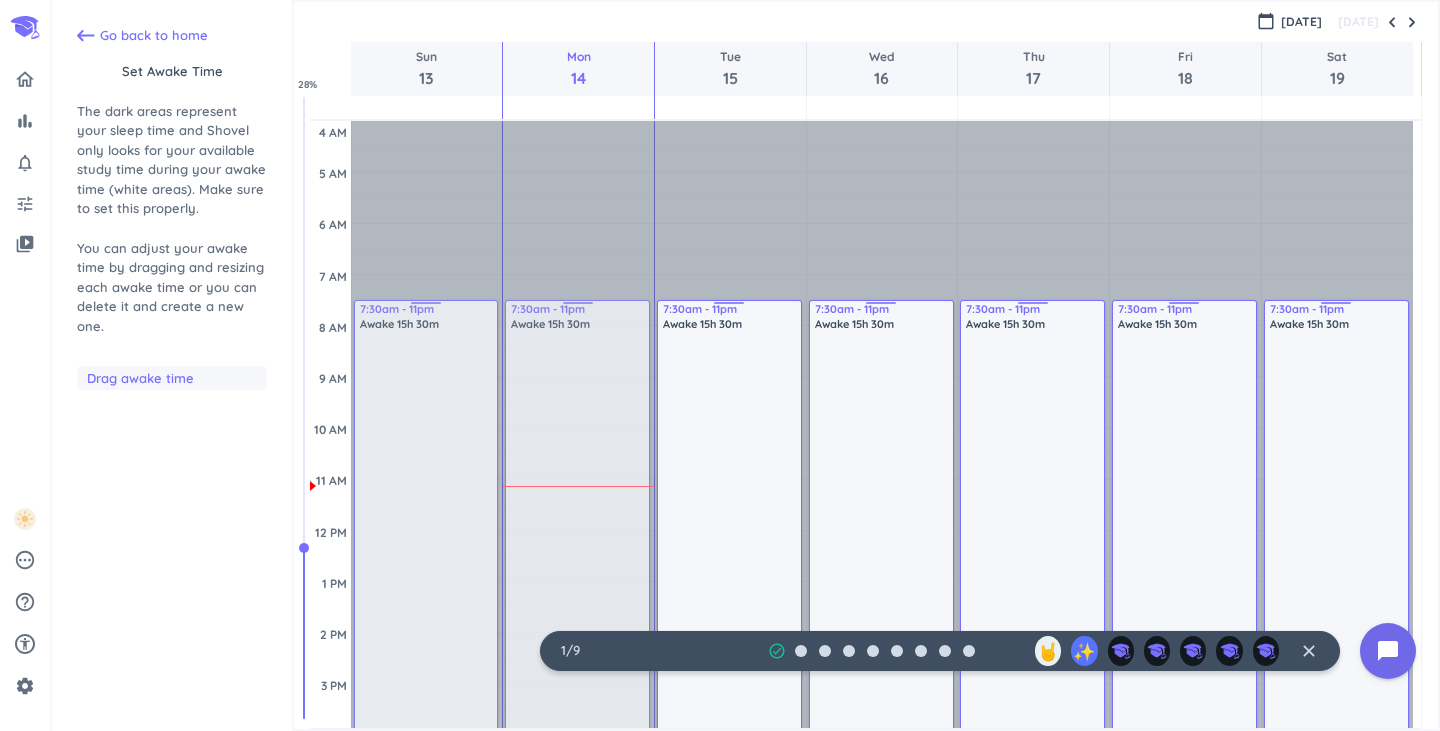 click on "4 AM 5 AM 6 AM 7 AM 8 AM 9 AM 10 AM 11 AM 12 PM 1 PM 2 PM 3 PM 4 PM 5 PM 6 PM 7 PM 8 PM 9 PM 10 PM 11 PM 12 AM 1 AM 2 AM 3 AM 7:30am - 11pm Awake   15h 30m 7:30am - 11pm Awake   15h 30m 7:30am - 11pm Awake   15h 30m 7:30am - 11pm Awake   15h 30m 7:30am - 11pm Awake   15h 30m 7:30am - 11pm Awake   15h 30m 7:30am - 11pm Awake   15h 30m 7:30am - 11pm Awake   15h 30m" at bounding box center [861, 735] 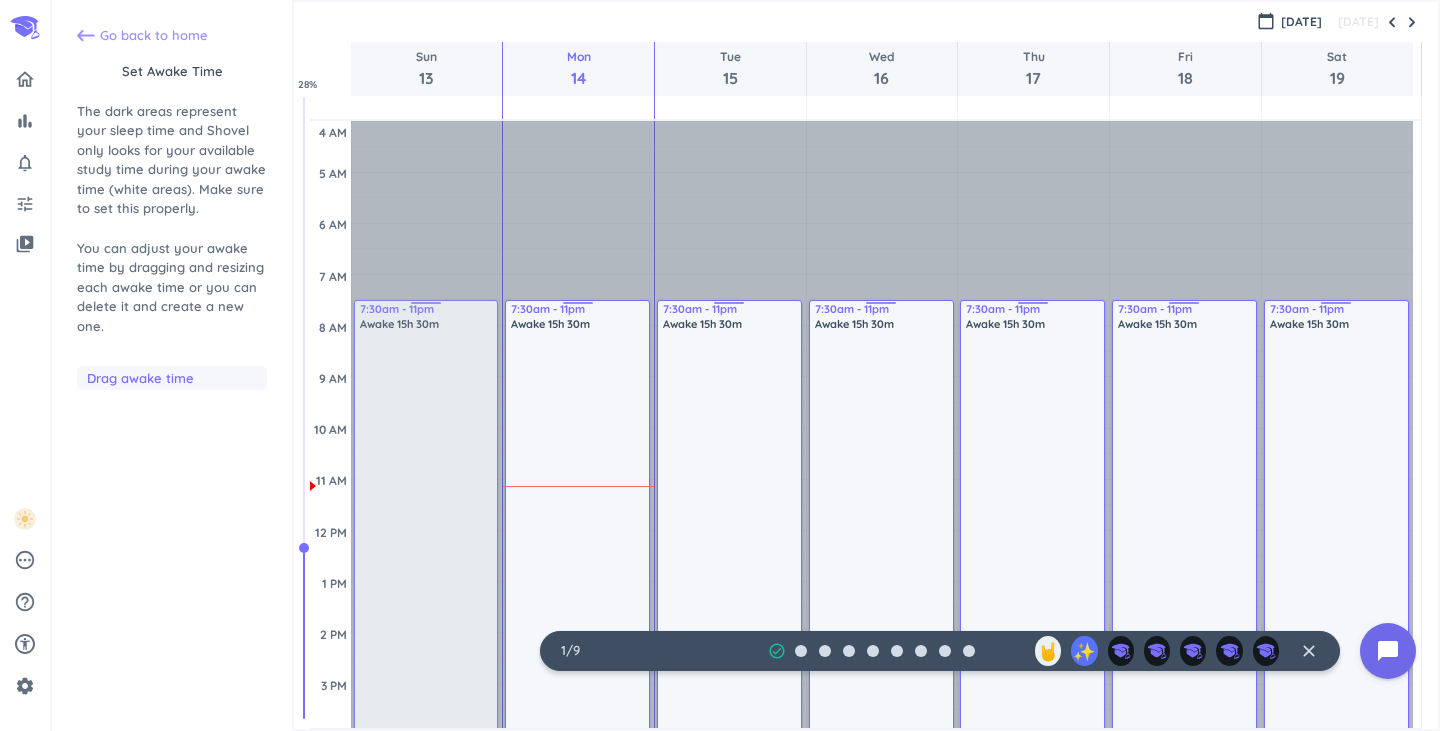 click 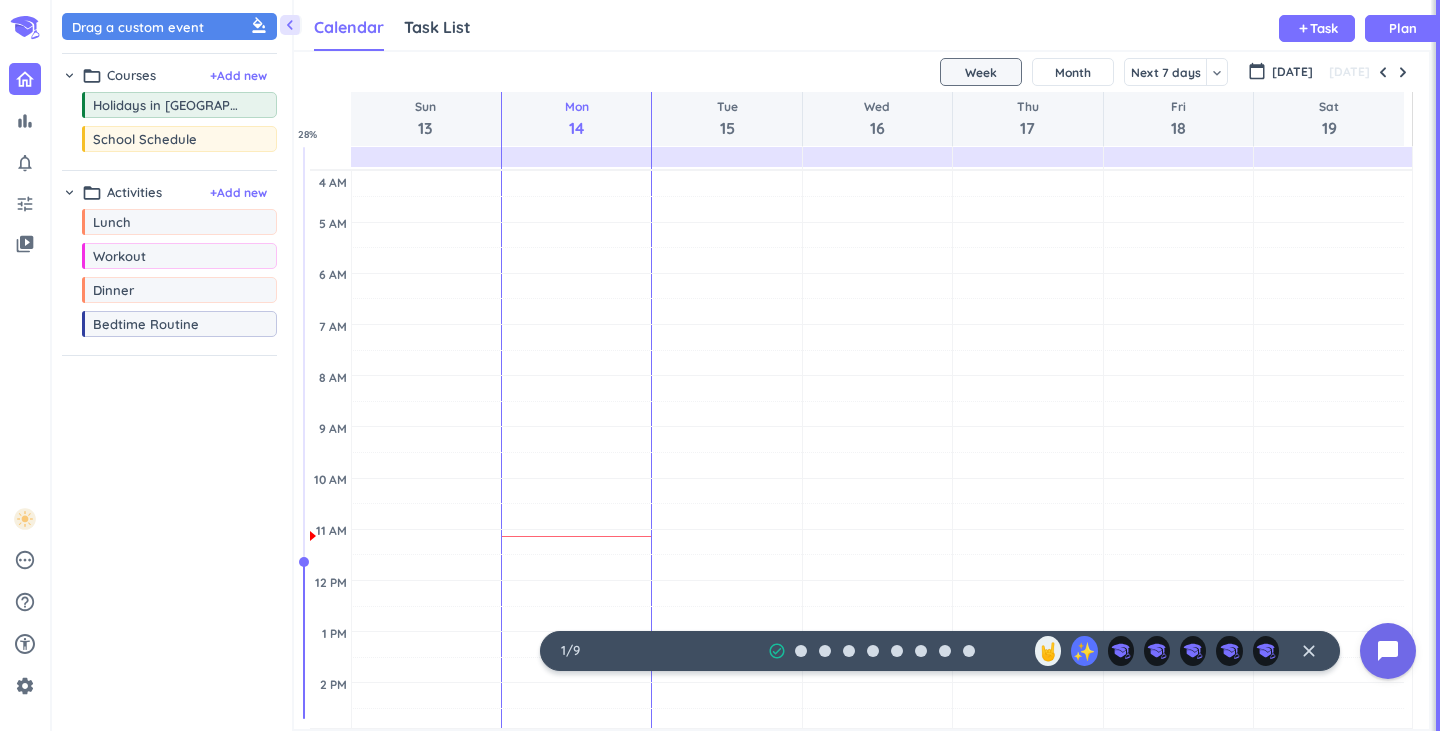 scroll, scrollTop: 9, scrollLeft: 9, axis: both 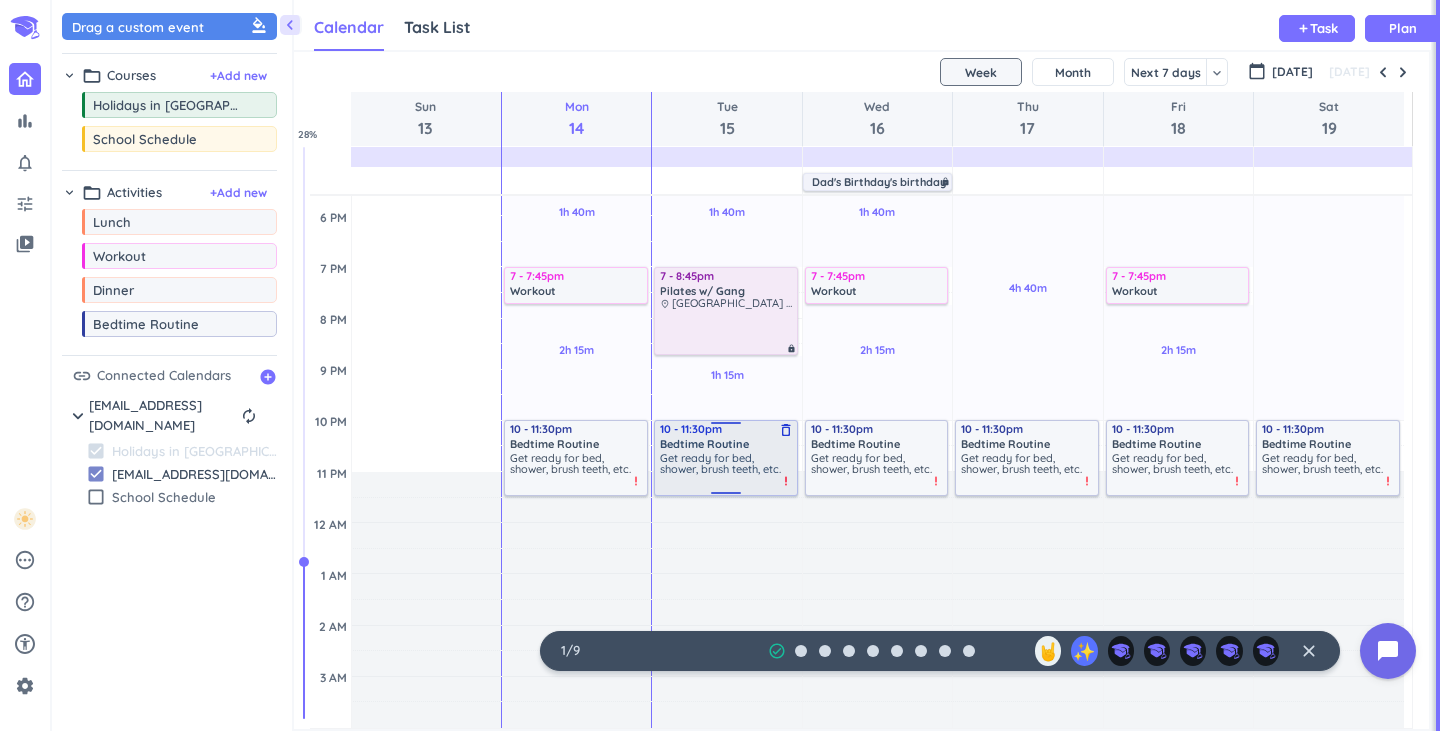click on "Get ready for bed, shower, brush teeth, etc." at bounding box center (720, 463) 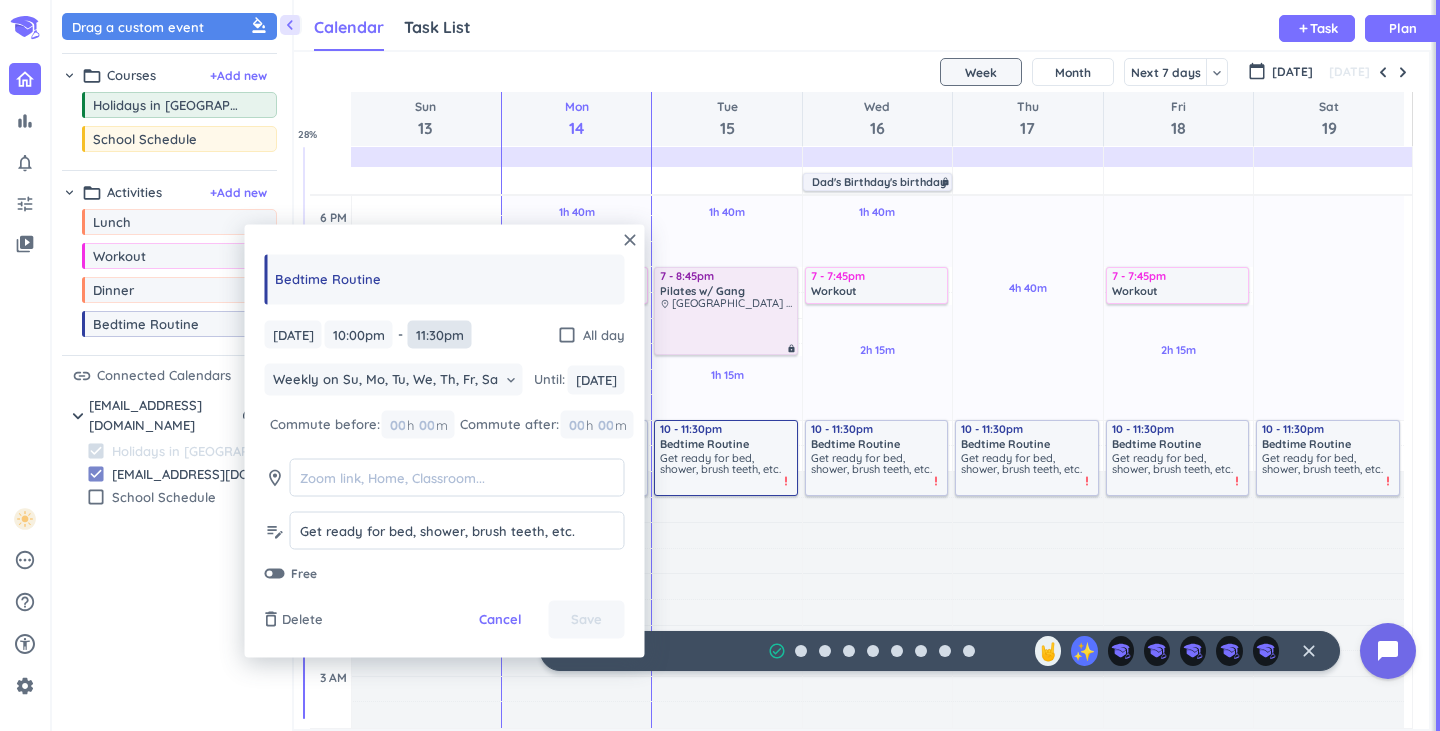 click on "11:30pm" at bounding box center [440, 334] 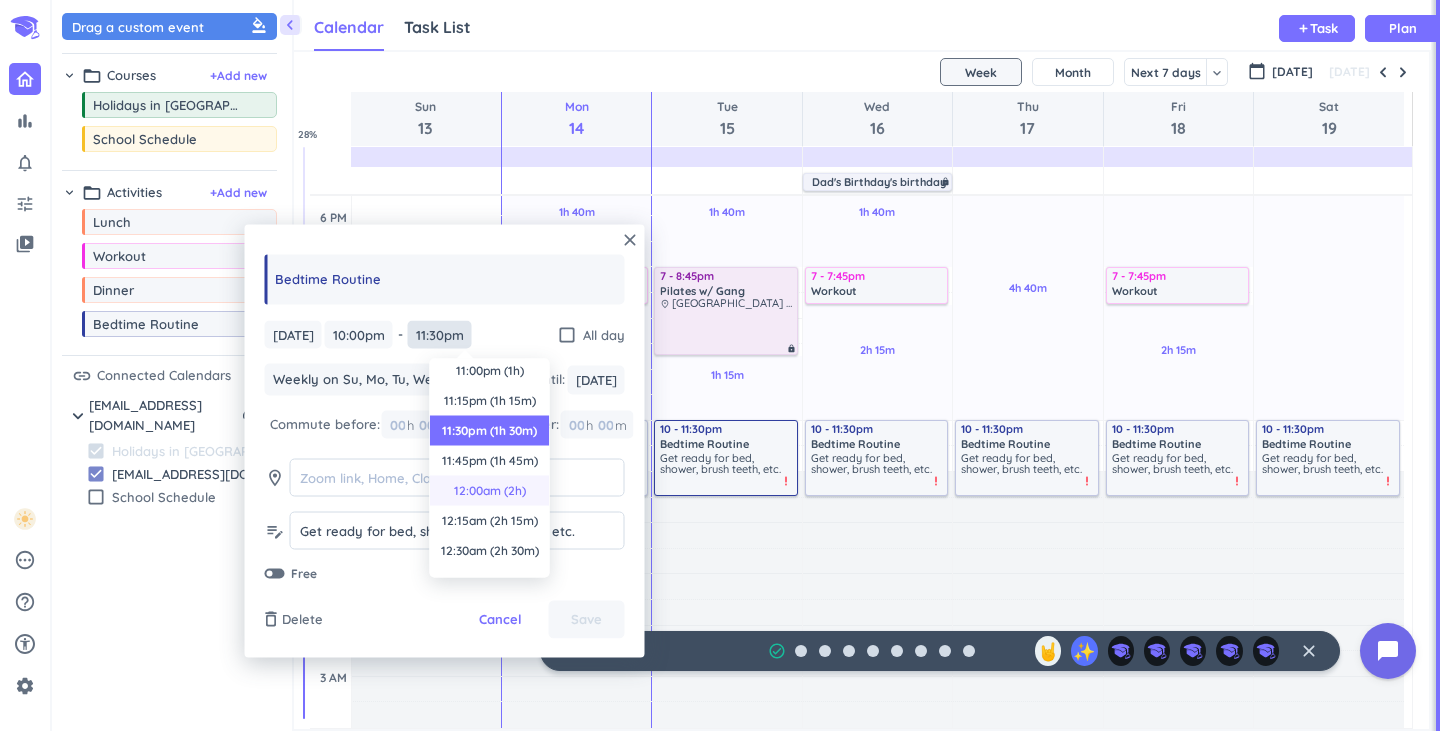 scroll, scrollTop: 87, scrollLeft: 0, axis: vertical 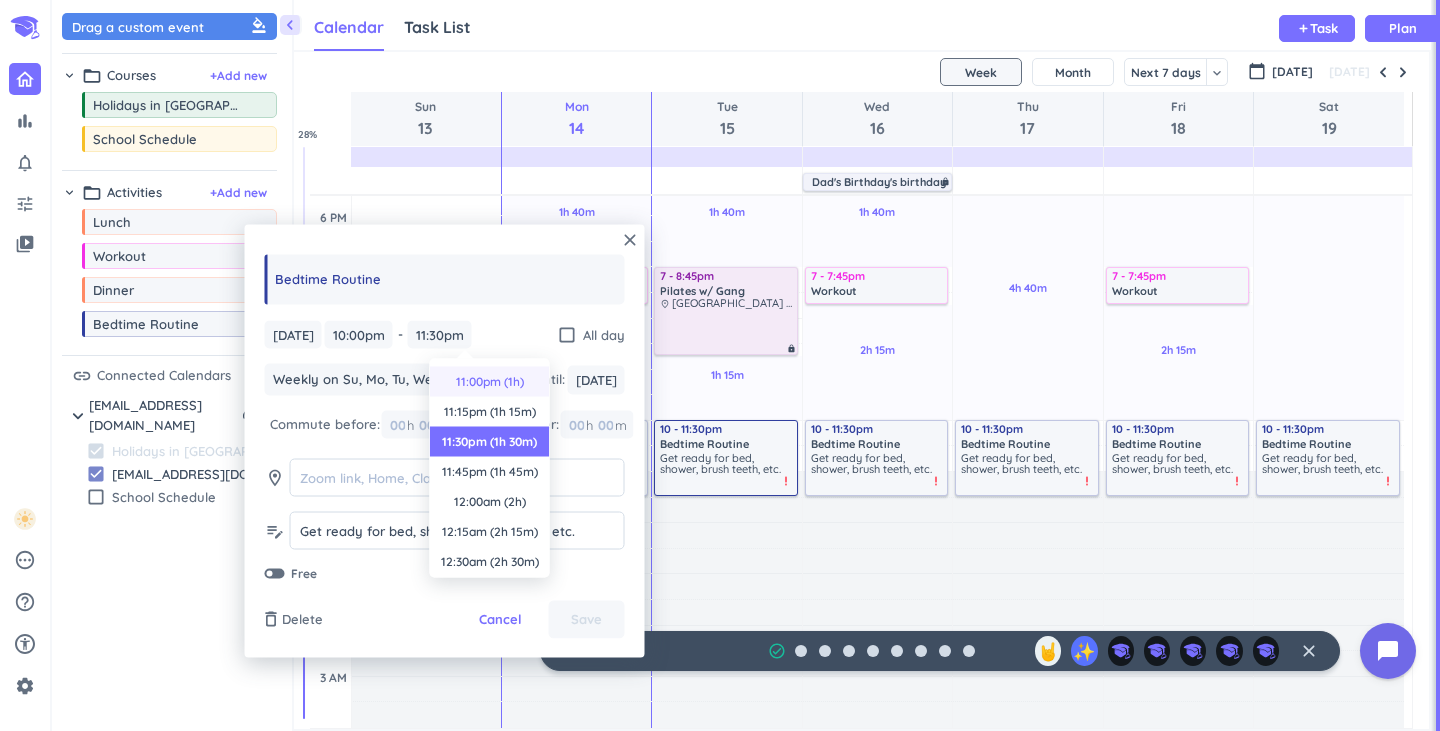 click on "11:00pm (1h)" at bounding box center [490, 382] 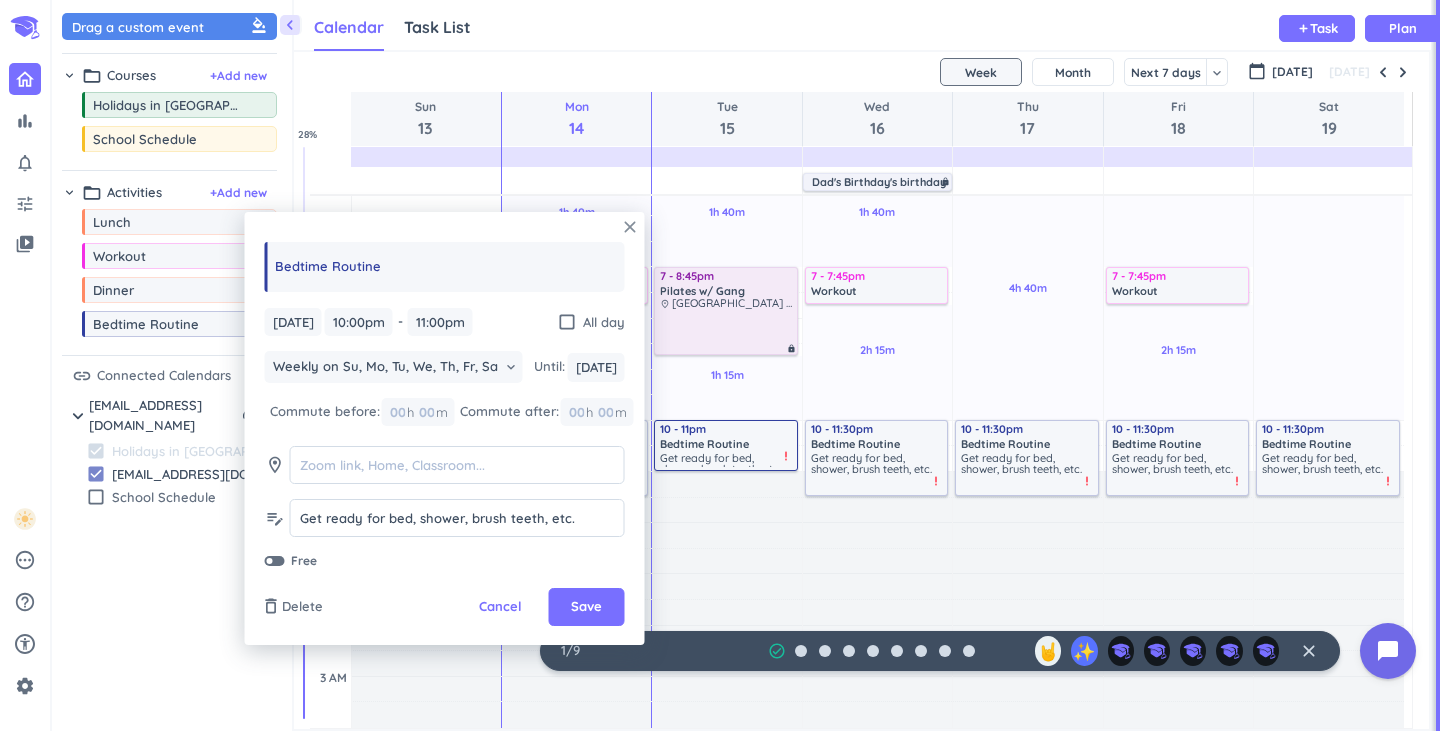 click on "close" at bounding box center [630, 227] 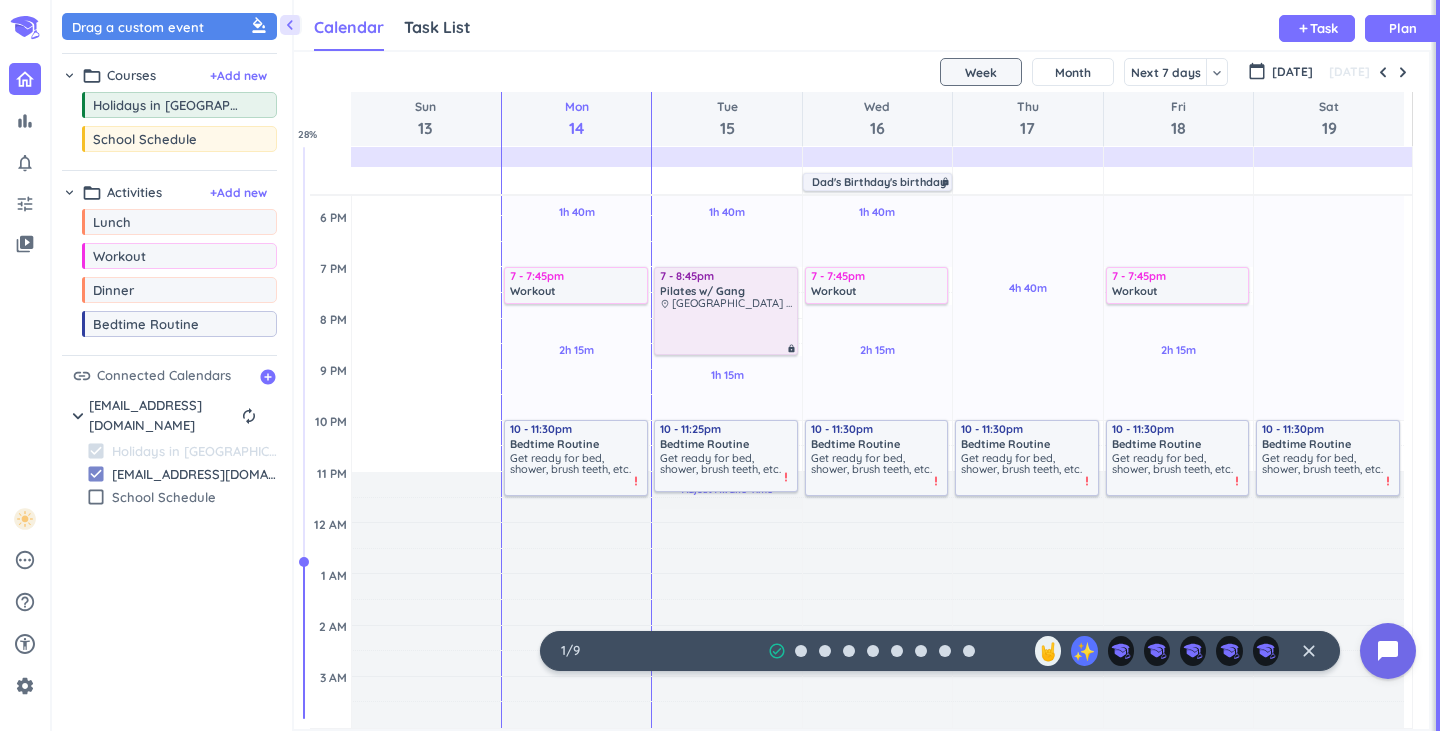drag, startPoint x: 722, startPoint y: 472, endPoint x: 724, endPoint y: 494, distance: 22.090721 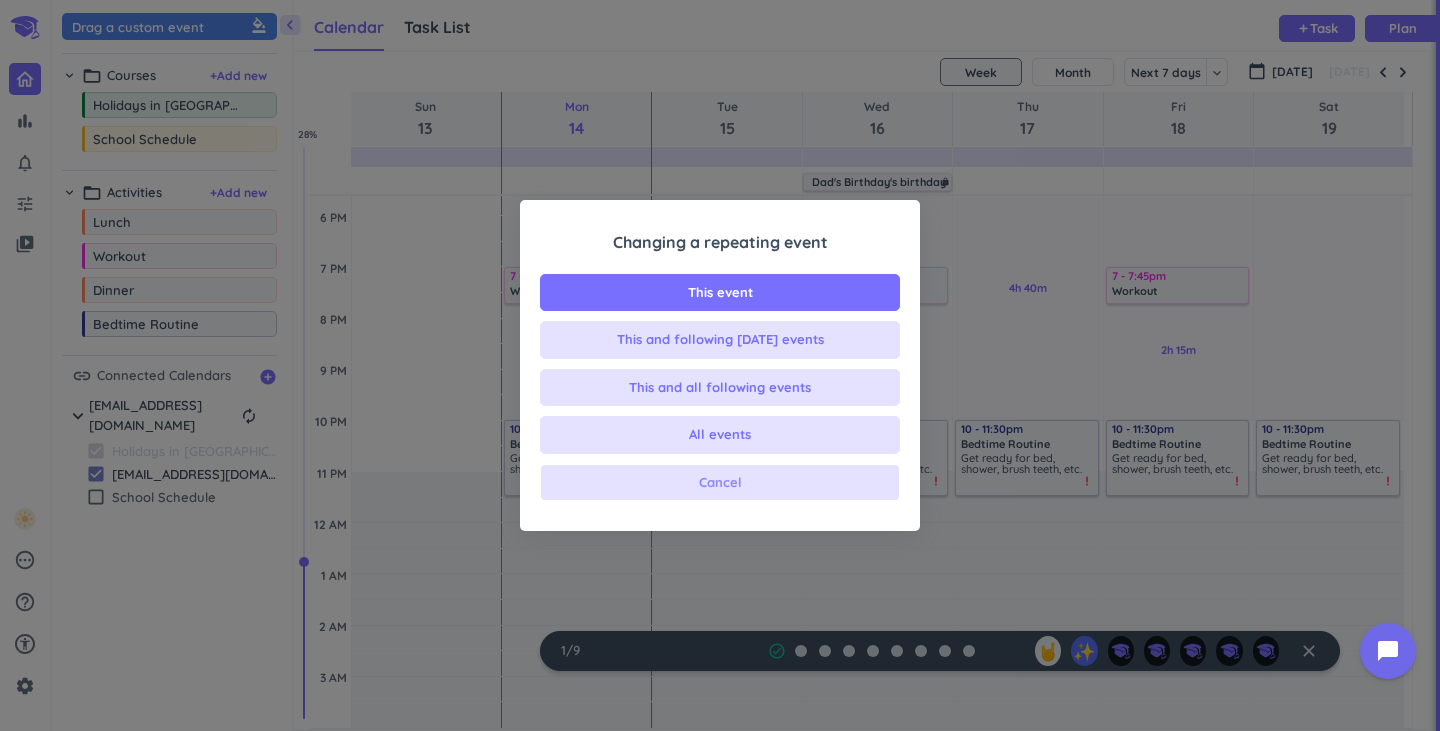 click on "Cancel" at bounding box center [720, 483] 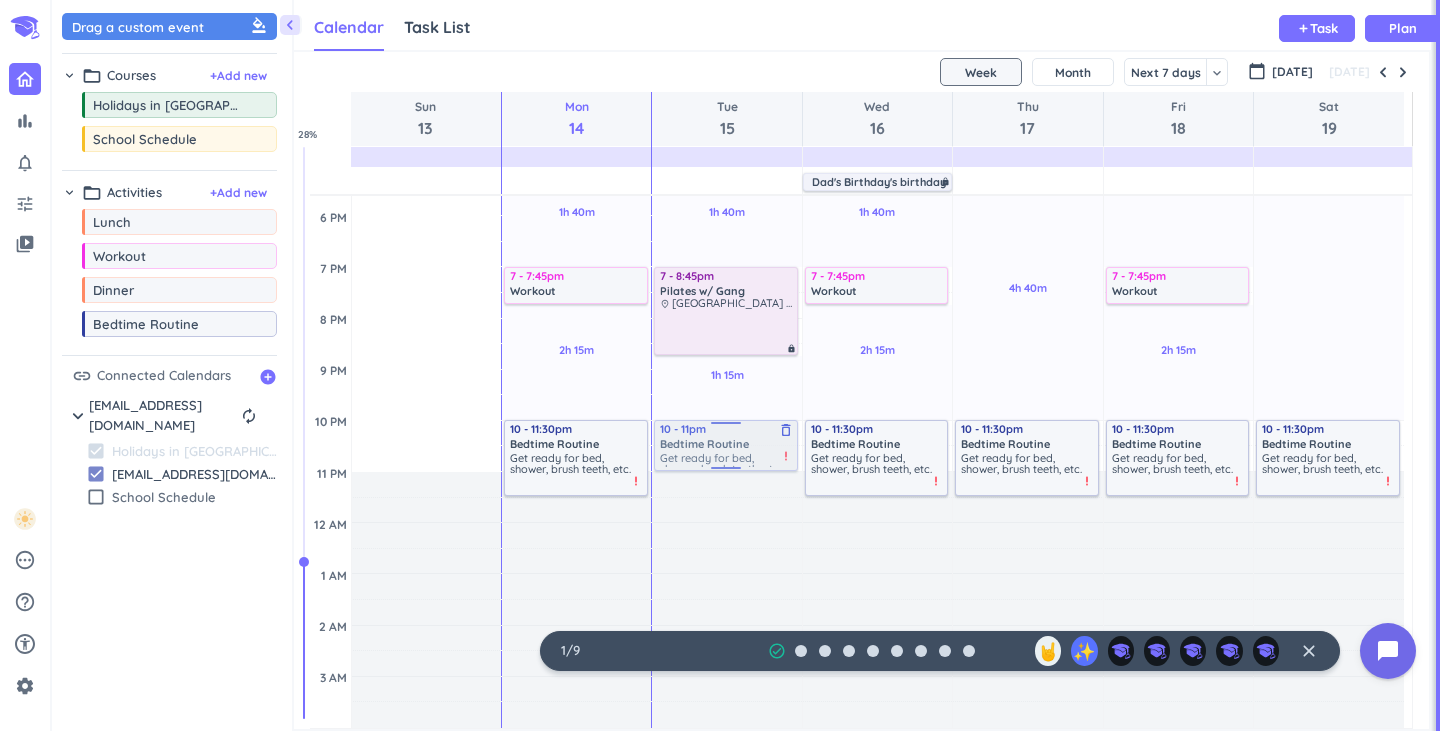 click on "1h  Past due Plan 1h 40m Past due Plan 1h 15m Past due Plan Adjust Awake Time Adjust Awake Time 8:30am - 5:20pm School Schedule delete_outline The scheduled 'class time' I have for each day. This is optimal for getting all school work done. 7 - 8:45pm Pilates w/ [GEOGRAPHIC_DATA] [PERSON_NAME][GEOGRAPHIC_DATA], [STREET_ADDRESS][PERSON_NAME] lock 10 - 11pm Bedtime Routine delete_outline Get ready for bed, shower, brush teeth, etc. priority_high 10 - 11pm Bedtime Routine delete_outline Get ready for bed, shower, brush teeth, etc. priority_high" at bounding box center [726, 113] 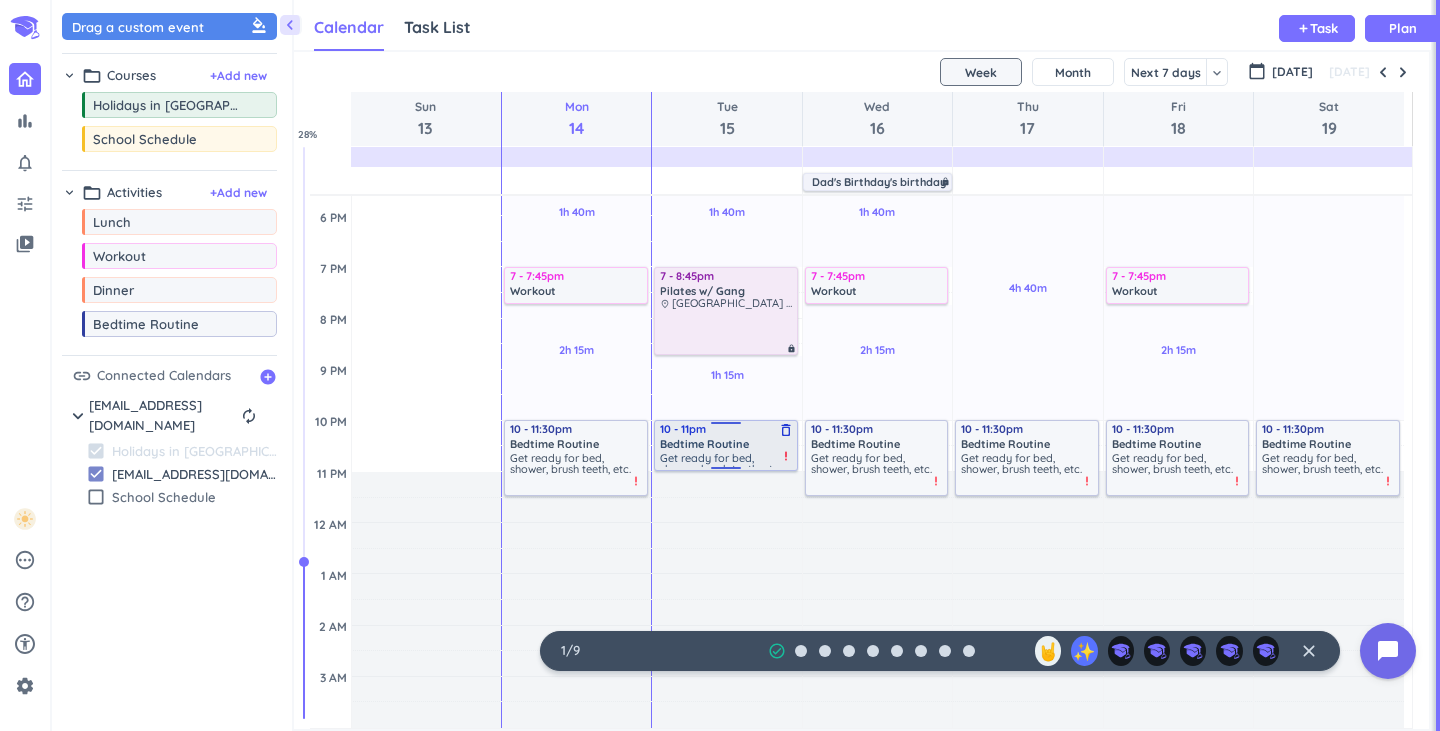 click on "Get ready for bed, shower, brush teeth, etc." at bounding box center [720, 463] 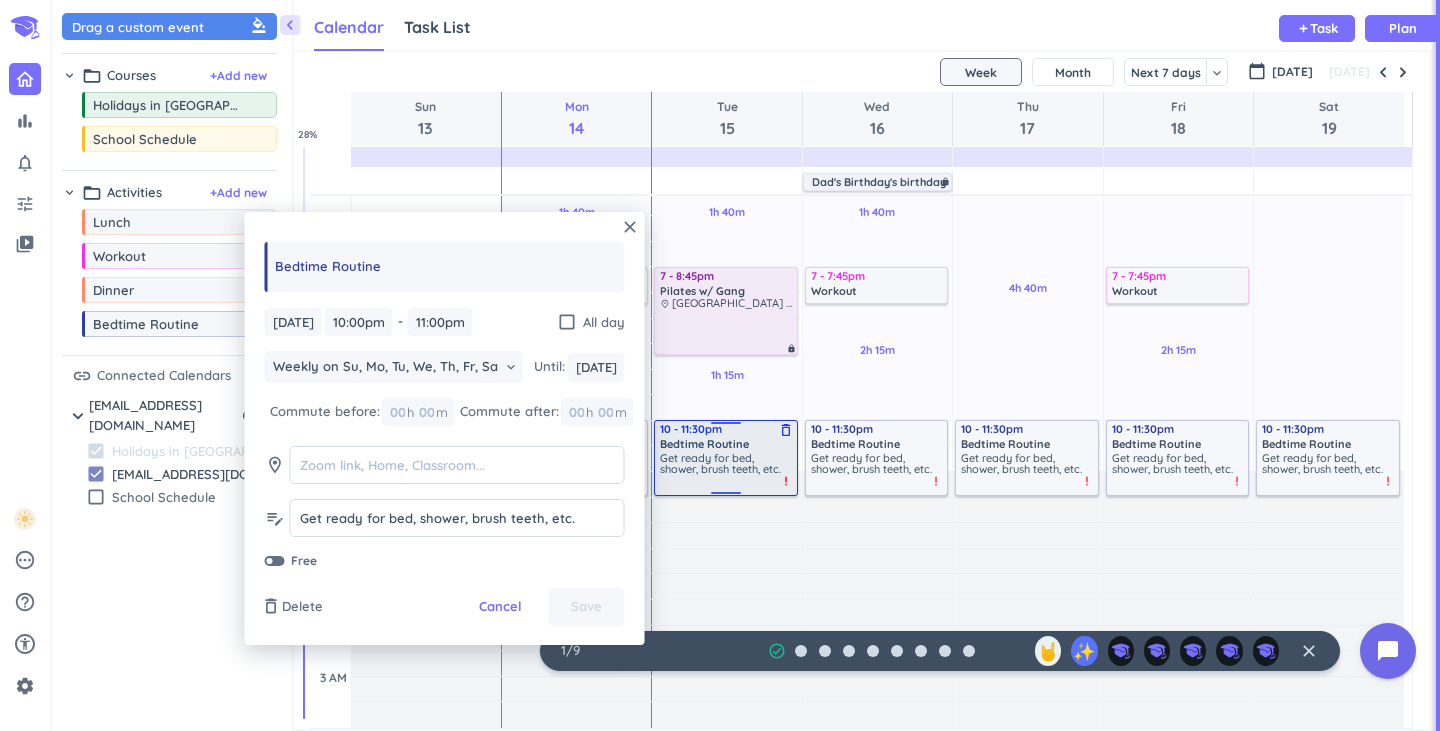drag, startPoint x: 727, startPoint y: 471, endPoint x: 731, endPoint y: 496, distance: 25.317978 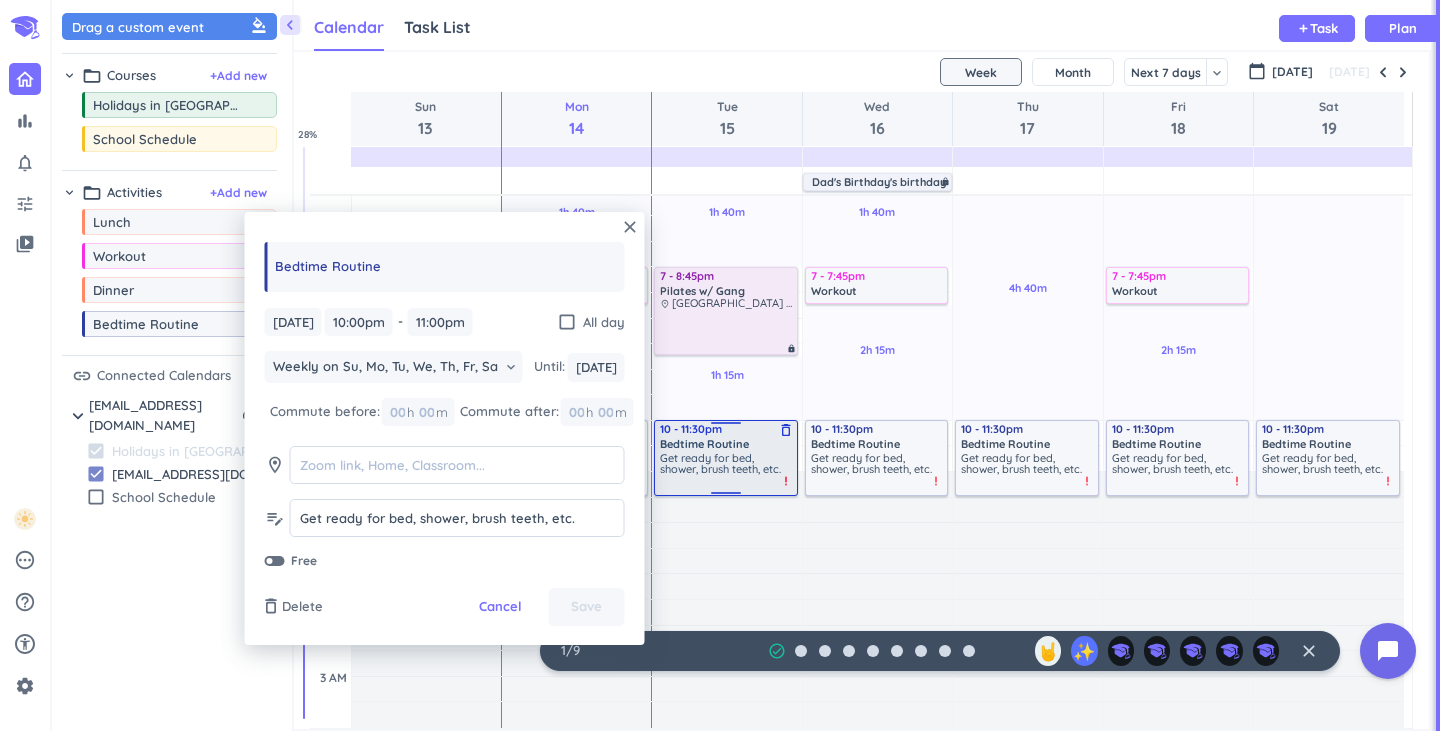 click on "1h  Past due Plan 1h 40m Past due Plan 1h 15m Past due Plan Adjust Awake Time Adjust Awake Time 8:30am - 5:20pm School Schedule delete_outline The scheduled 'class time' I have for each day. This is optimal for getting all school work done. 7 - 8:45pm Pilates w/ [GEOGRAPHIC_DATA] [PERSON_NAME][GEOGRAPHIC_DATA], [STREET_ADDRESS][PERSON_NAME] lock 10 - 11pm Bedtime Routine delete_outline Get ready for bed, shower, brush teeth, etc. priority_high 10 - 11:30pm Bedtime Routine delete_outline Get ready for bed, shower, brush teeth, etc. priority_high" at bounding box center [726, 113] 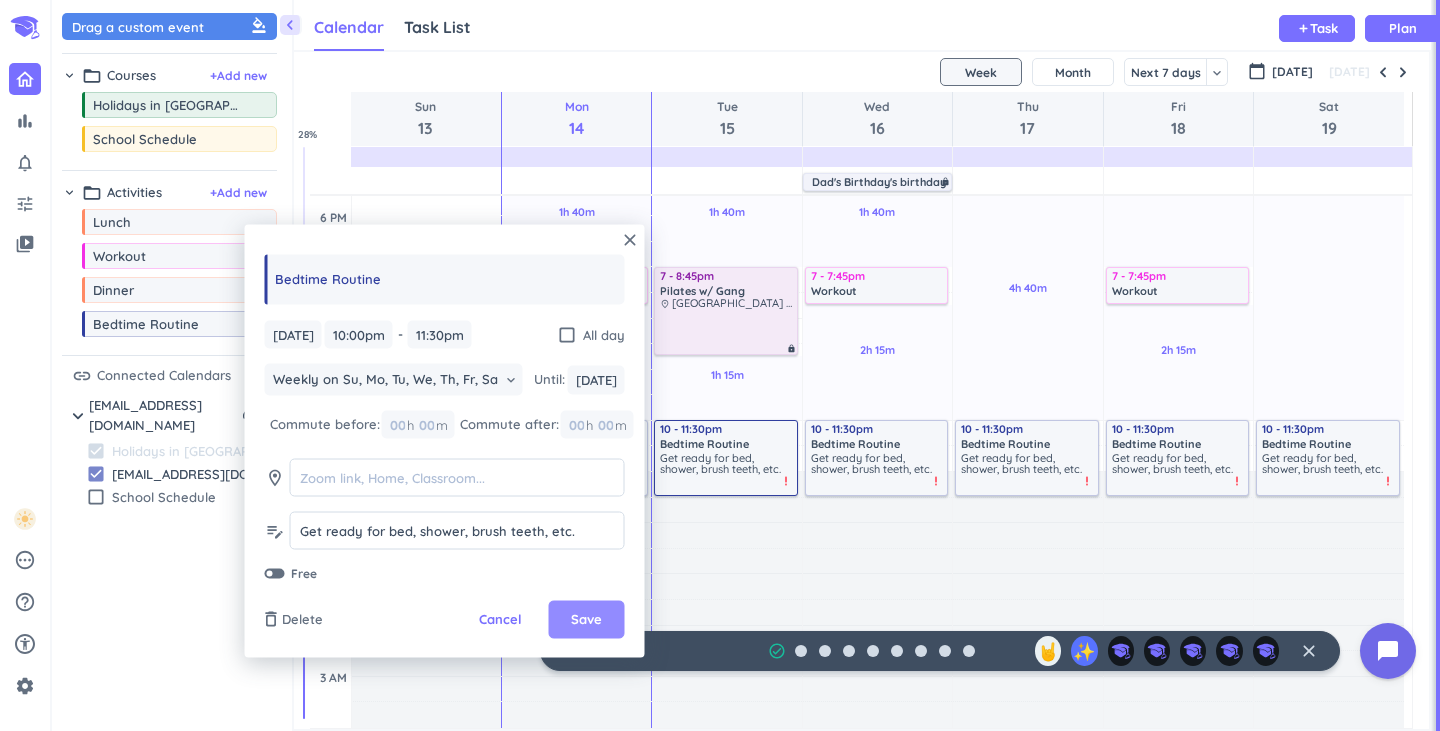 click on "Save" at bounding box center (586, 620) 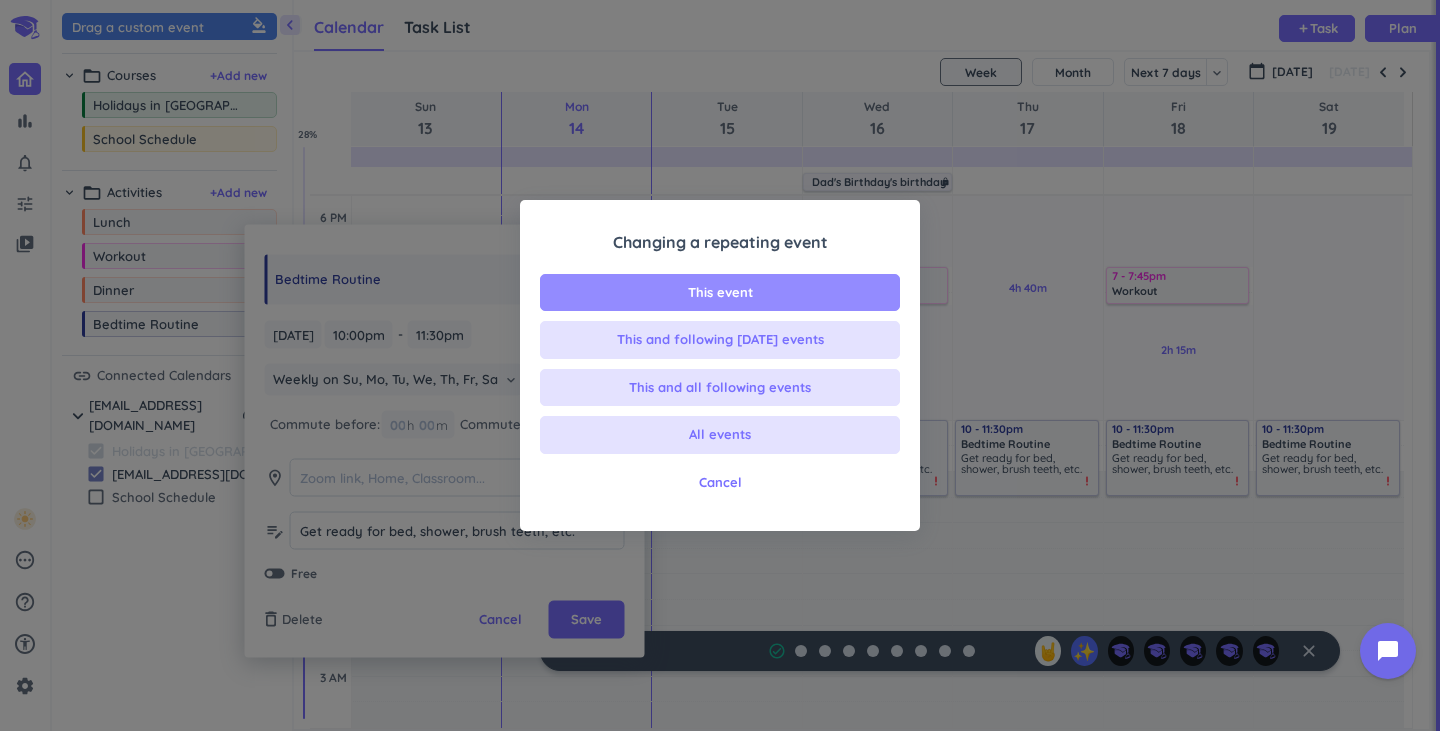 click on "This event" at bounding box center [720, 293] 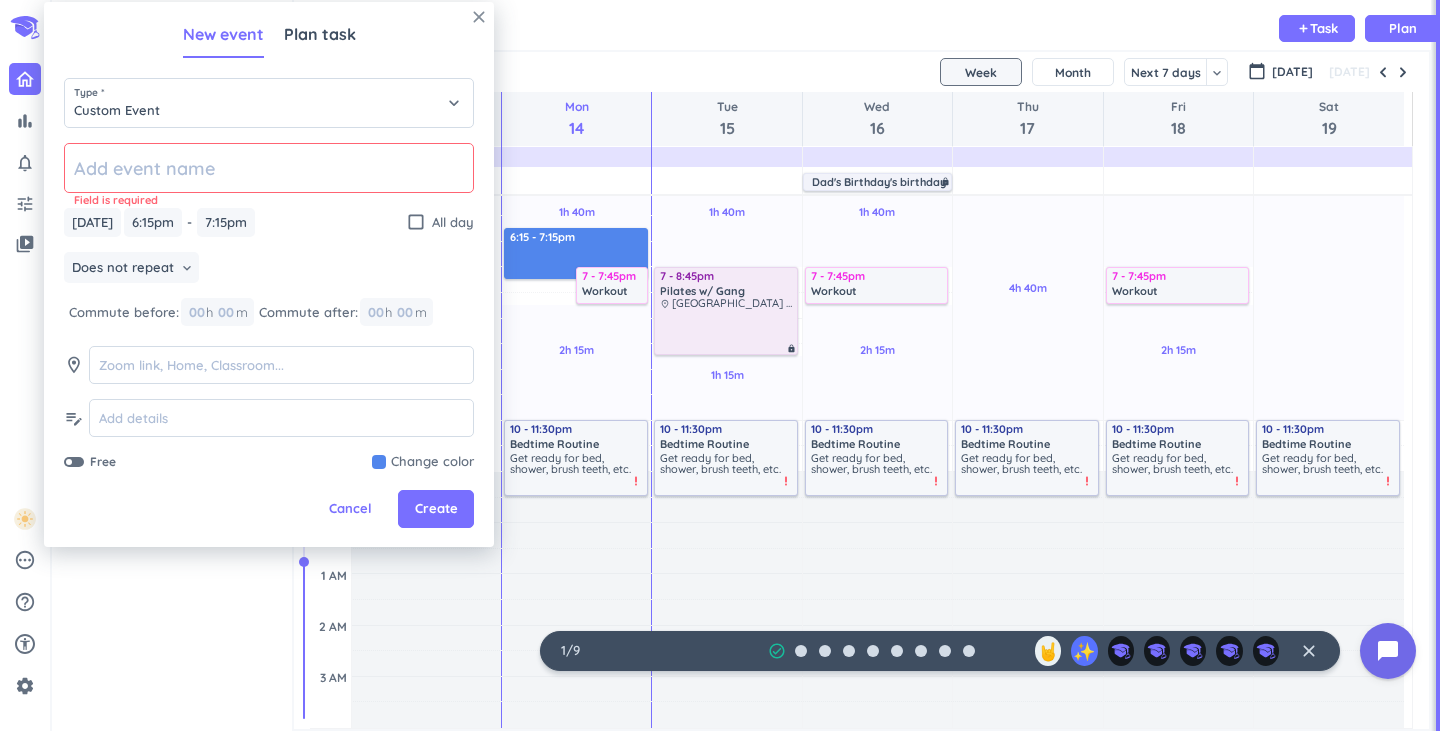 click on "close" at bounding box center [479, 17] 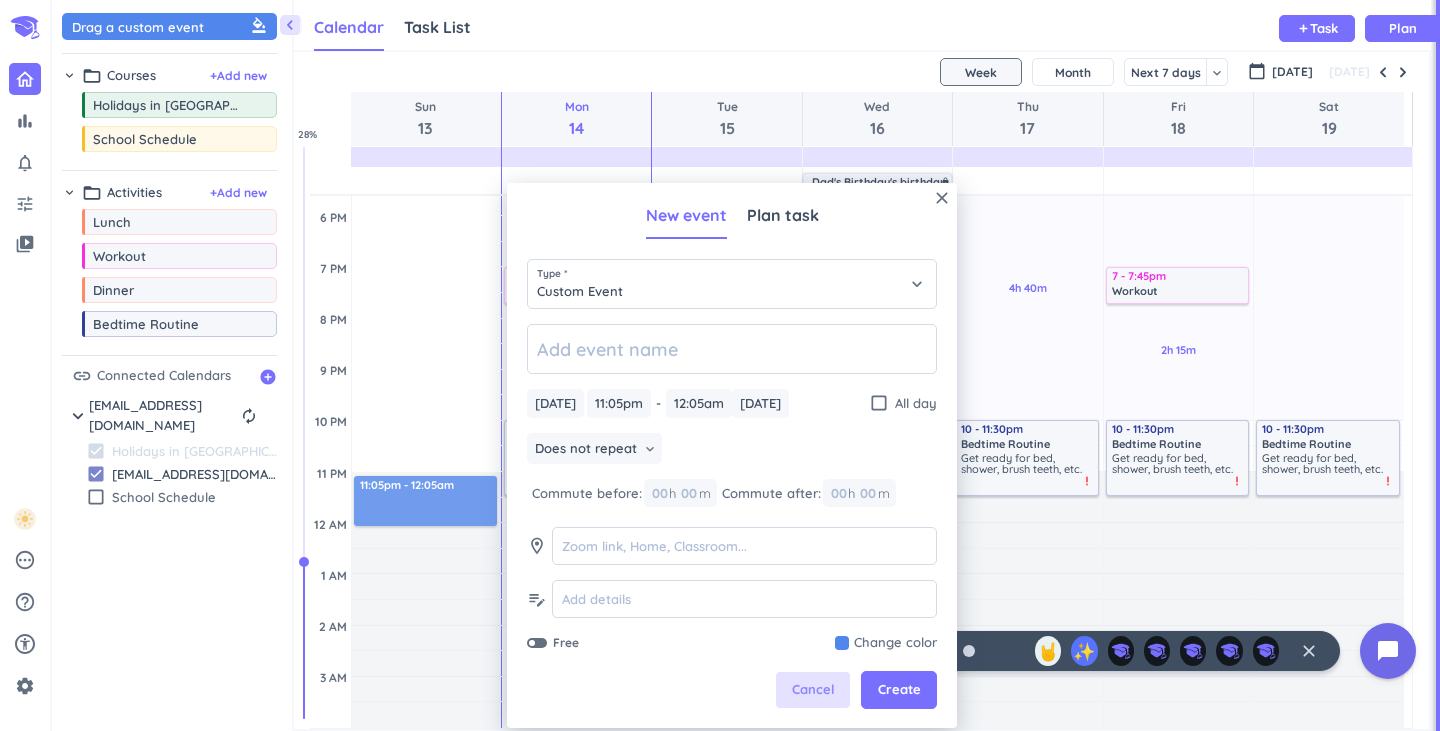 click on "Cancel" at bounding box center [813, 690] 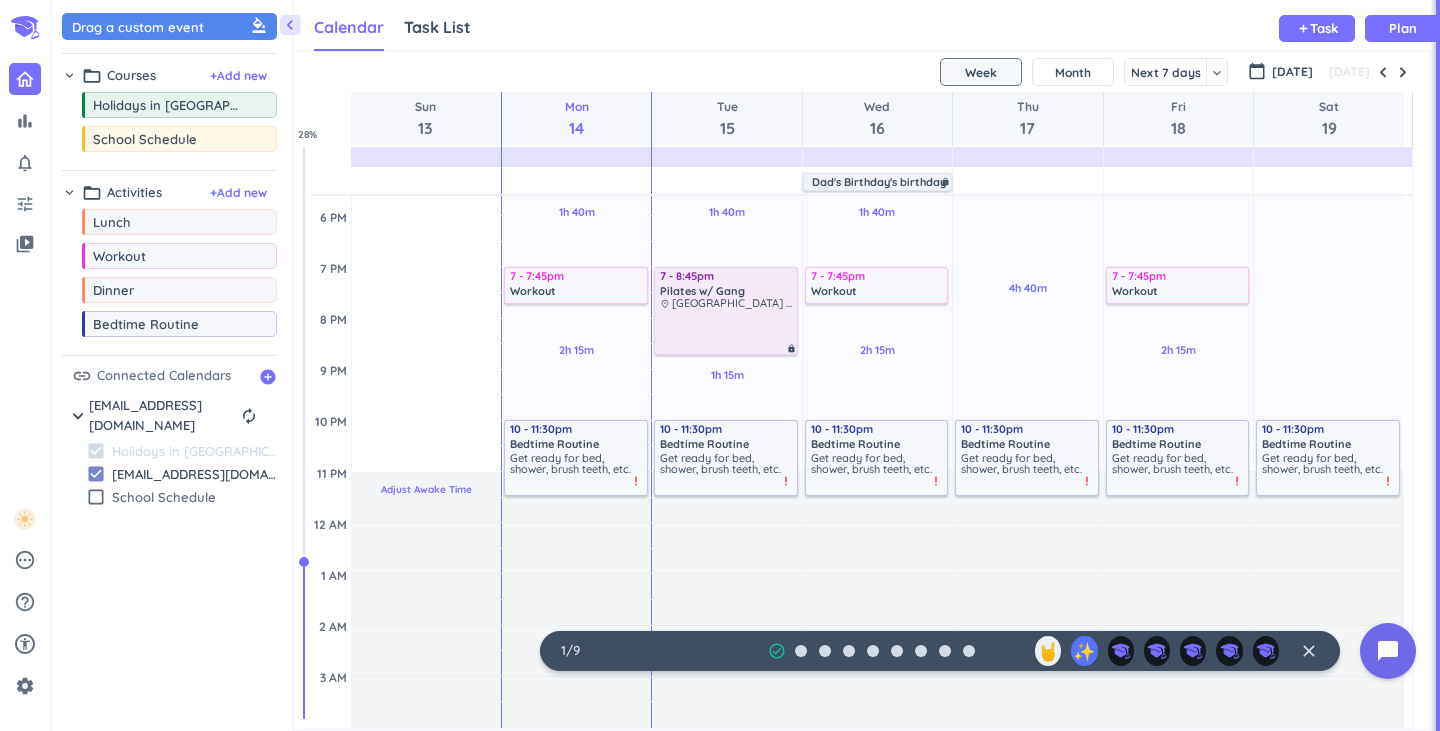 click on "Adjust Awake Time" at bounding box center [426, 489] 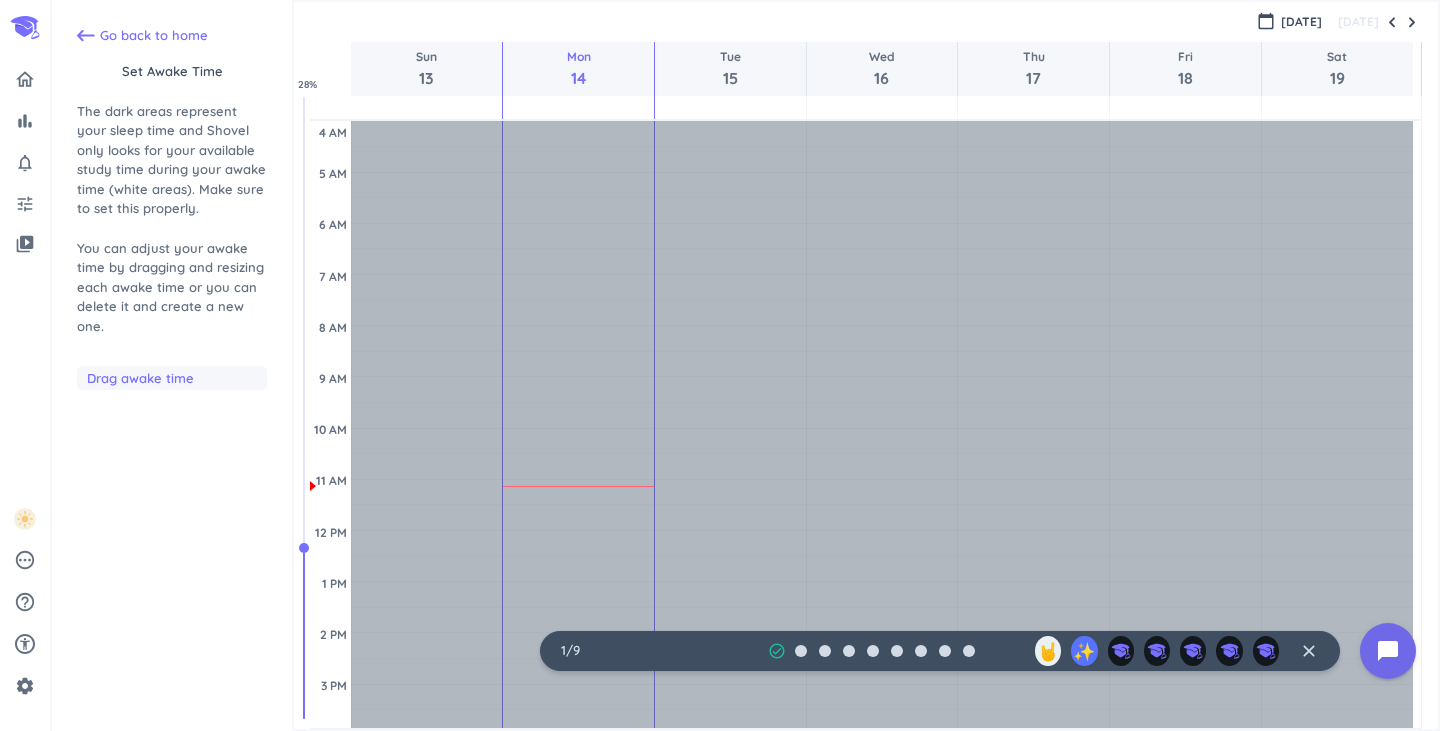 scroll, scrollTop: 104, scrollLeft: 0, axis: vertical 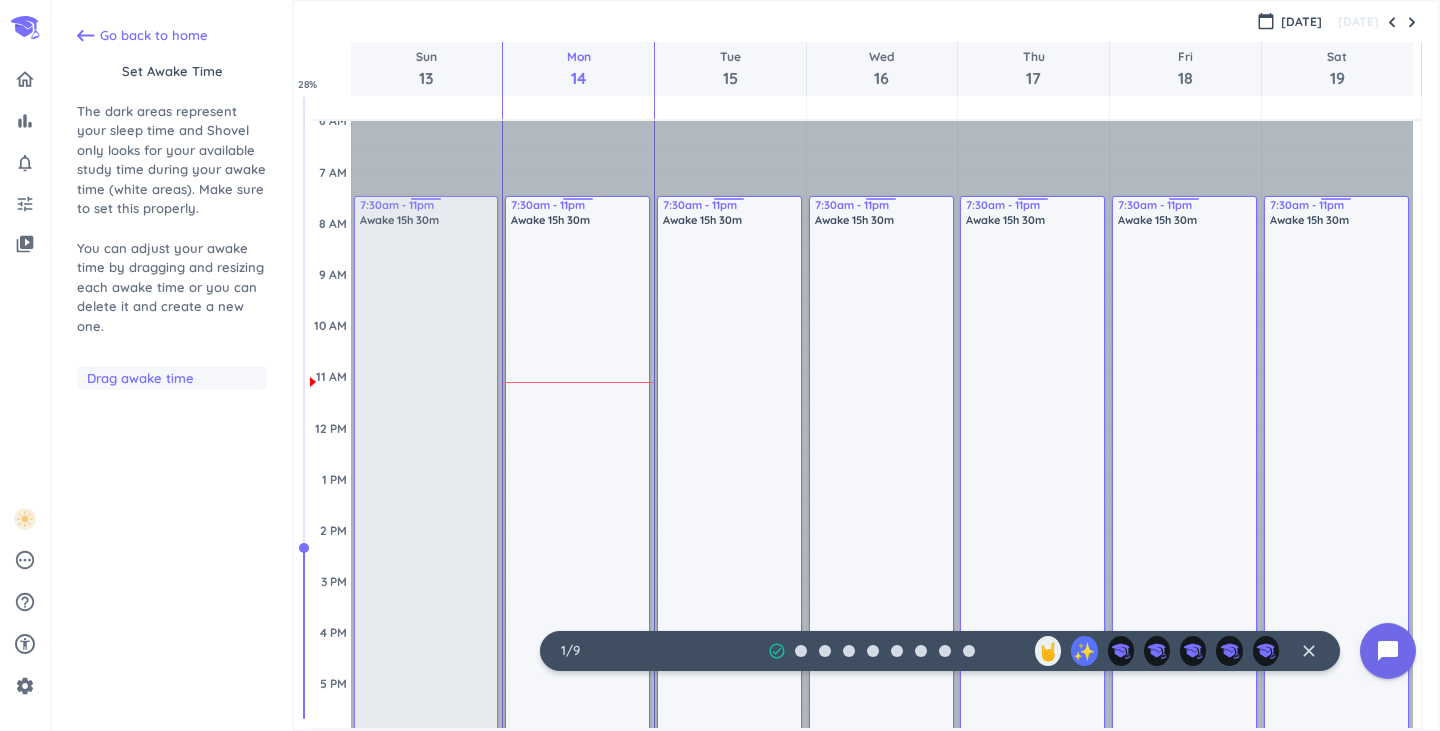 click on "7:30am - 11pm Awake   15h 30m" at bounding box center (426, 592) 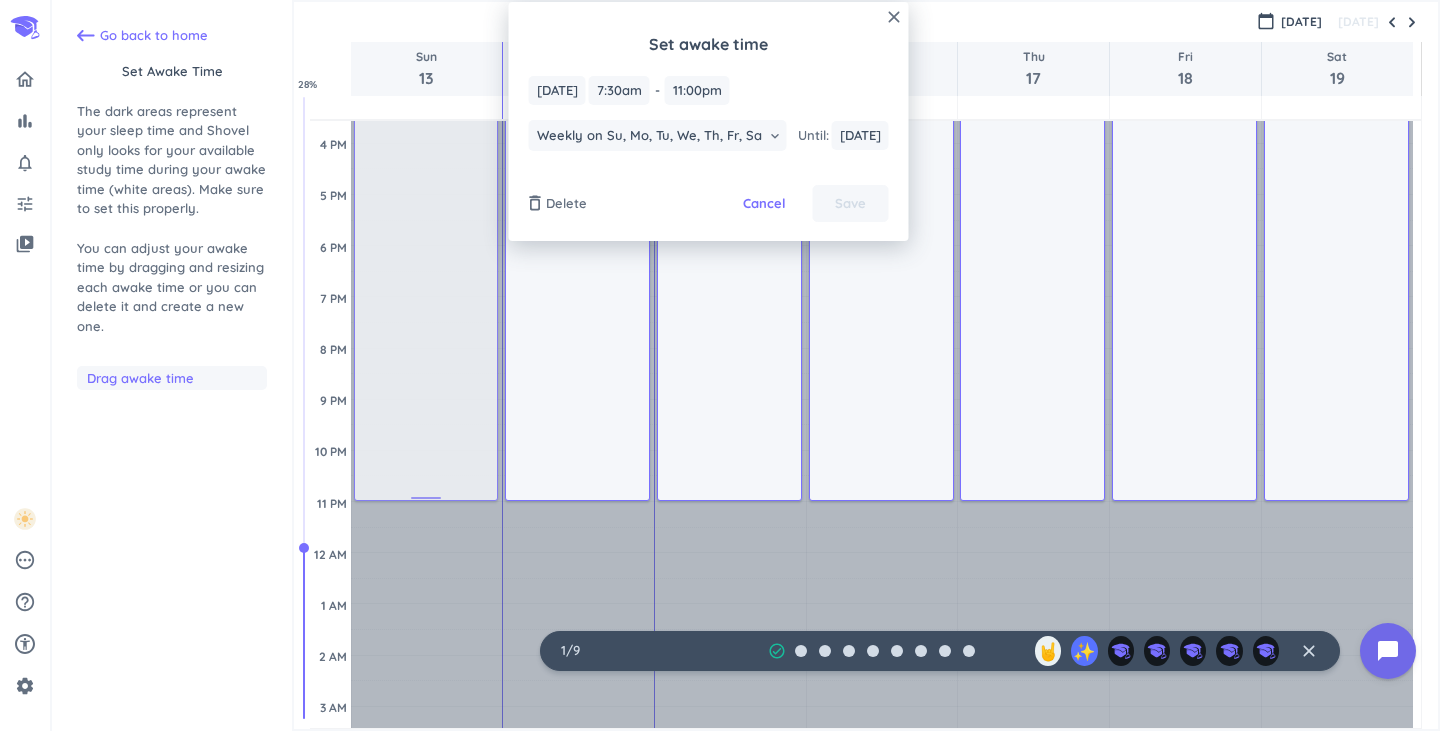scroll, scrollTop: 594, scrollLeft: 0, axis: vertical 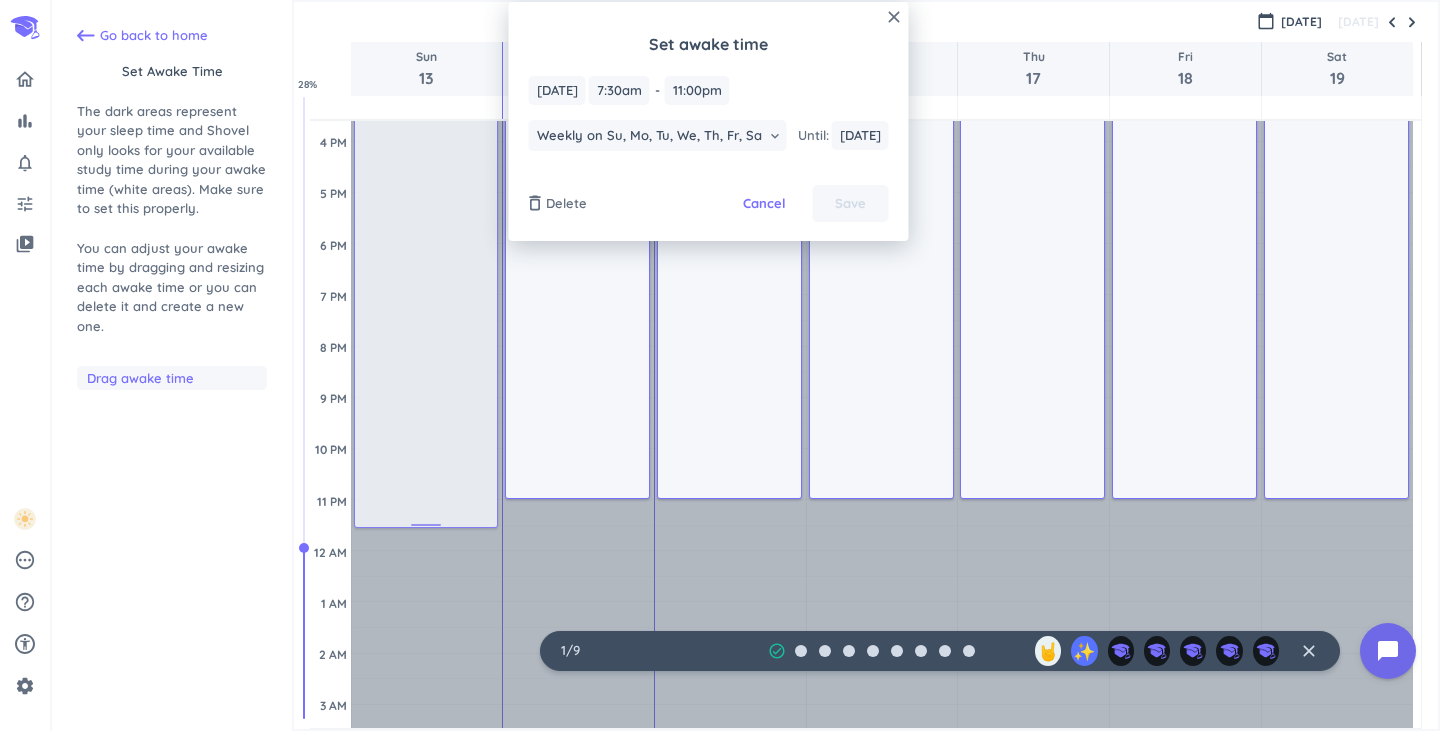drag, startPoint x: 422, startPoint y: 497, endPoint x: 413, endPoint y: 528, distance: 32.280025 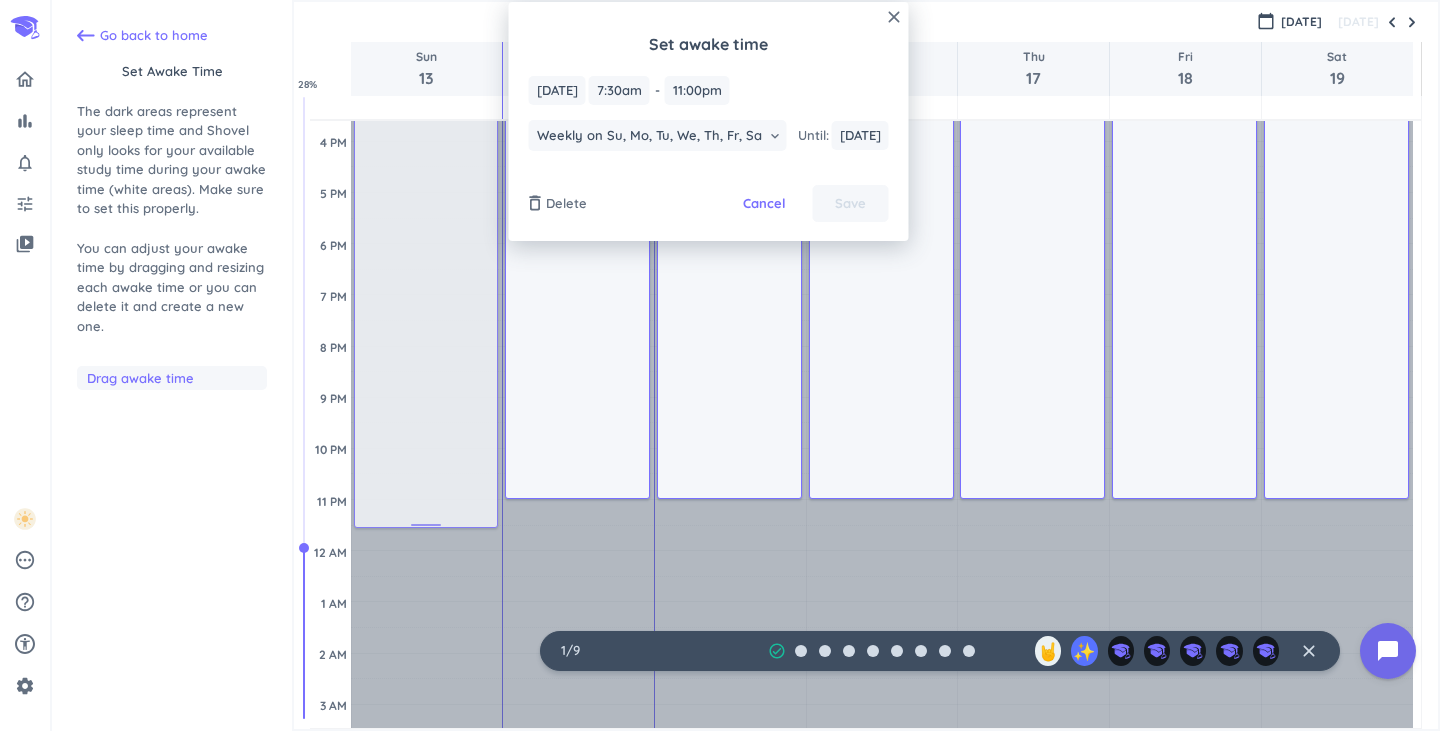 click on "7:30am - 11pm Awake   15h 30m 7:30am - 11:35pm Awake   16h 05m" at bounding box center [427, 141] 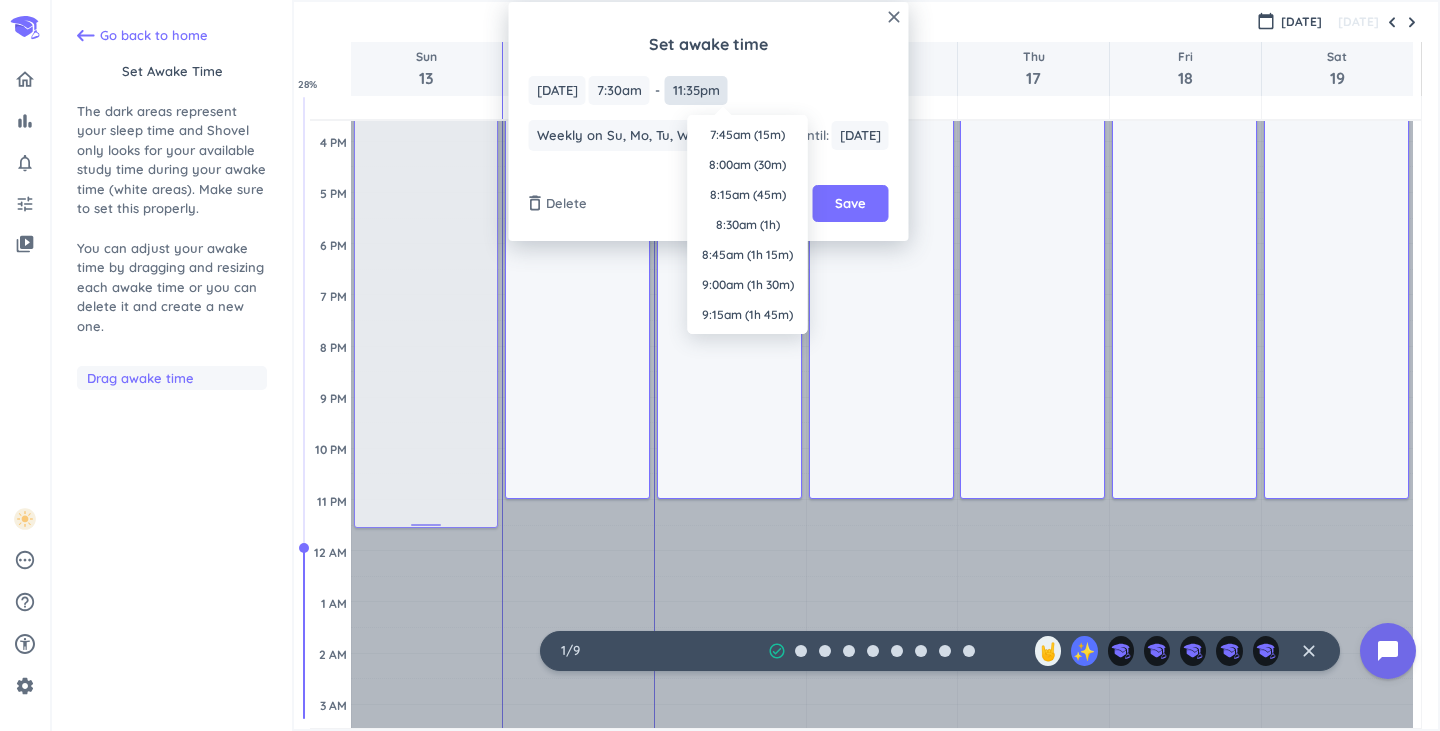 click on "11:35pm" at bounding box center (696, 90) 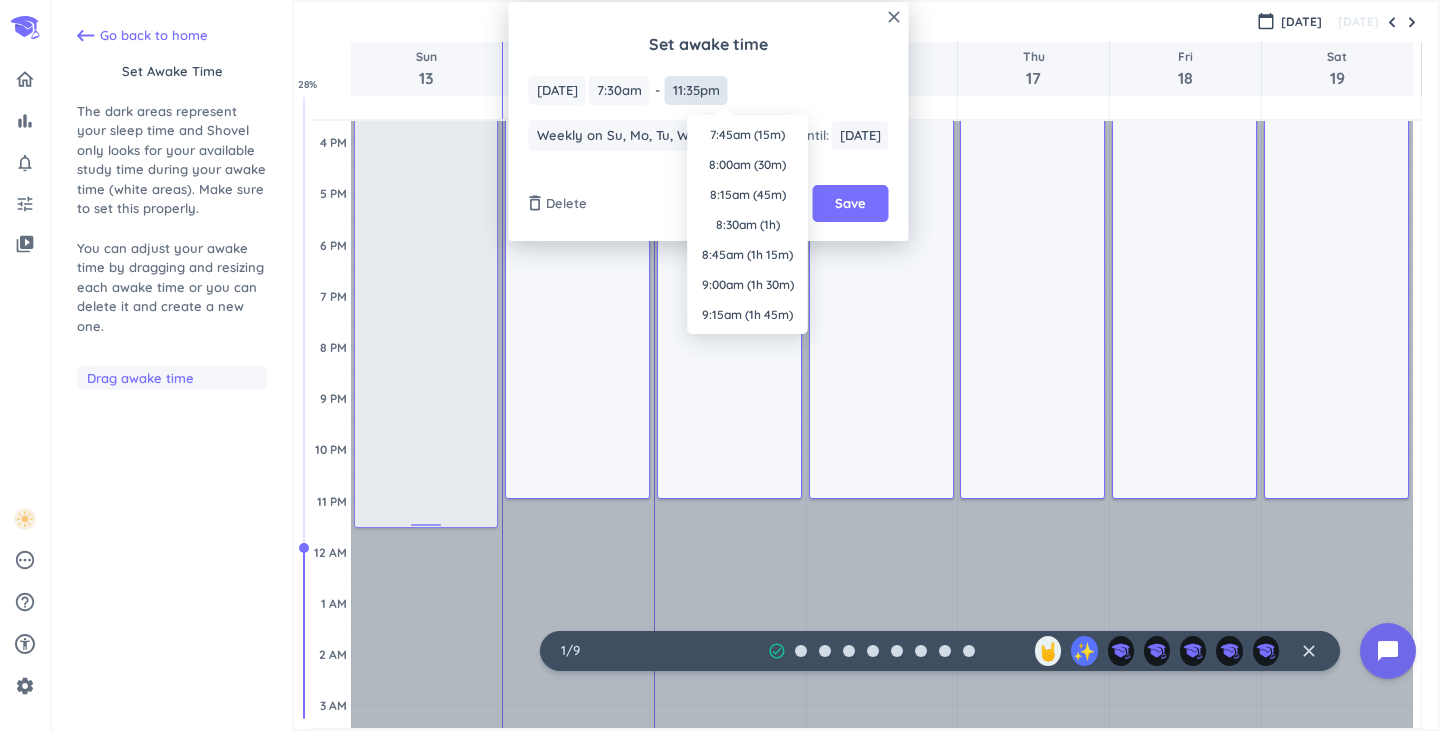 scroll, scrollTop: 2671, scrollLeft: 0, axis: vertical 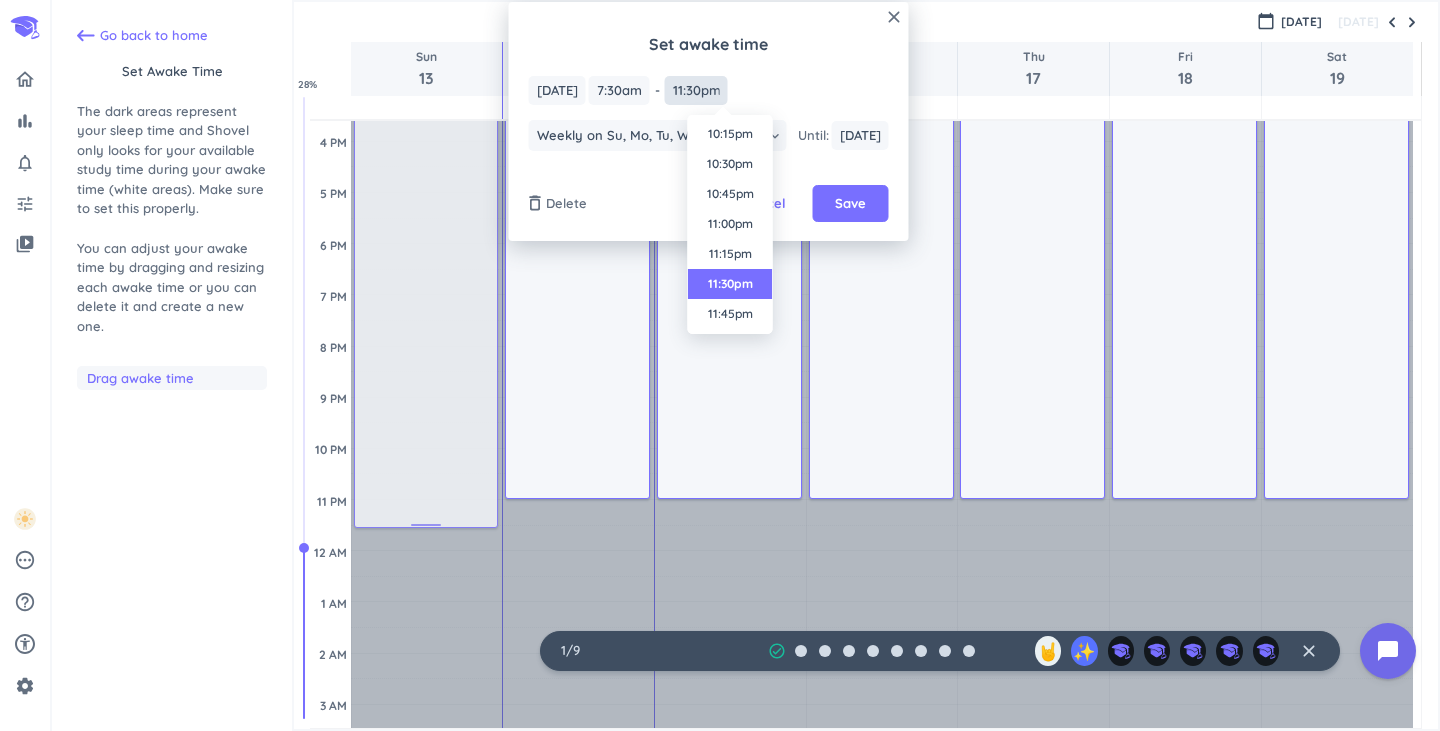 type on "11:30pm" 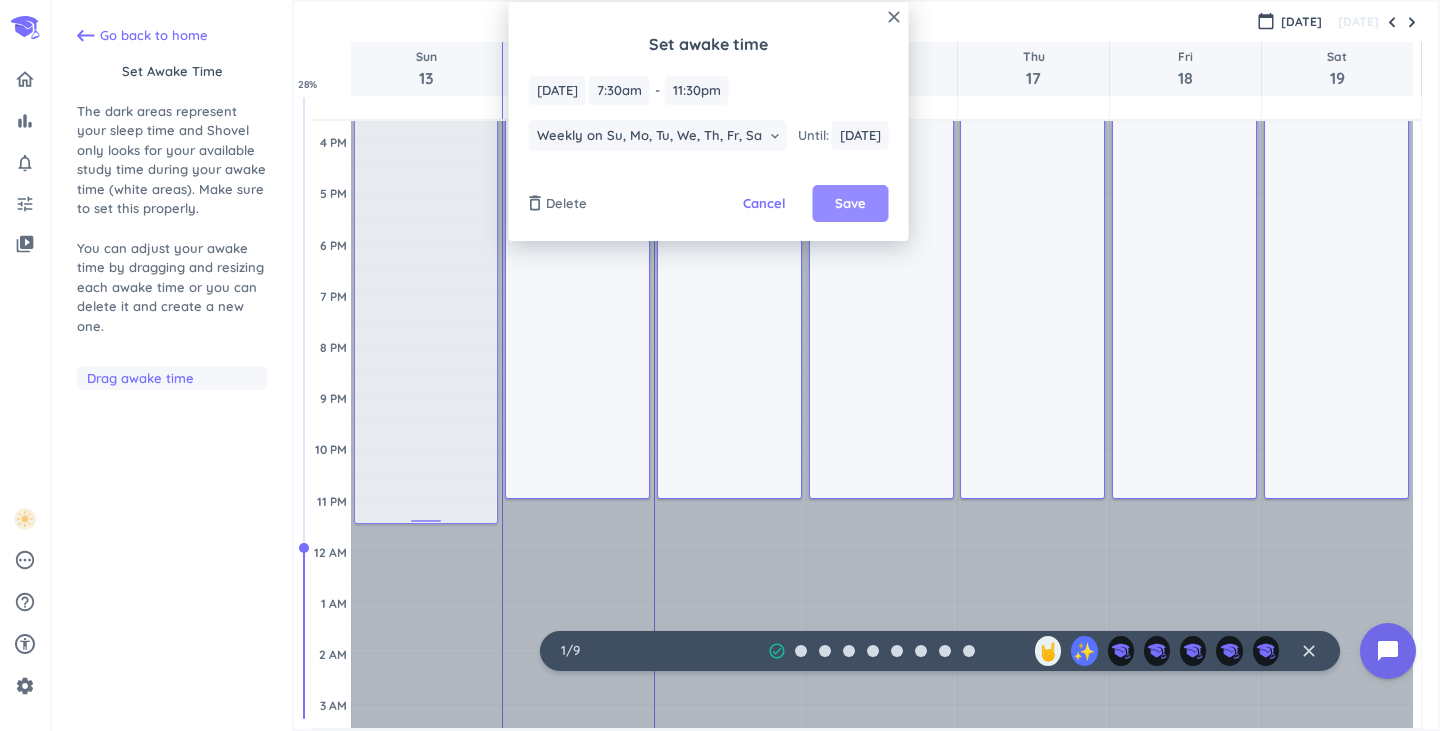 click on "Save" at bounding box center (851, 204) 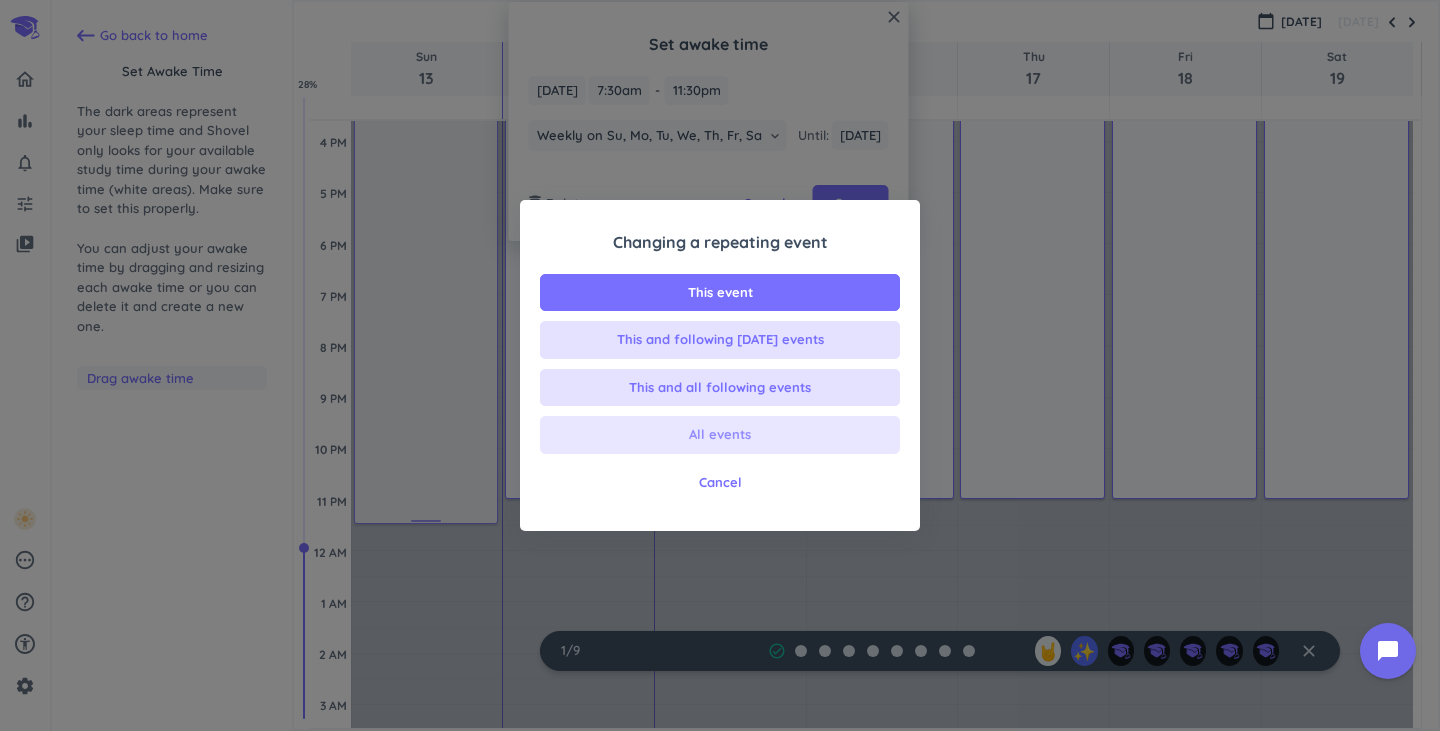 click on "All events" at bounding box center [720, 435] 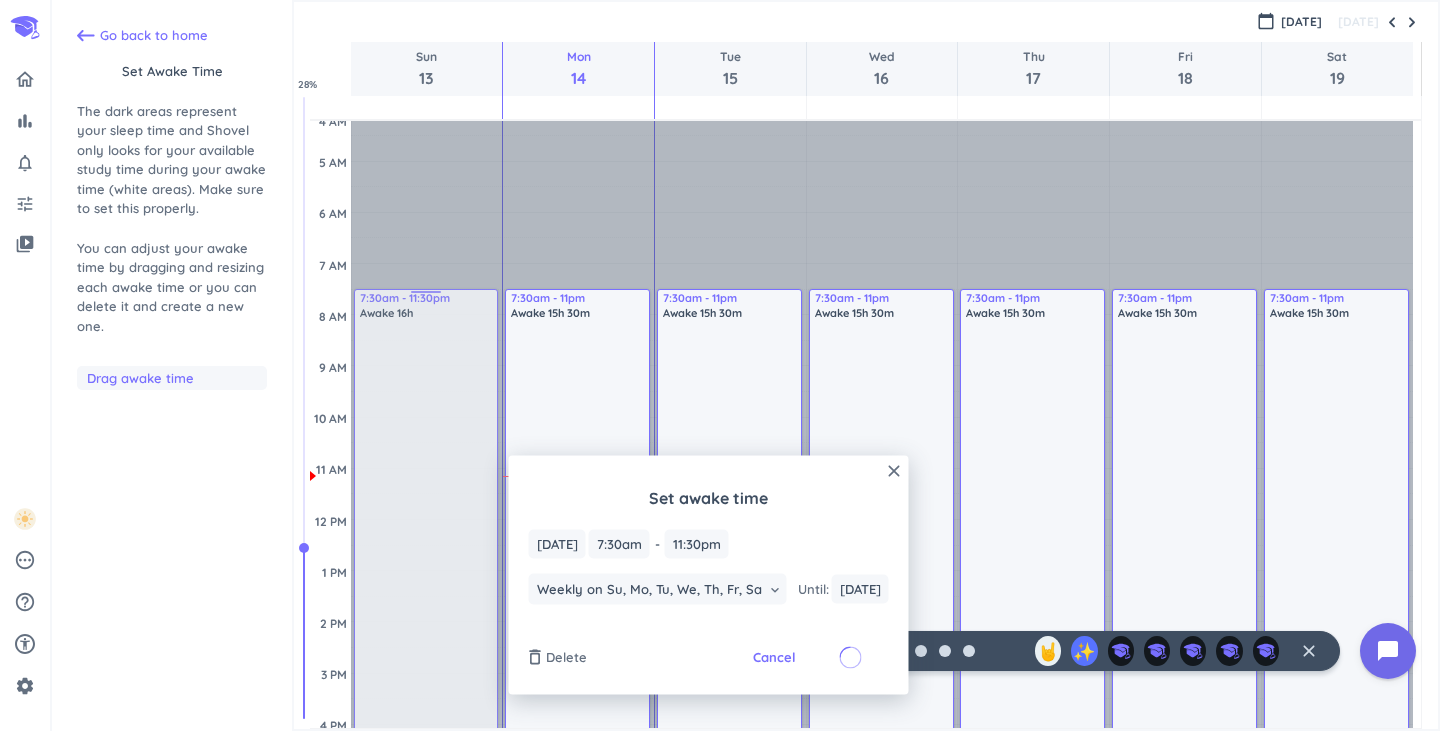scroll, scrollTop: 9, scrollLeft: 0, axis: vertical 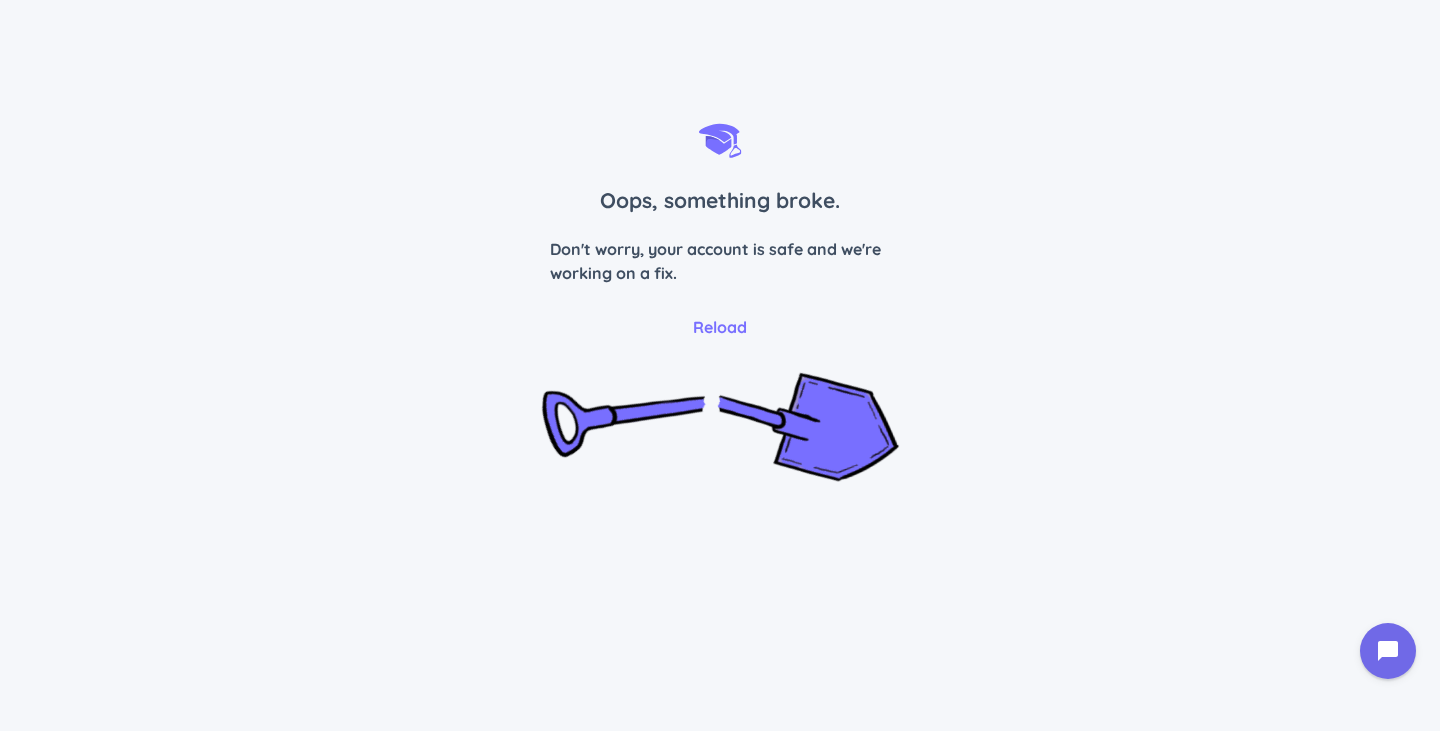click on "Reload" at bounding box center (720, 327) 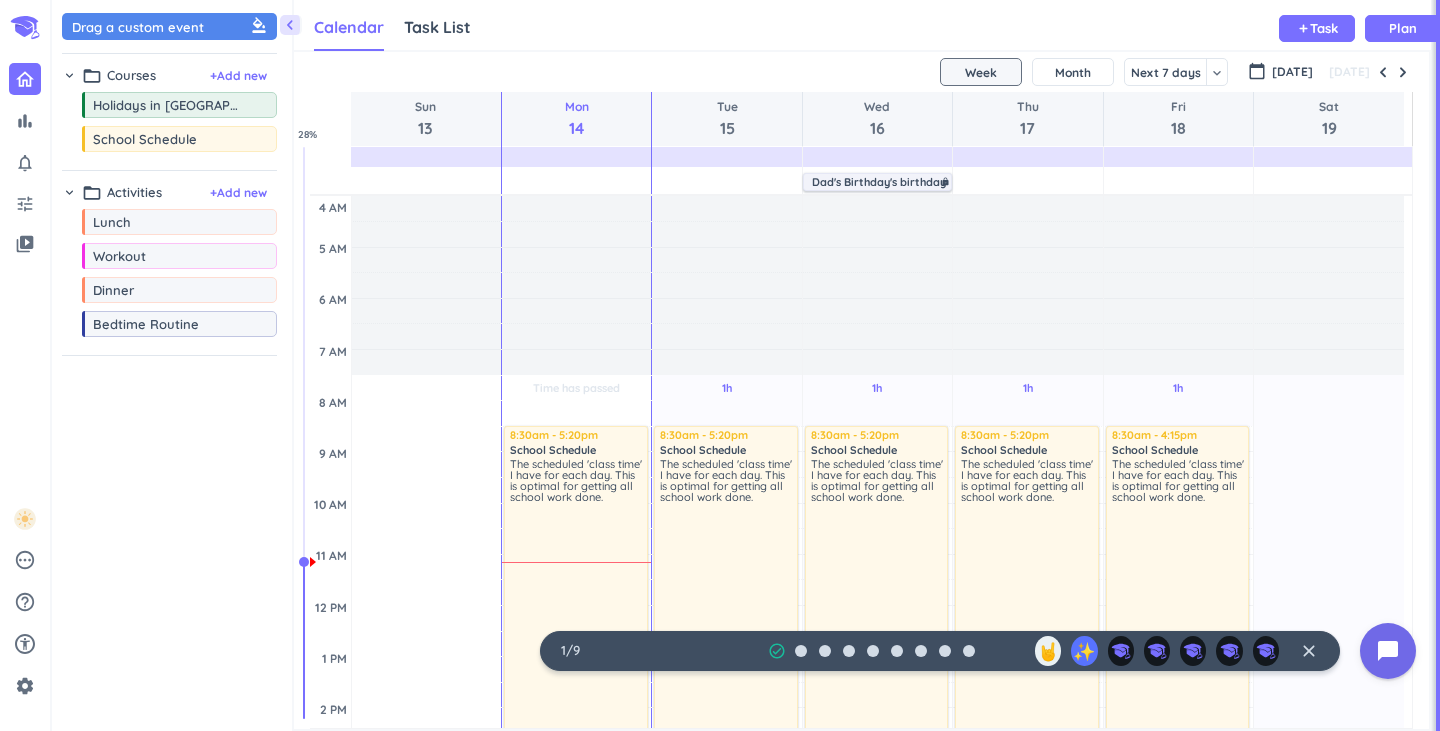 scroll, scrollTop: 42, scrollLeft: 1129, axis: both 